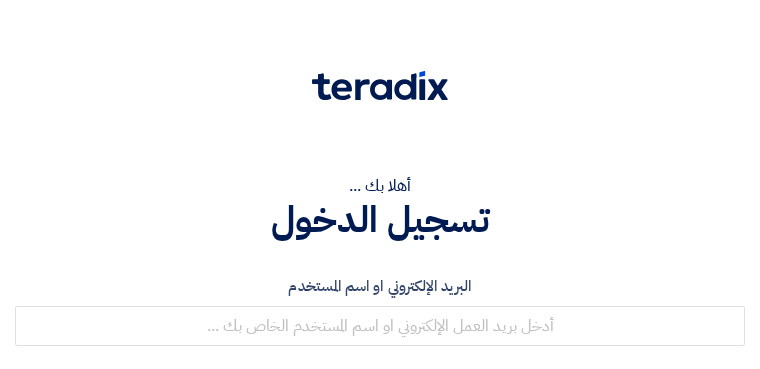 scroll, scrollTop: 0, scrollLeft: 0, axis: both 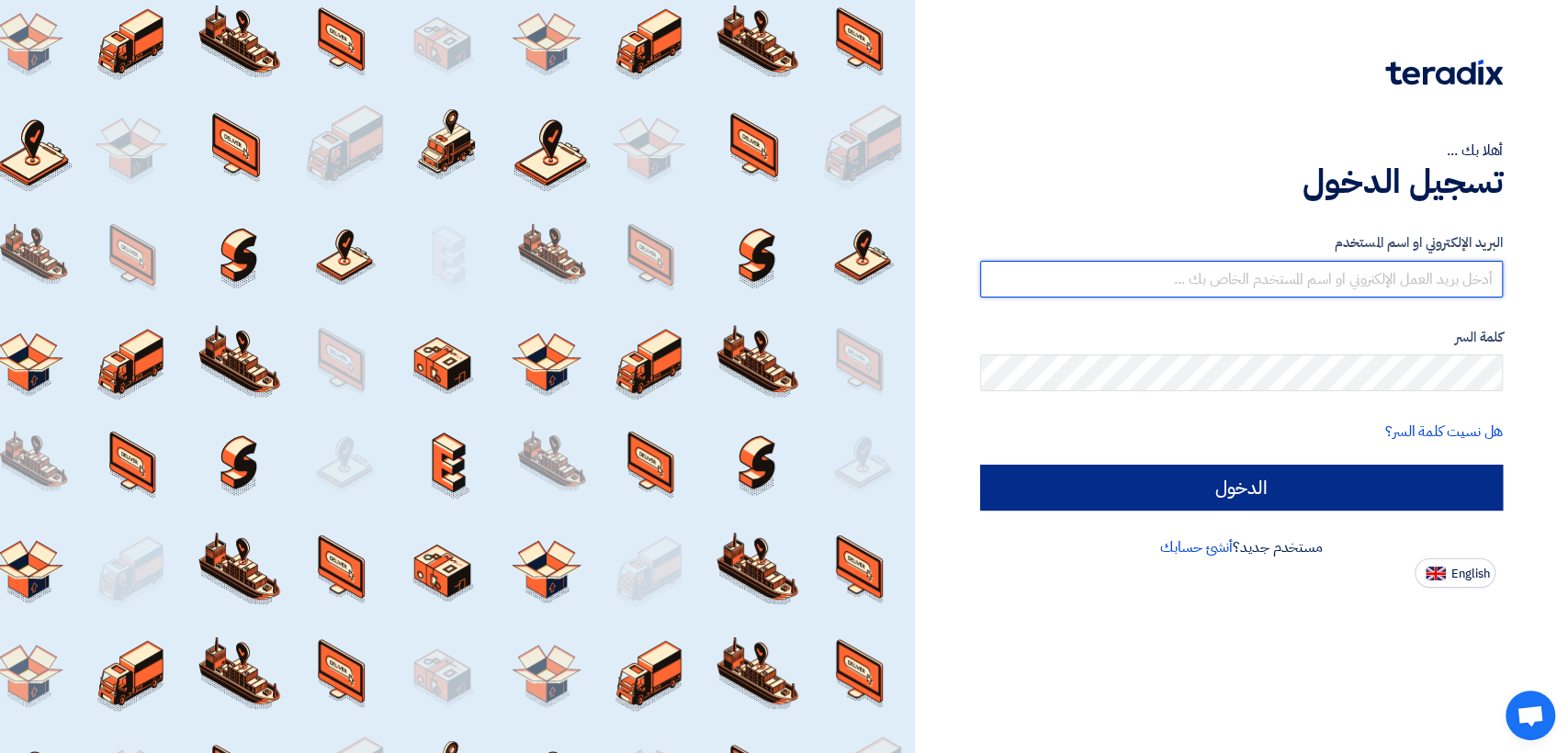 type on "italyaco2030@gmail.com" 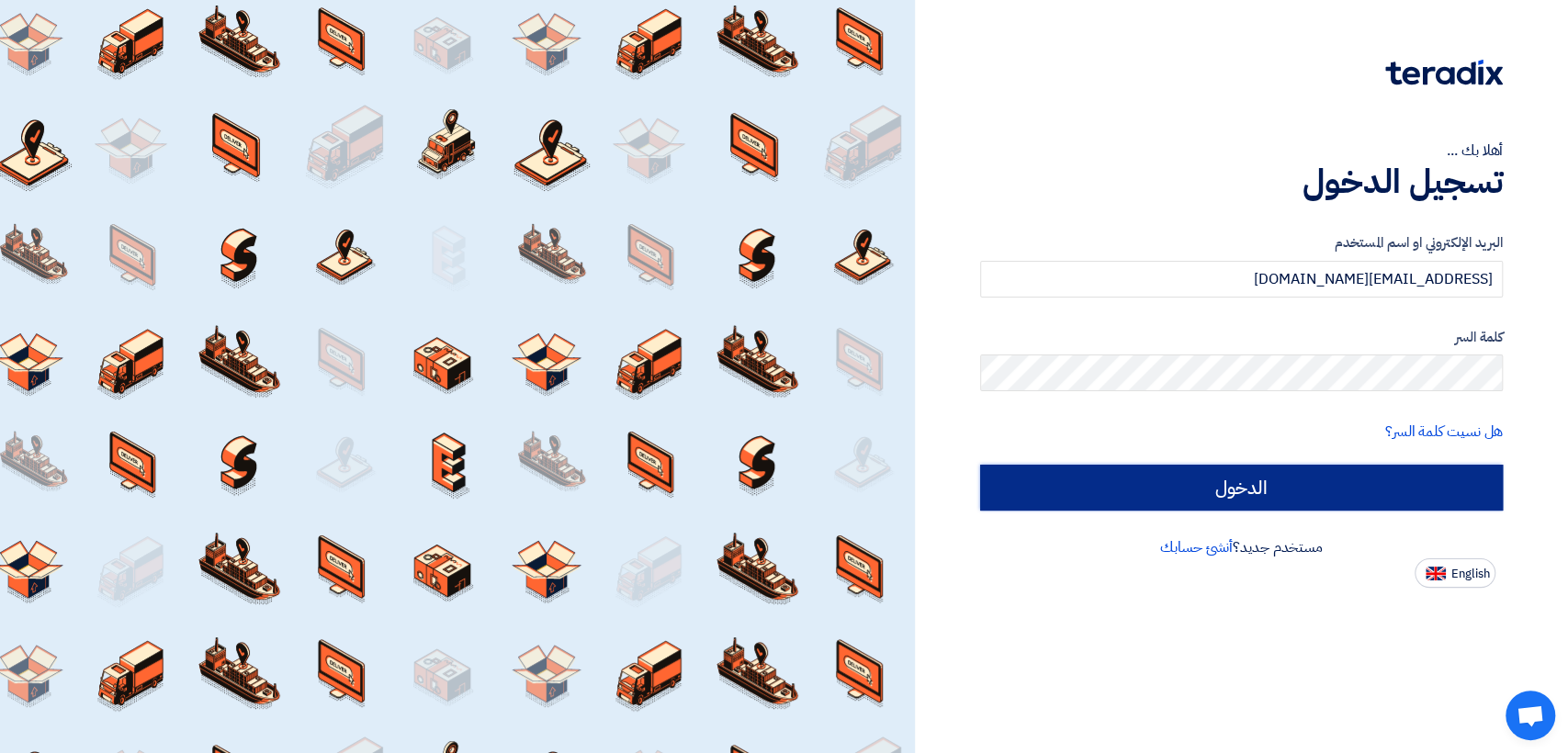 click on "الدخول" 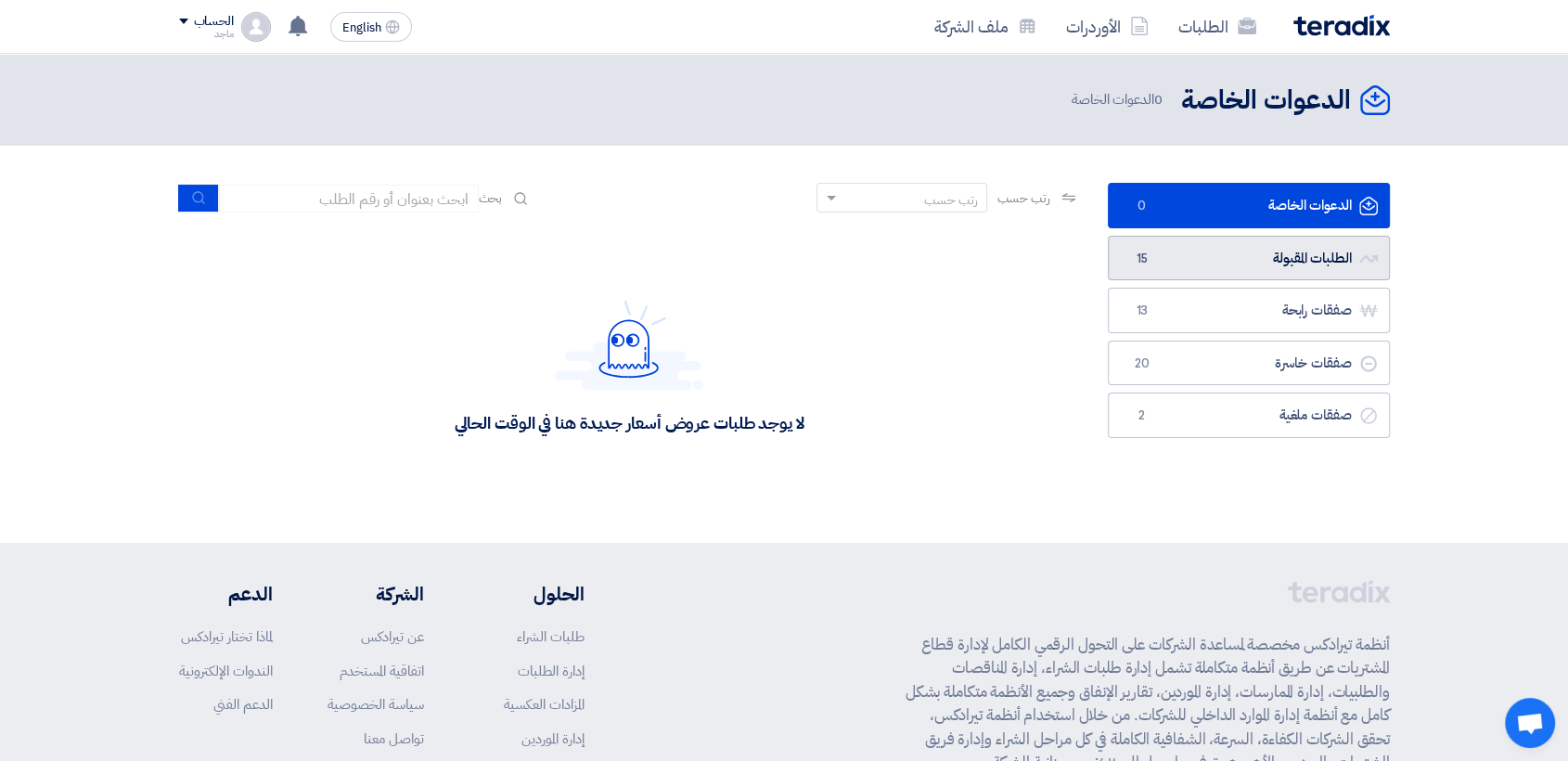 click on "الطلبات المقبولة
الطلبات المقبولة
15" 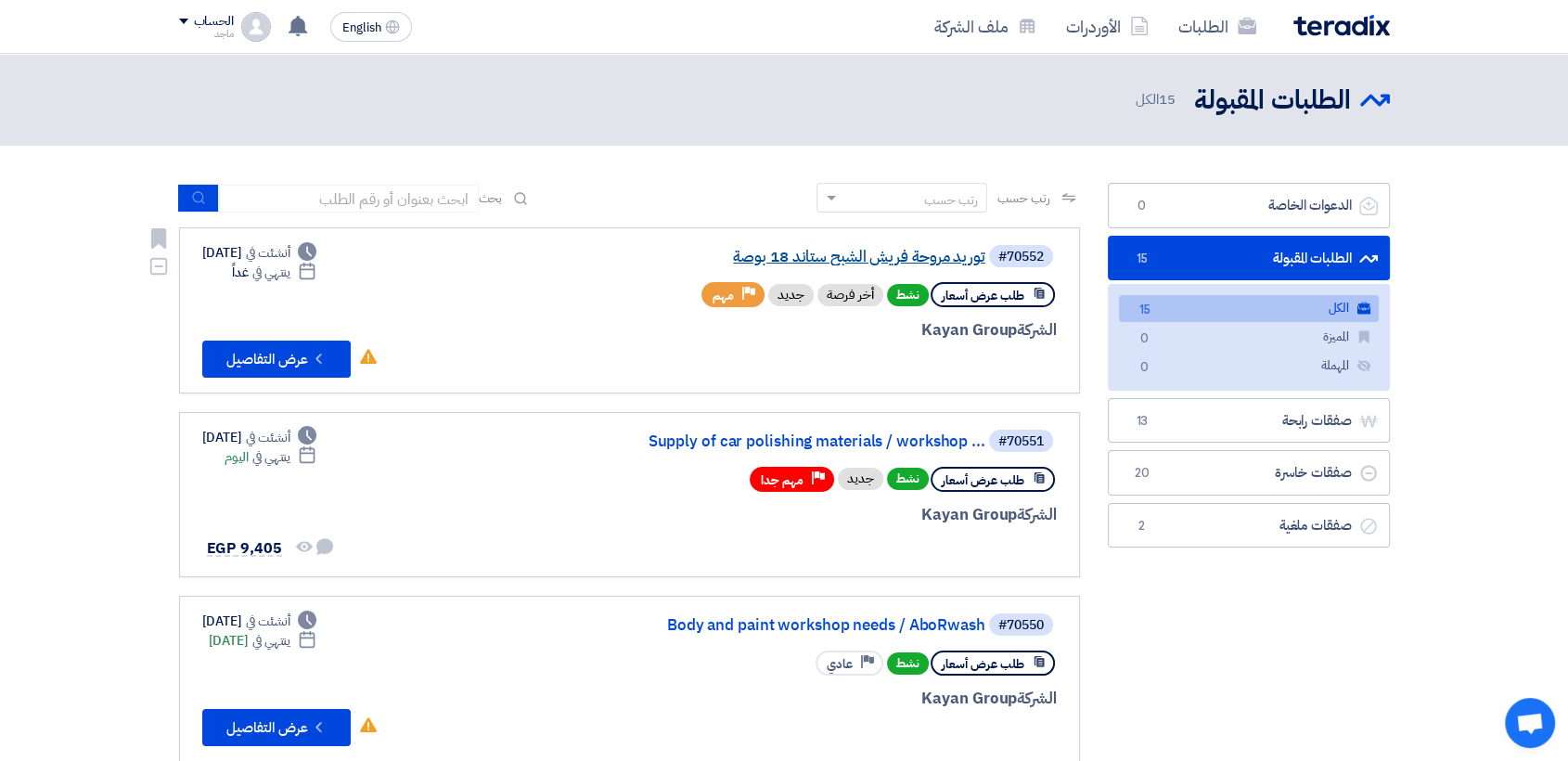 click on "توريد مروحة فريش الشبح ستاند 18 بوصة" 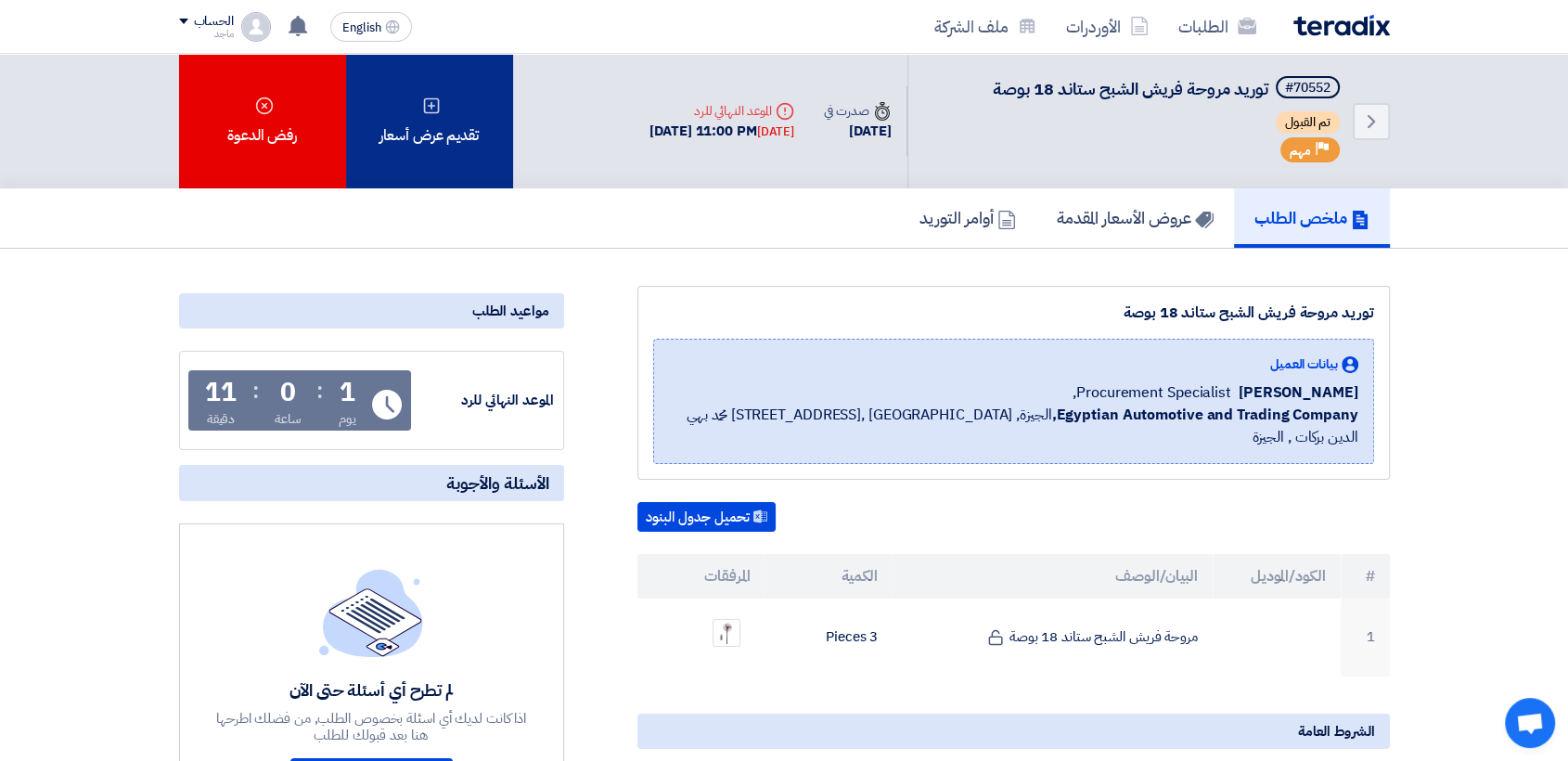 click on "تقديم عرض أسعار" 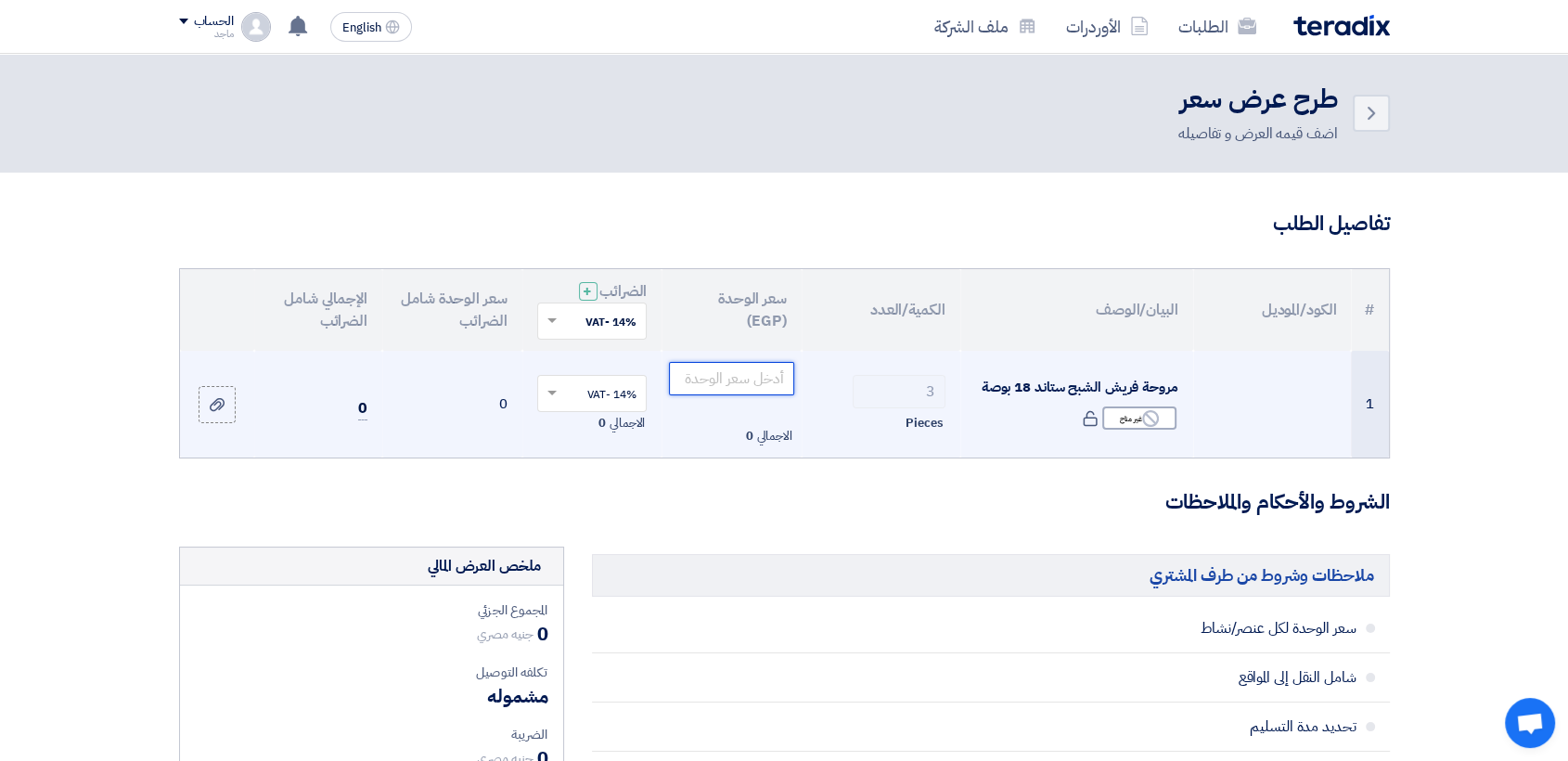 click 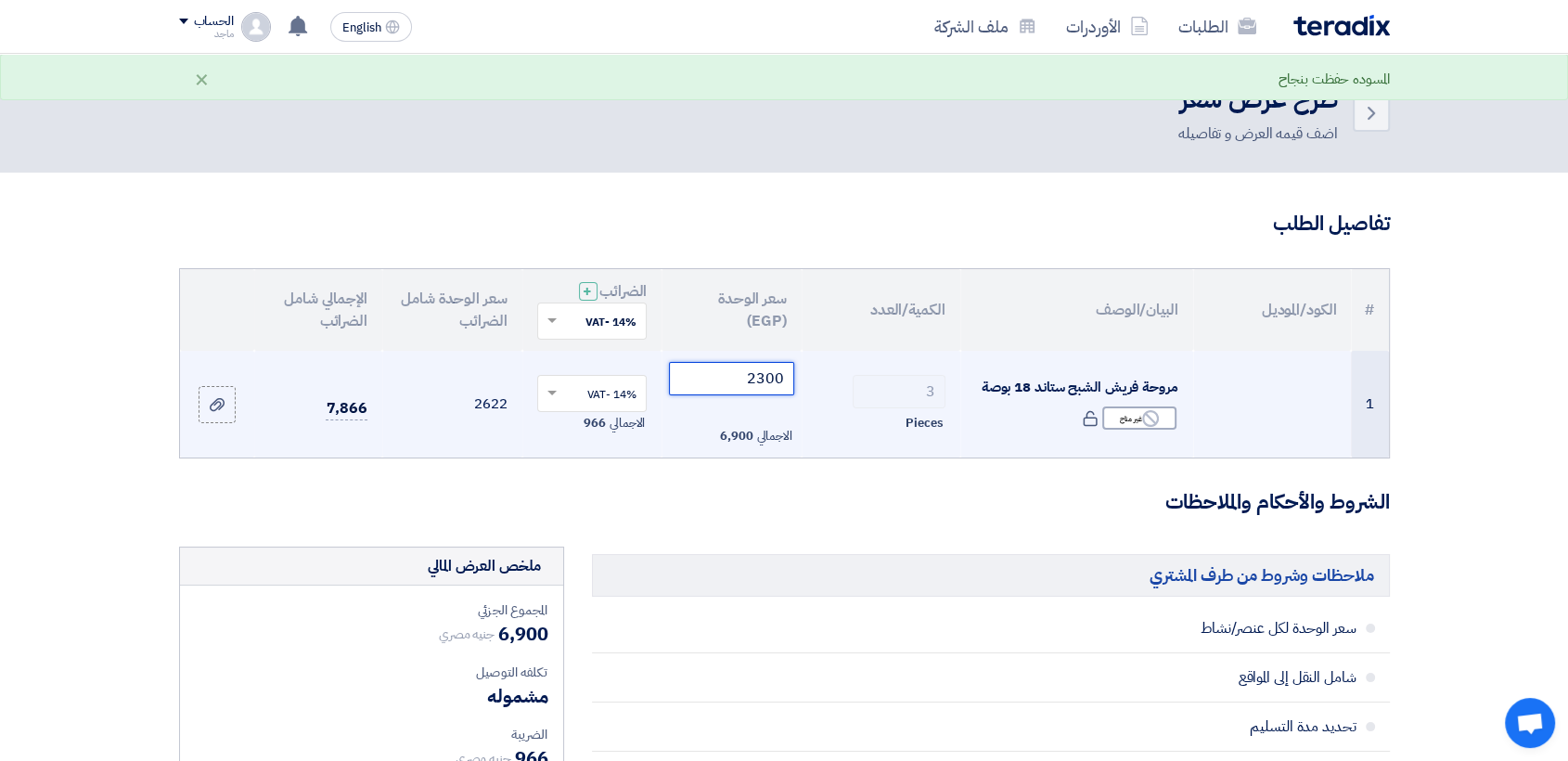 type on "2300" 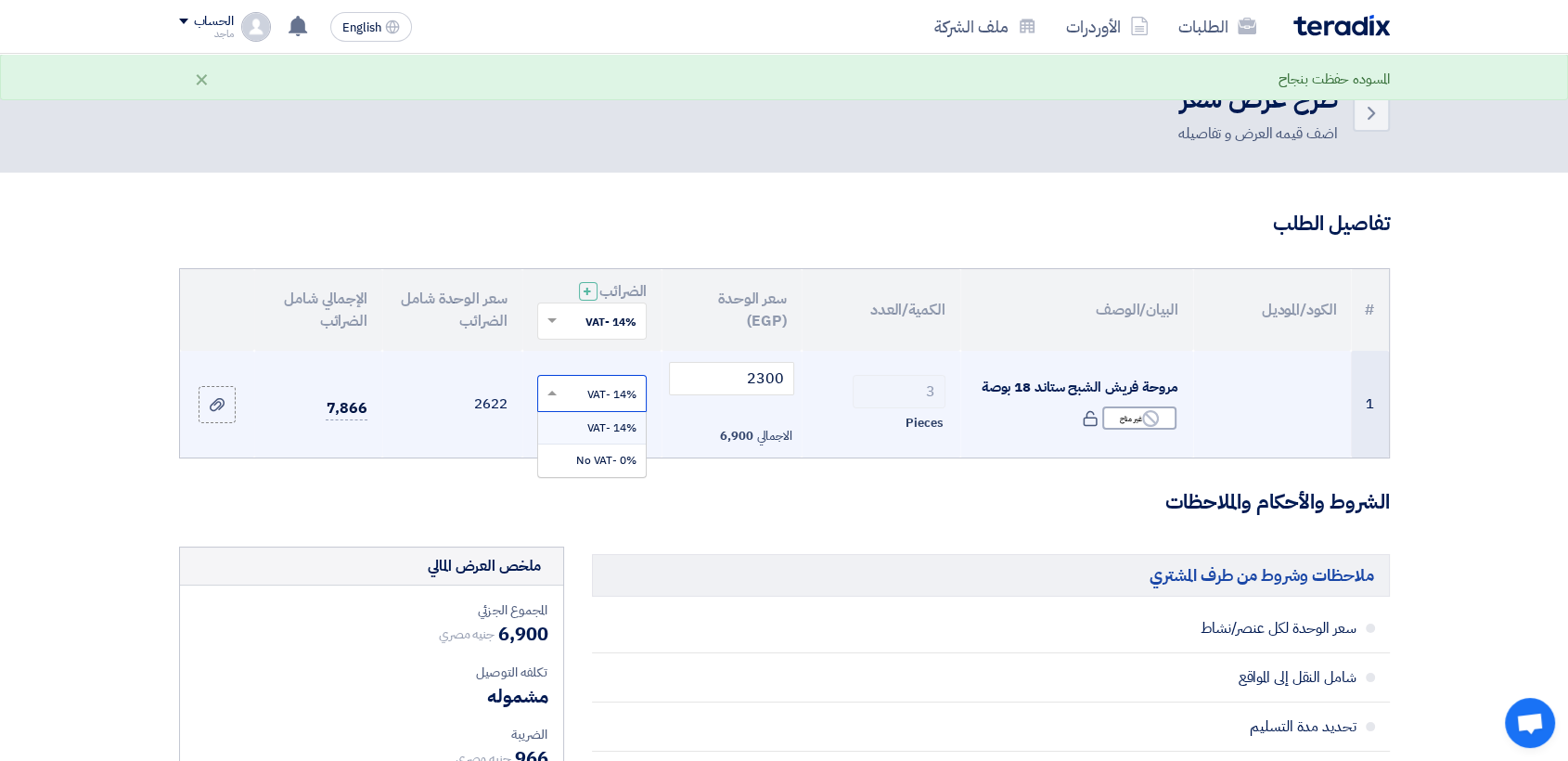 click 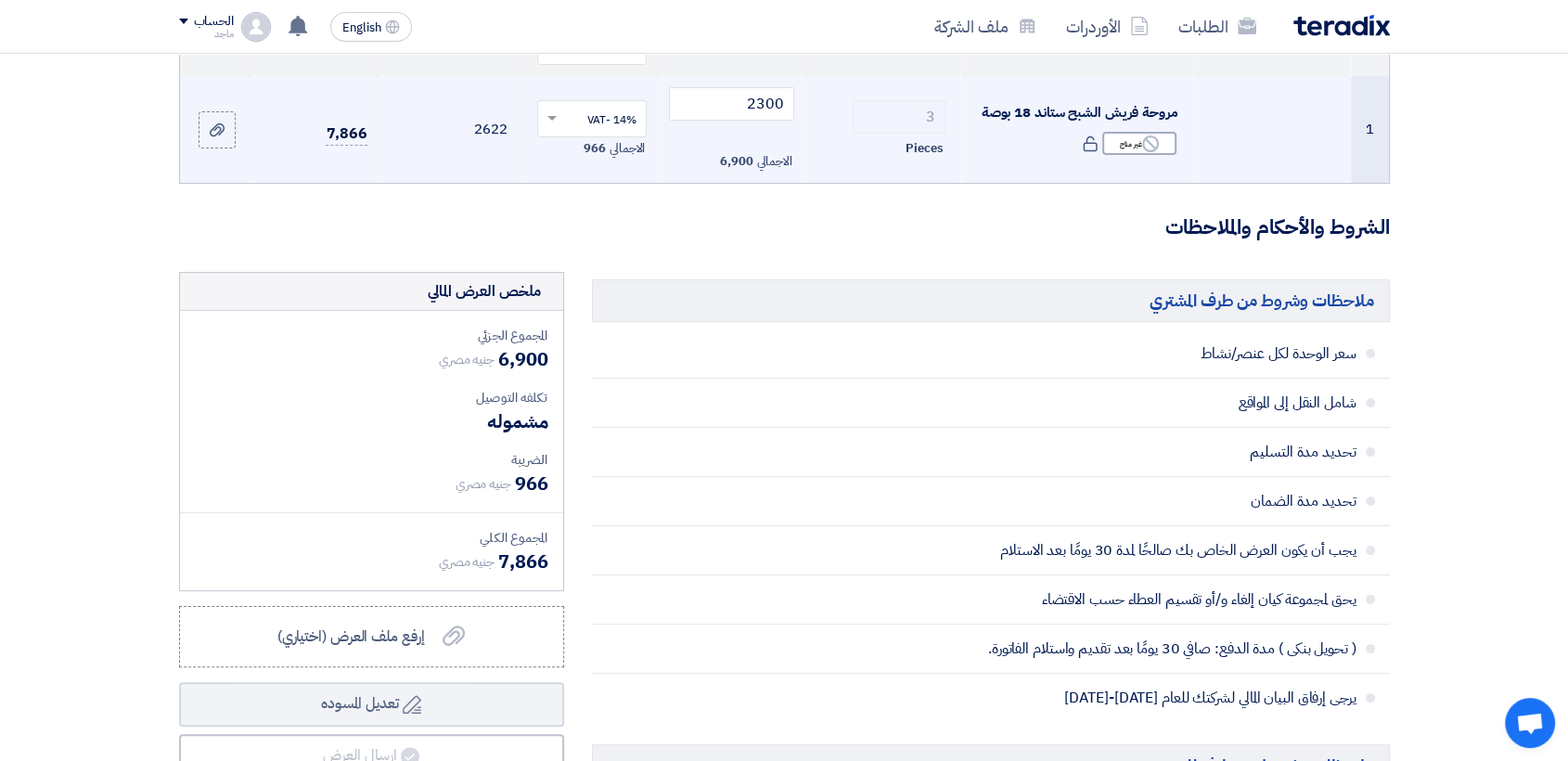 scroll, scrollTop: 251, scrollLeft: 0, axis: vertical 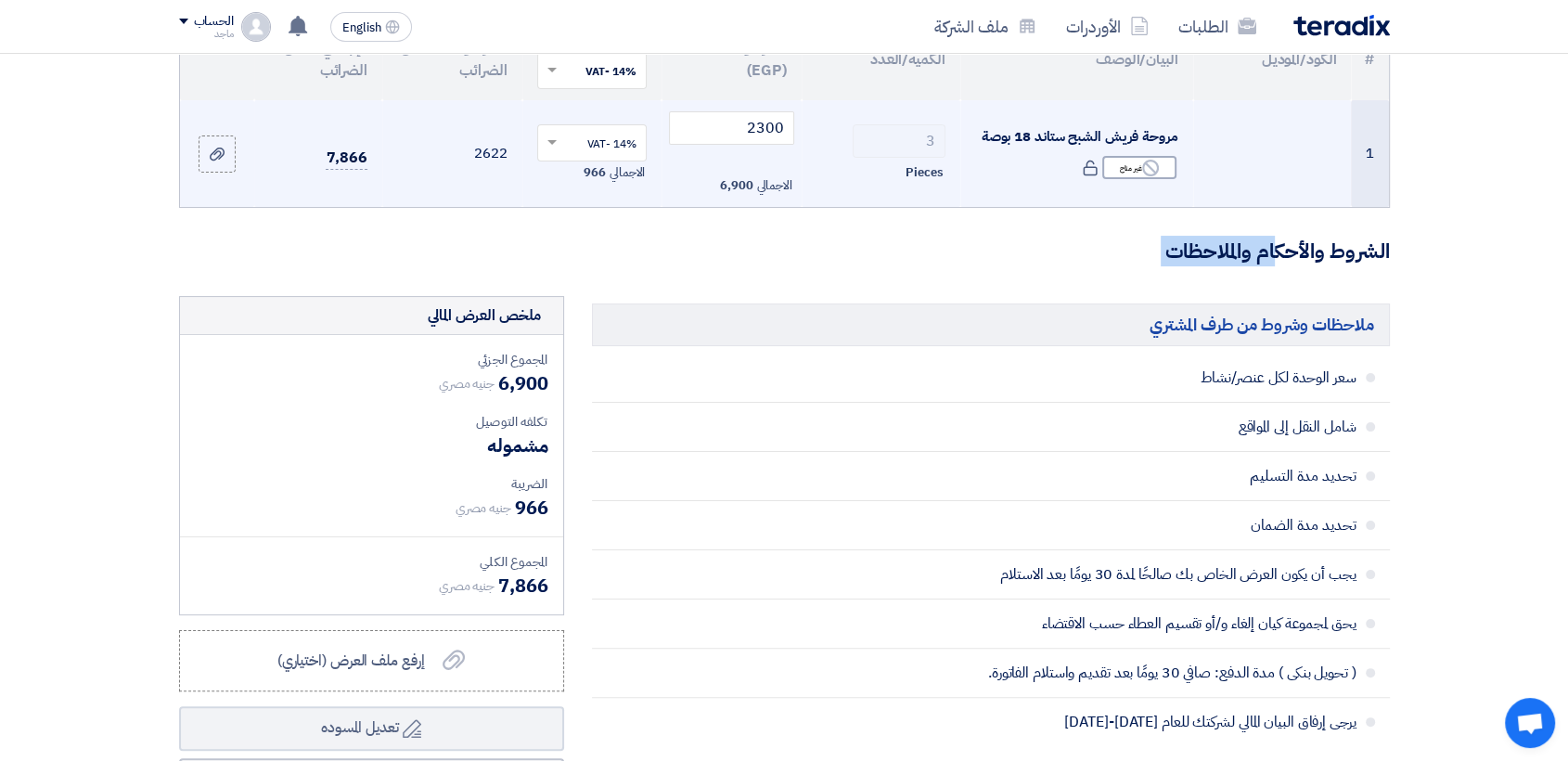 drag, startPoint x: 1566, startPoint y: 273, endPoint x: 1566, endPoint y: 215, distance: 58 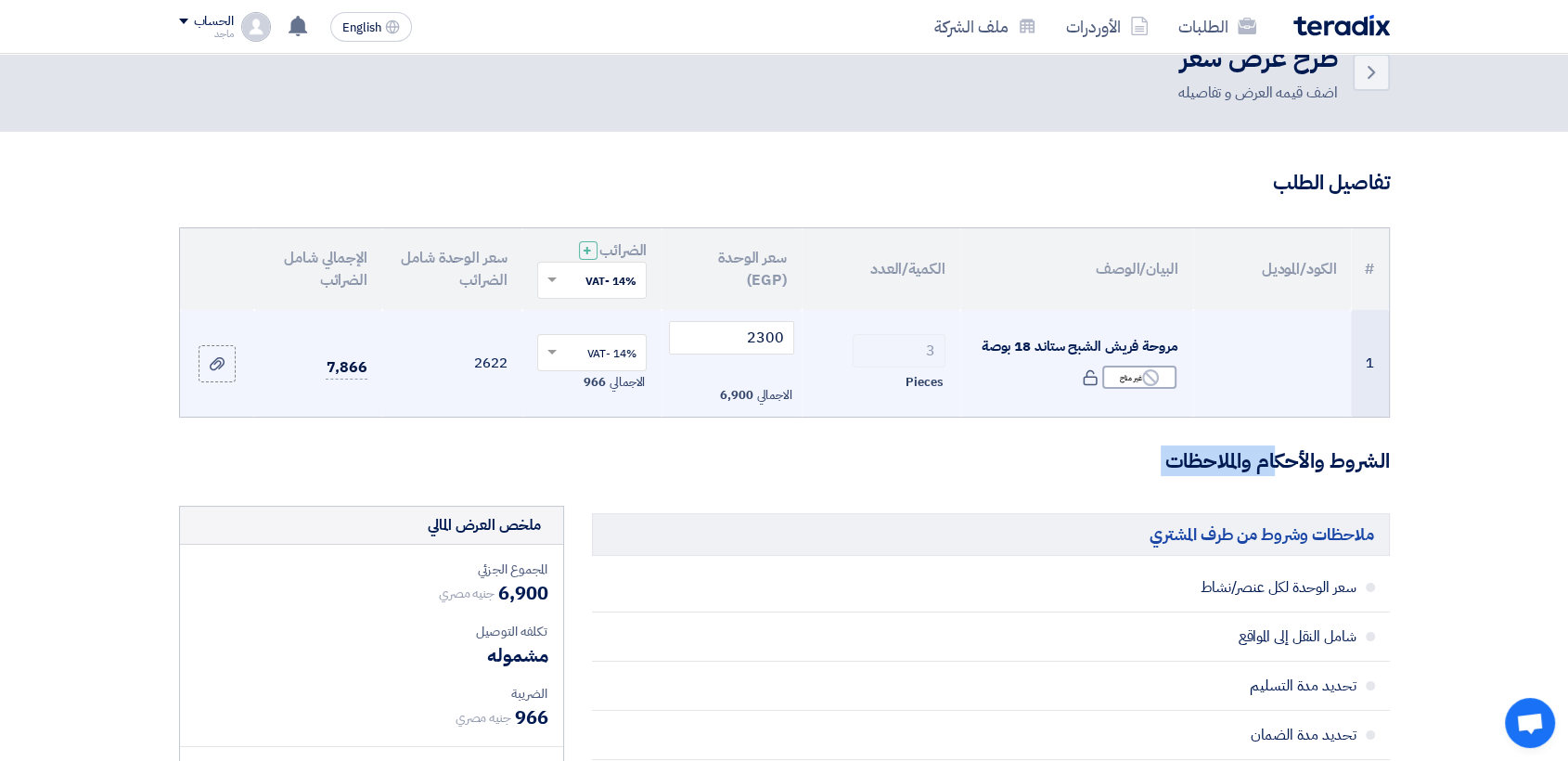 scroll, scrollTop: 0, scrollLeft: 0, axis: both 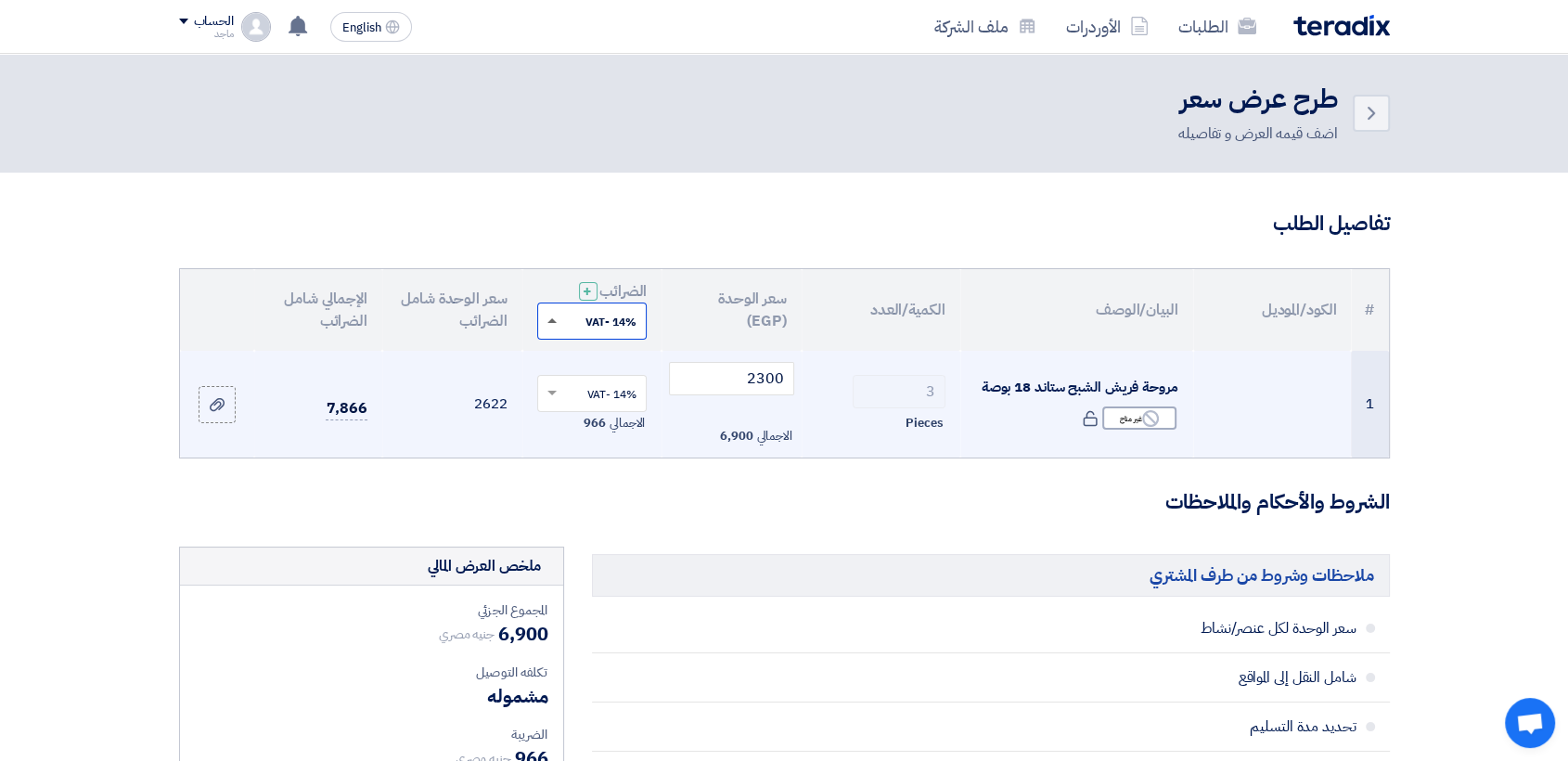 click 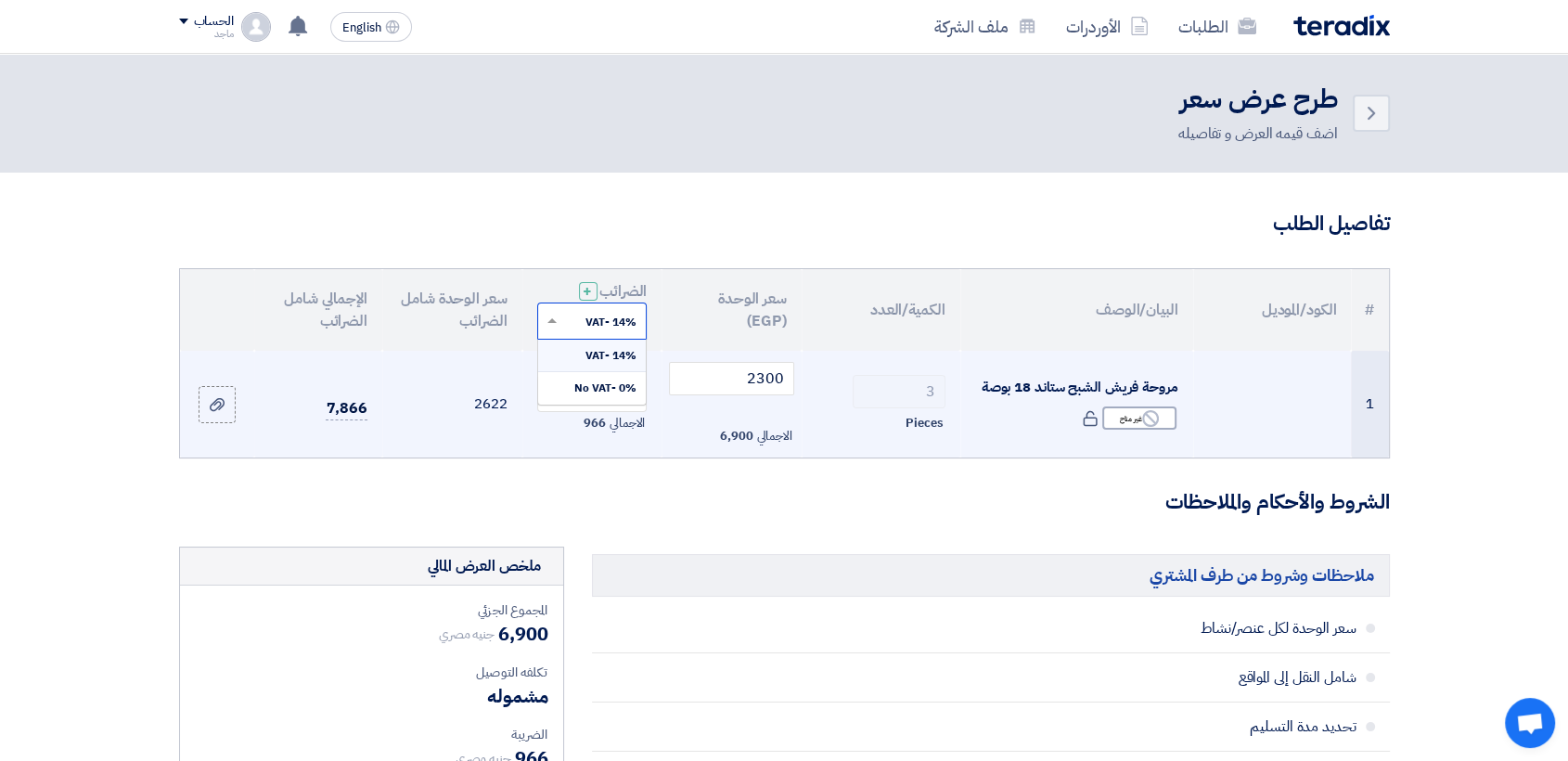 click on "14% -VAT" at bounding box center (592, 355) 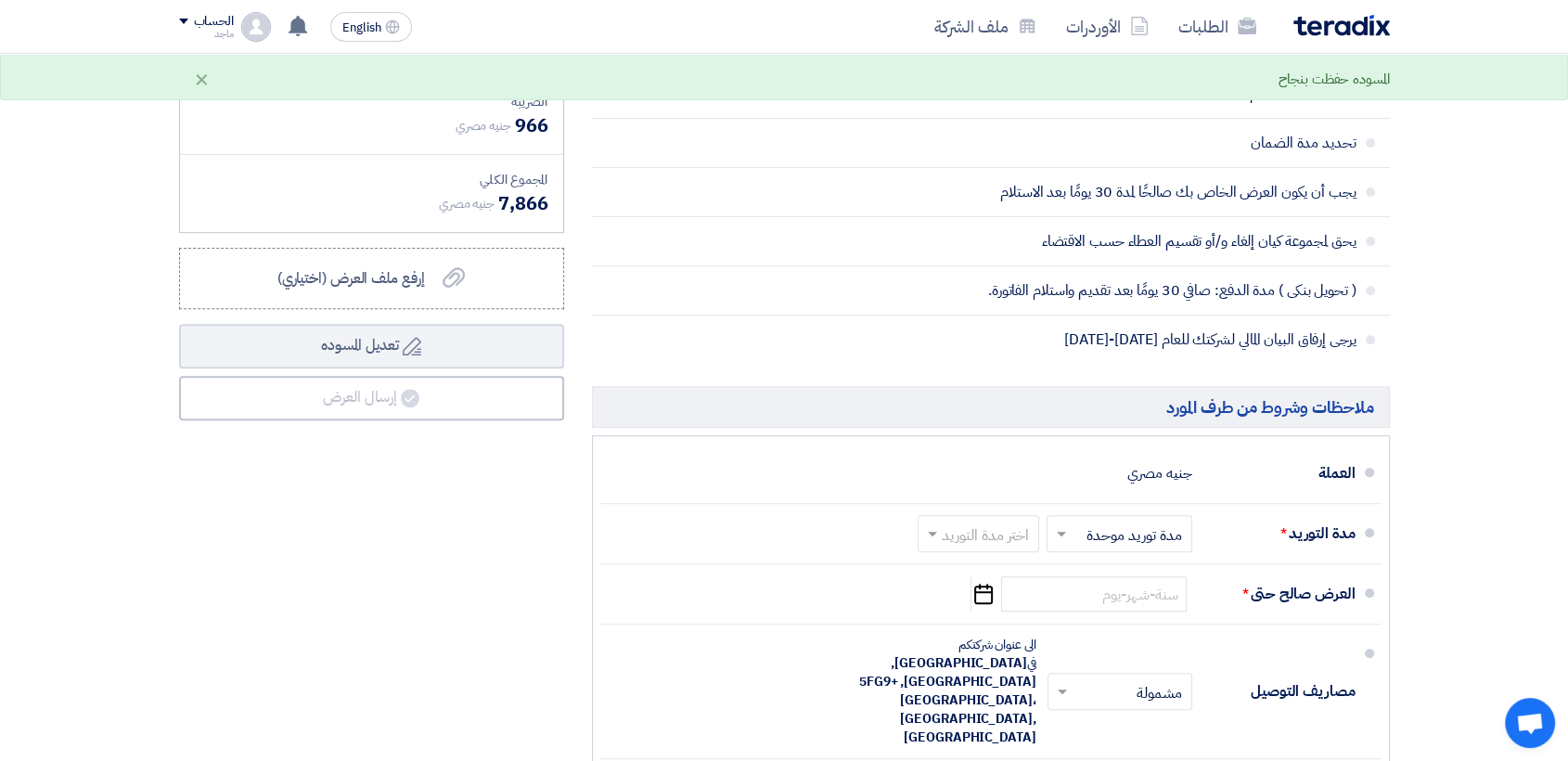scroll, scrollTop: 651, scrollLeft: 0, axis: vertical 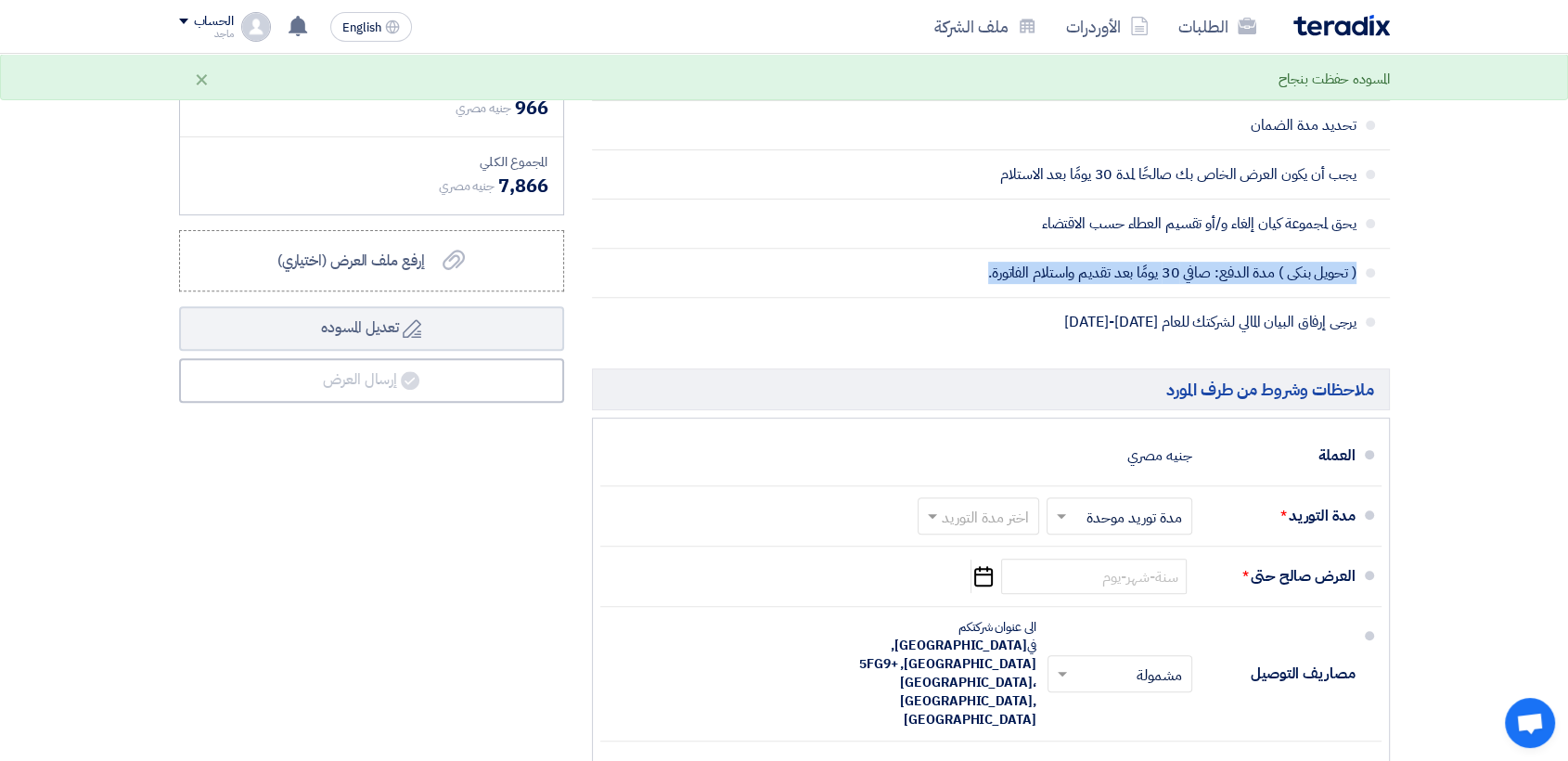 drag, startPoint x: 1566, startPoint y: 270, endPoint x: 1569, endPoint y: 342, distance: 72.06247 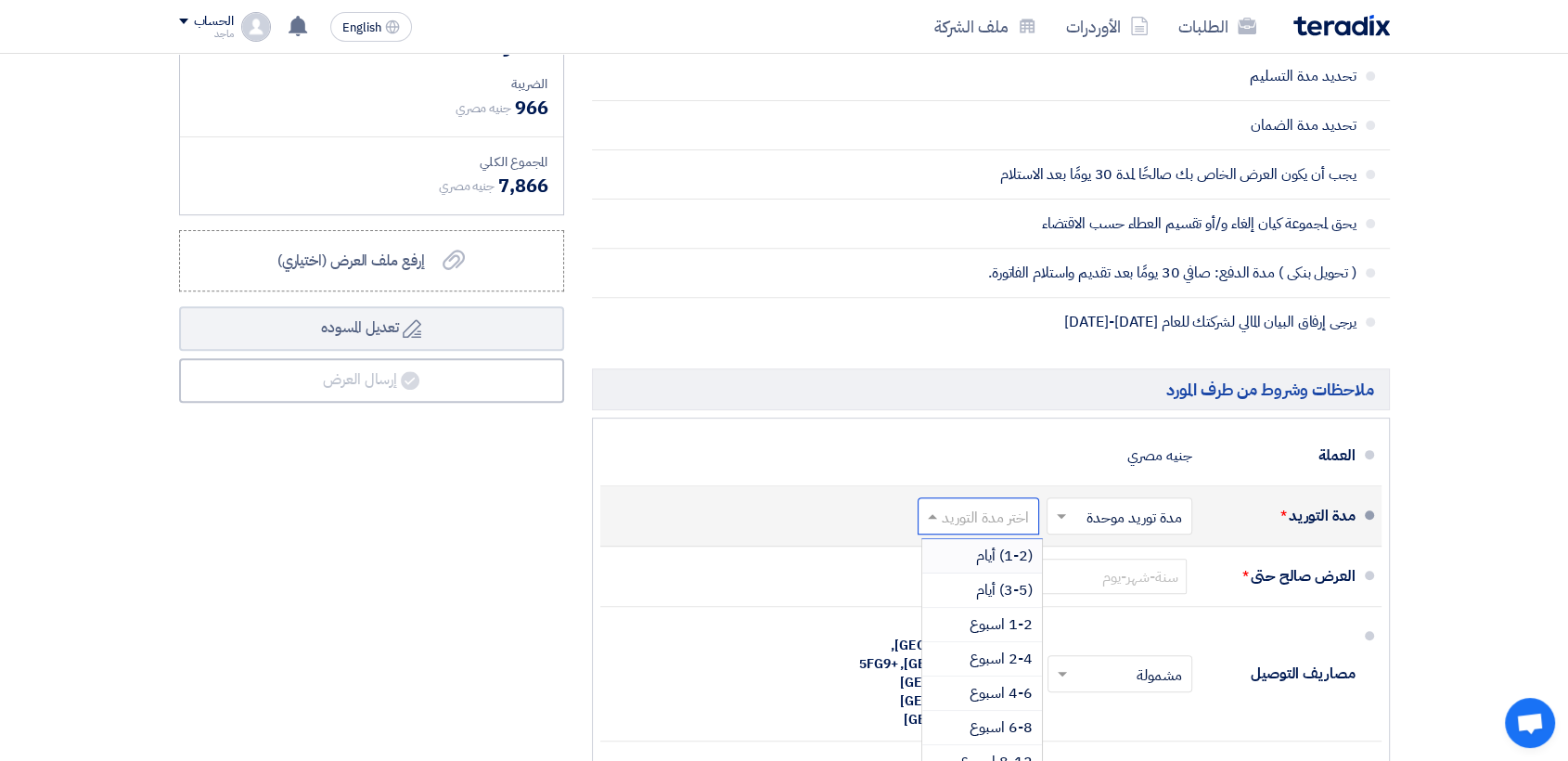 click 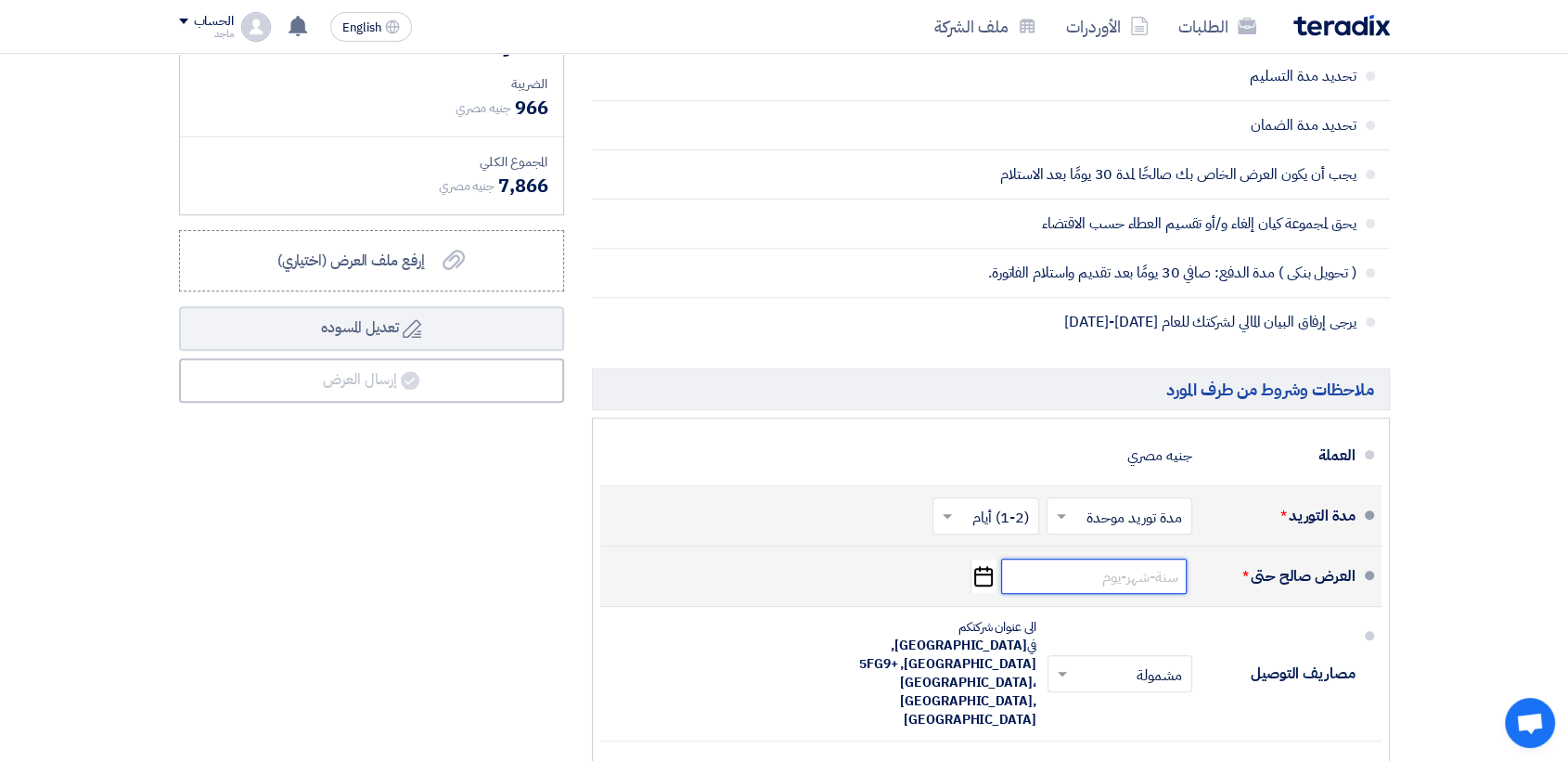 click 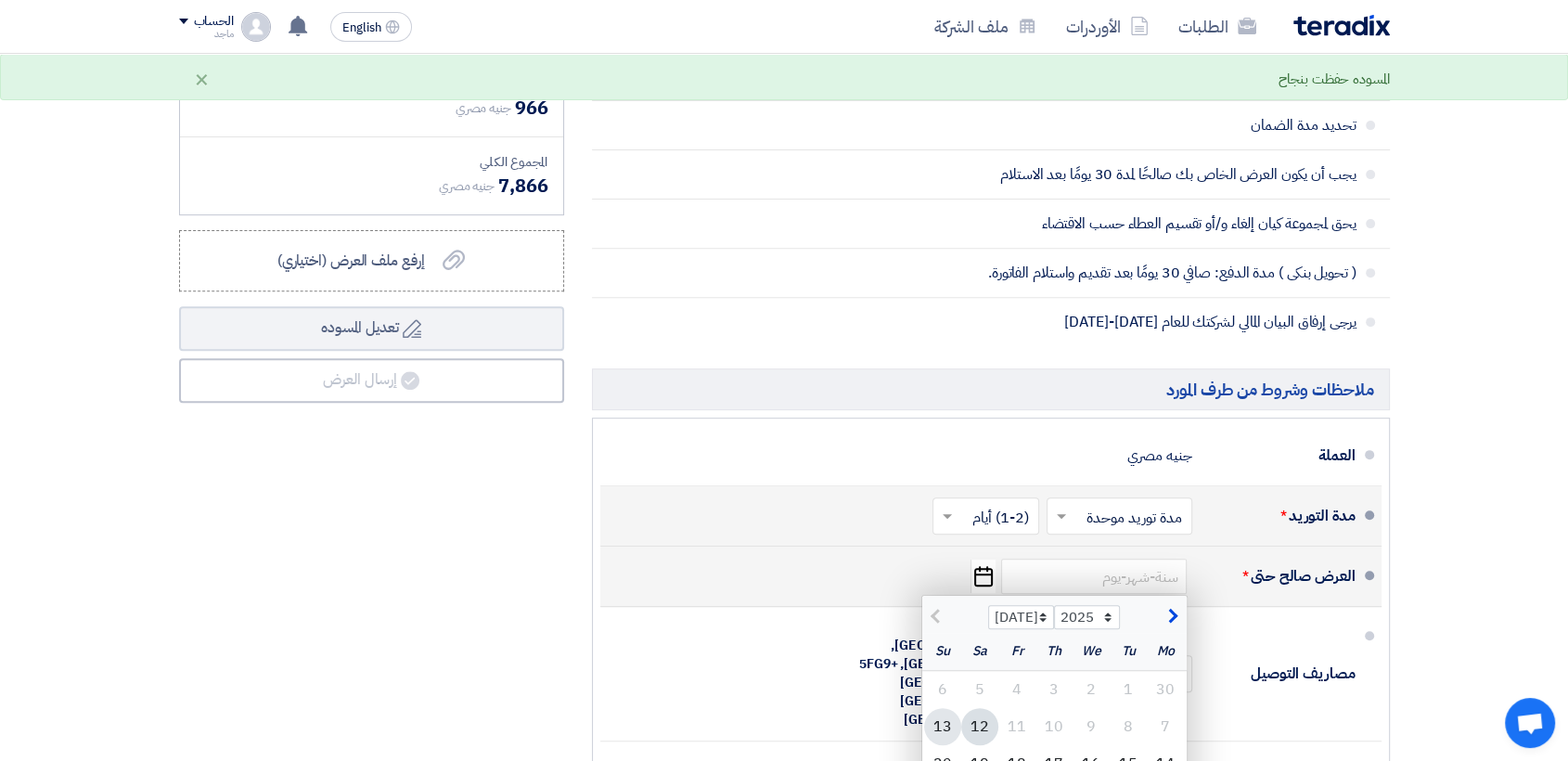 click on "13" 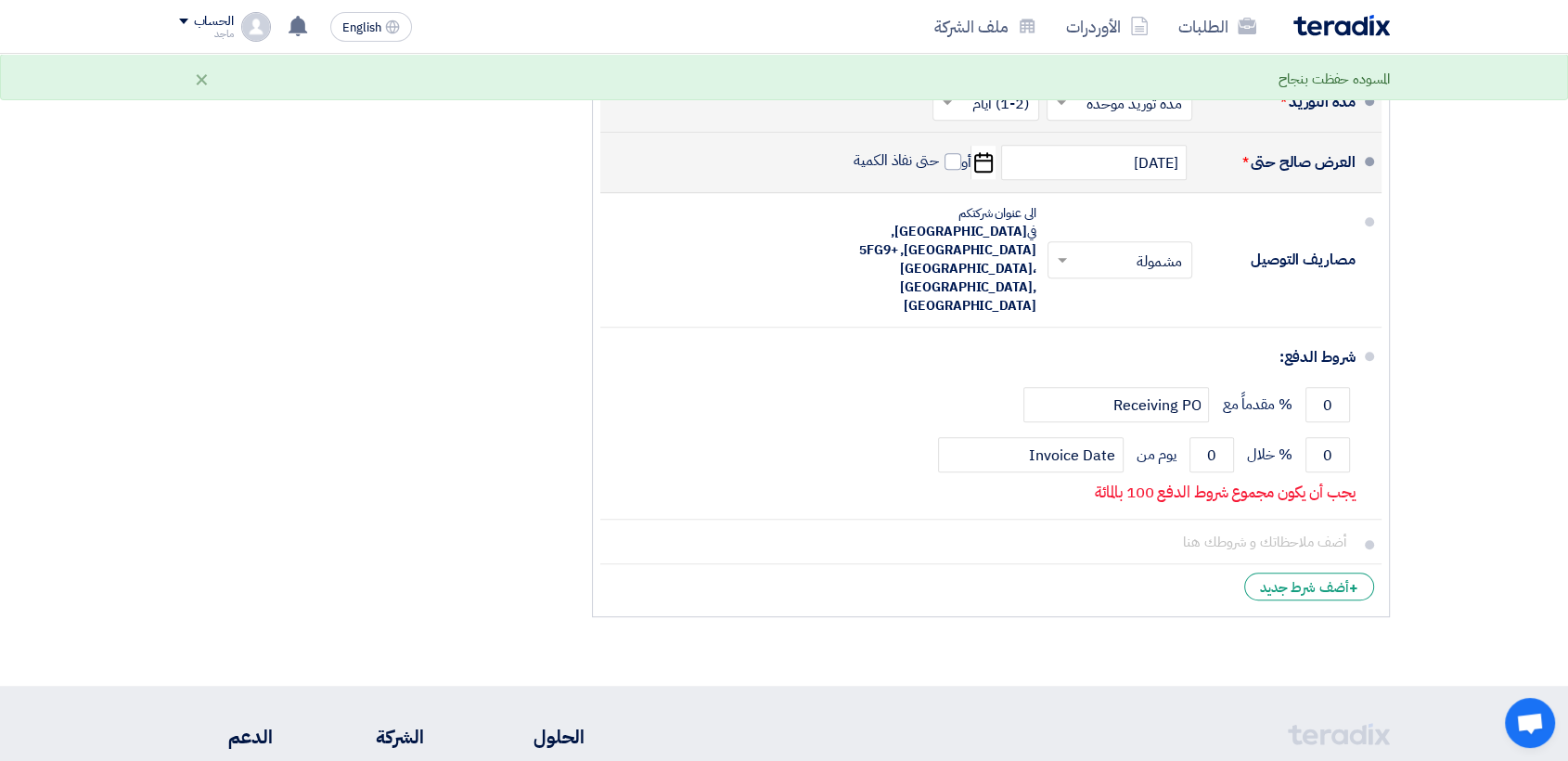 scroll, scrollTop: 1152, scrollLeft: 0, axis: vertical 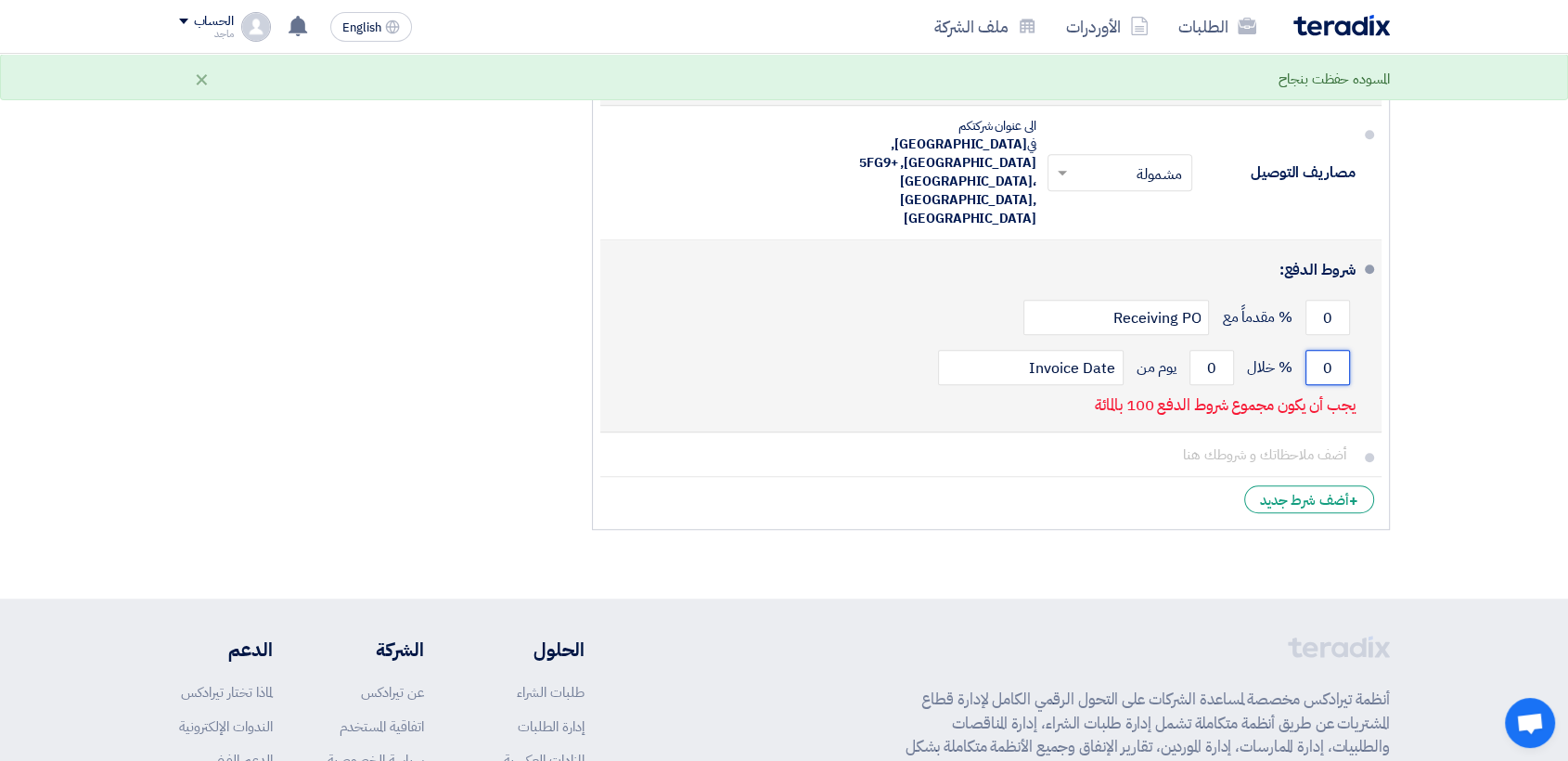 click on "0" 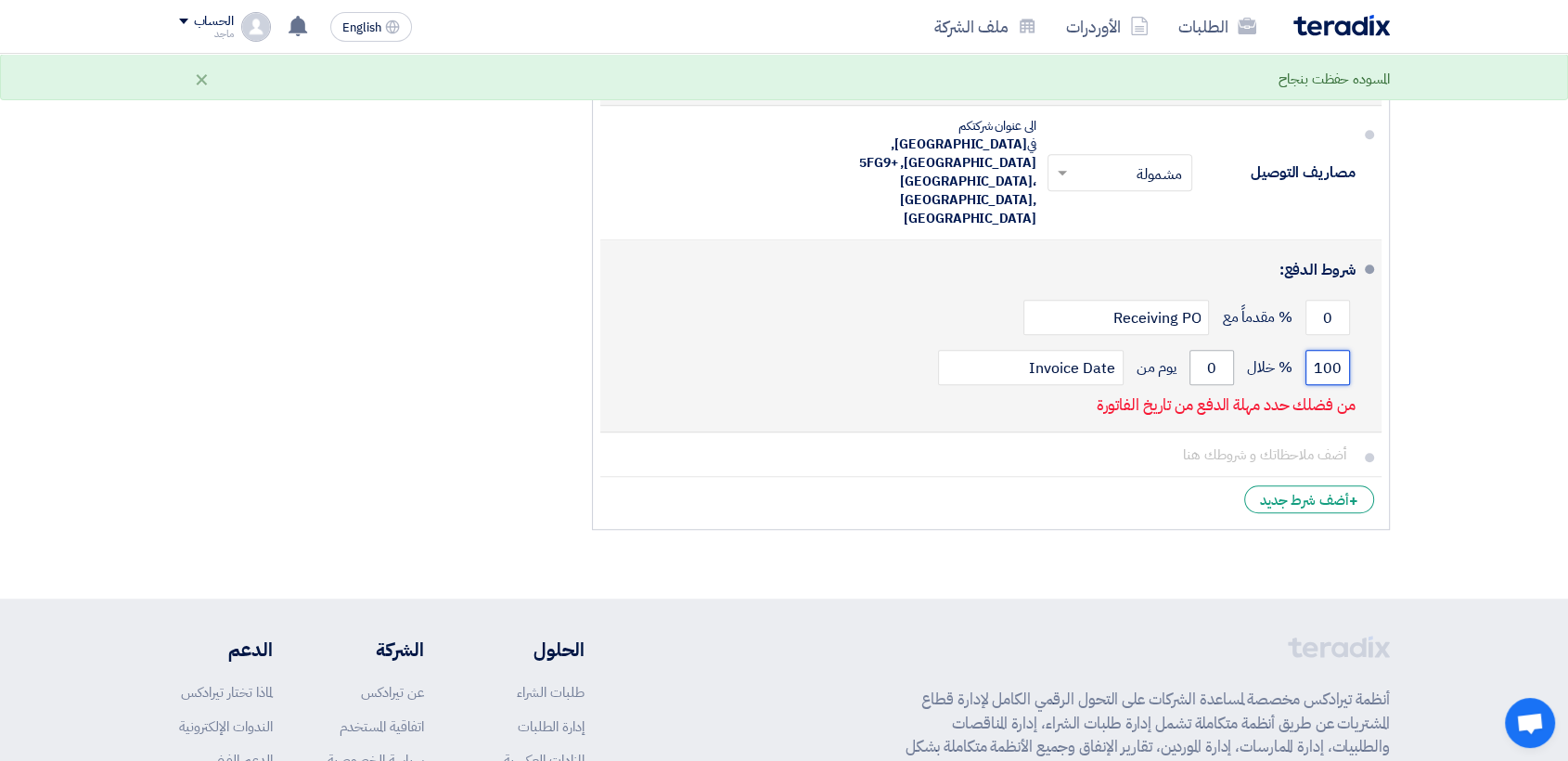 type on "100" 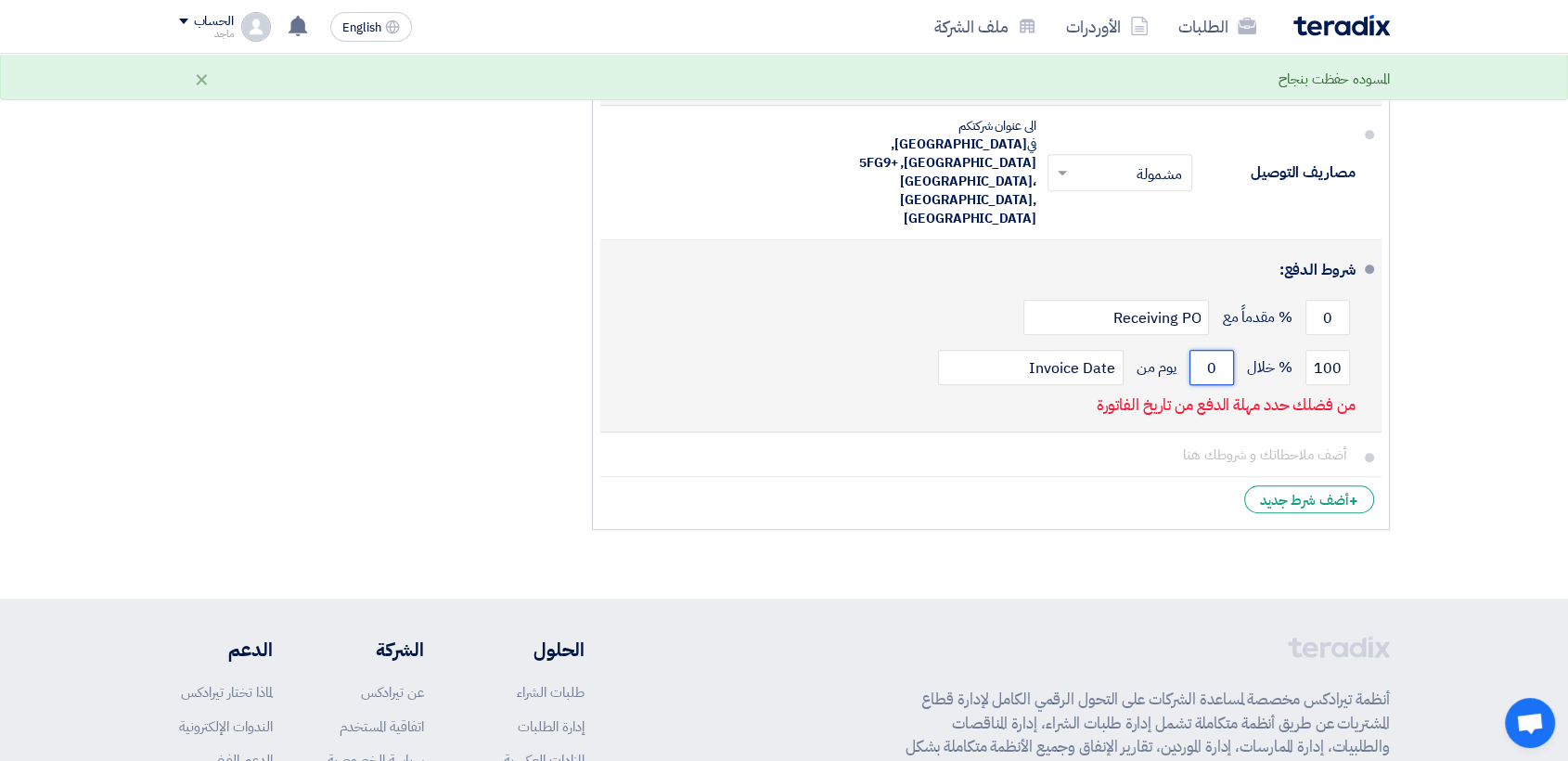 click on "0" 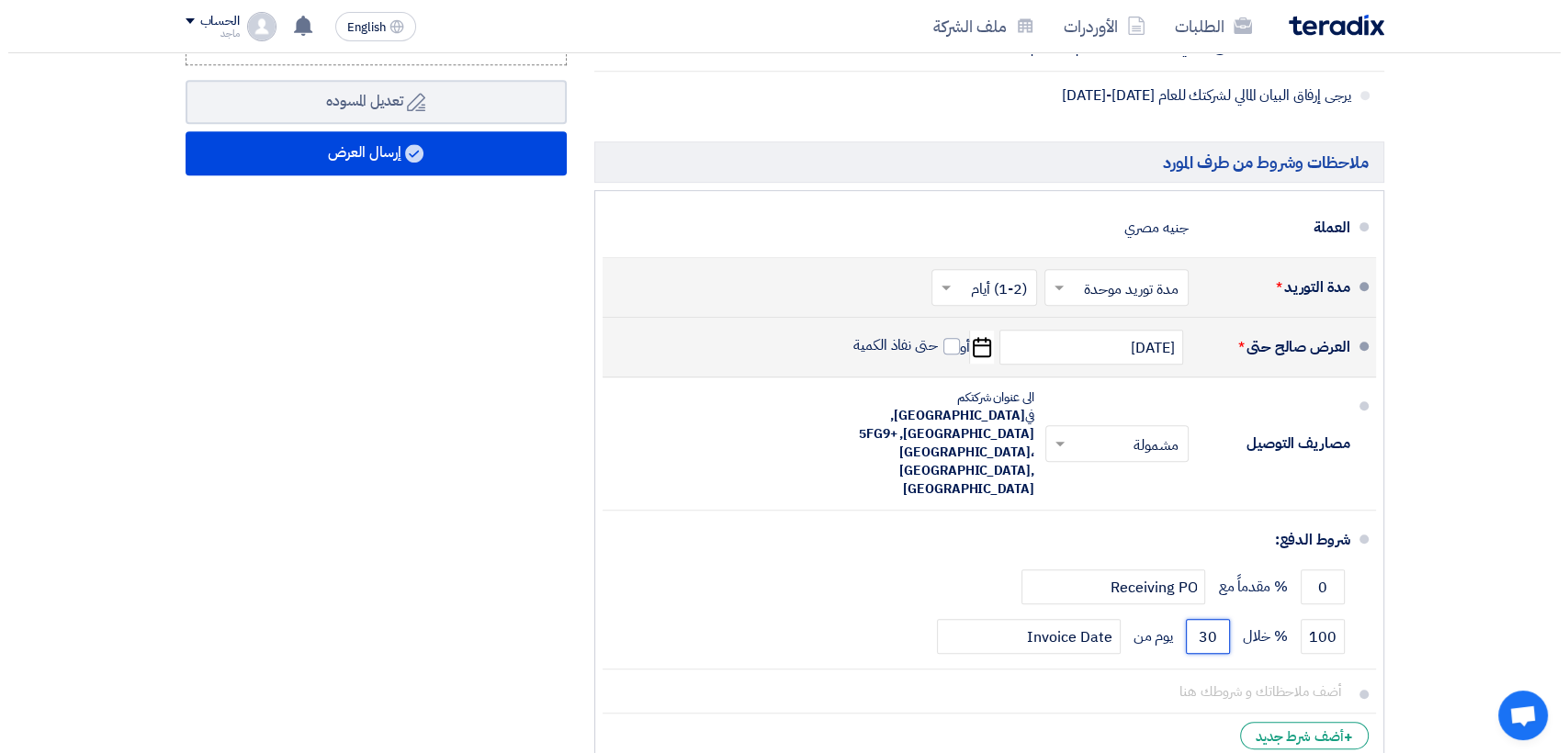 scroll, scrollTop: 854, scrollLeft: 0, axis: vertical 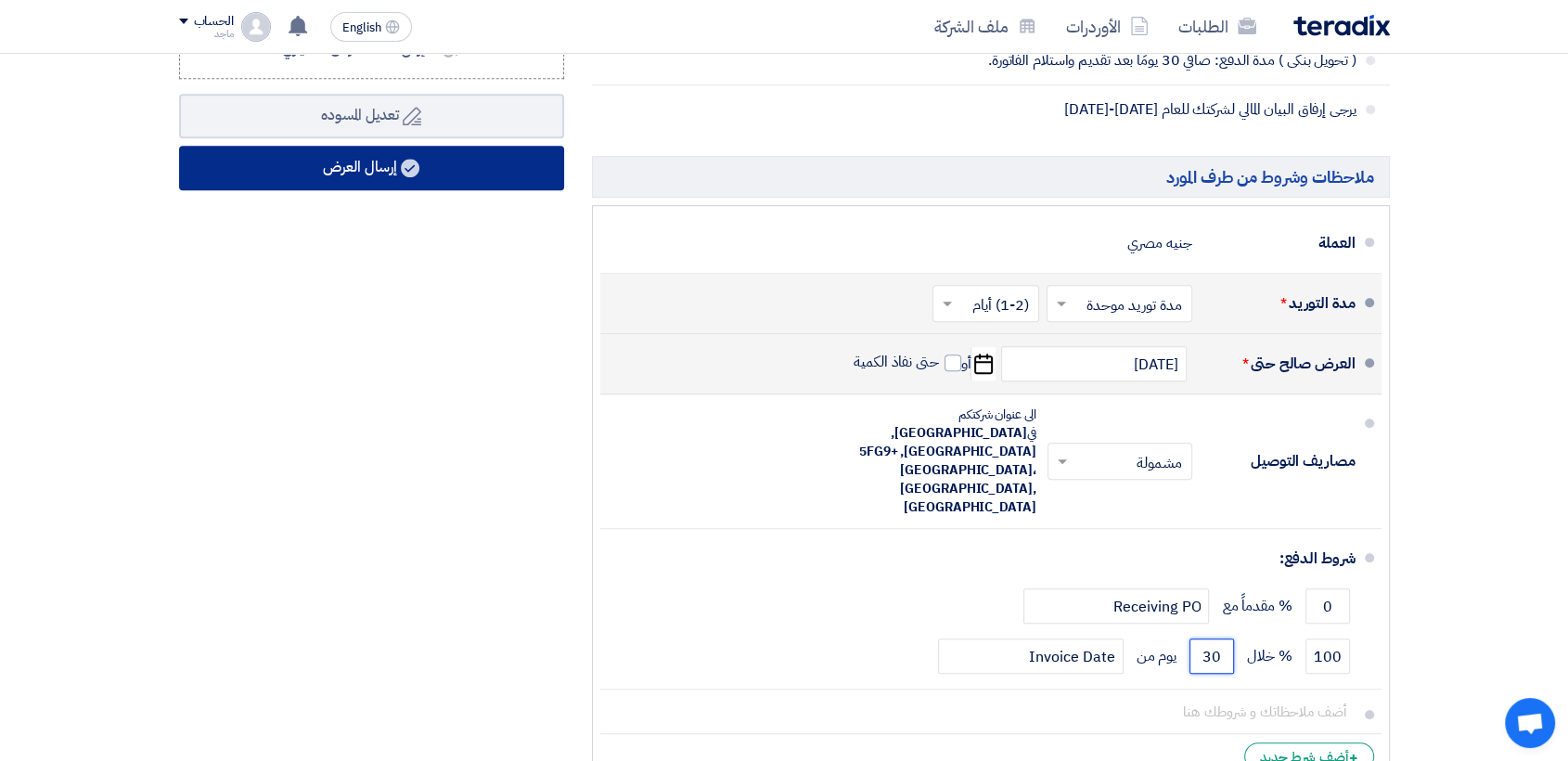 type on "30" 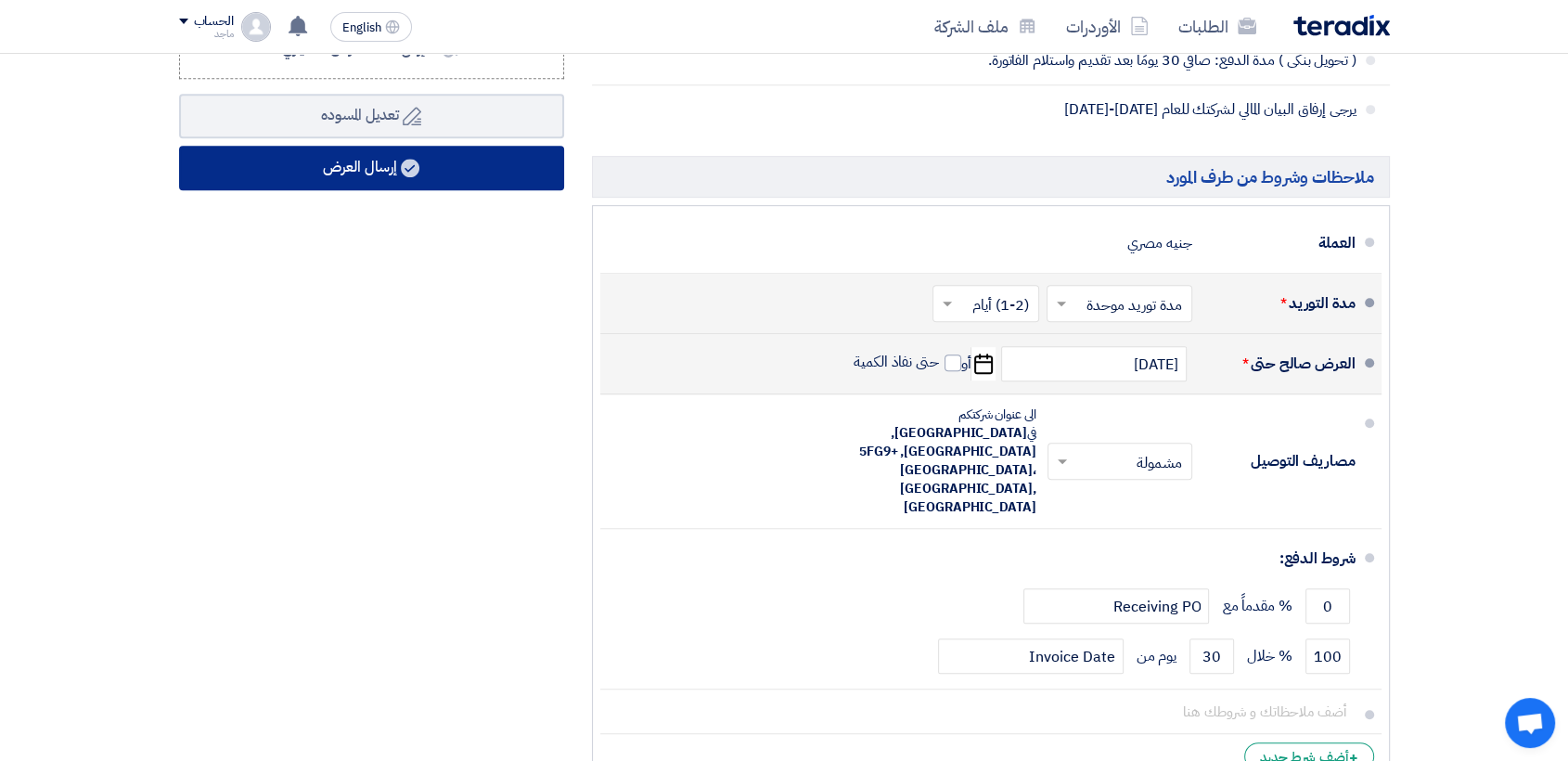 click on "إرسال العرض" 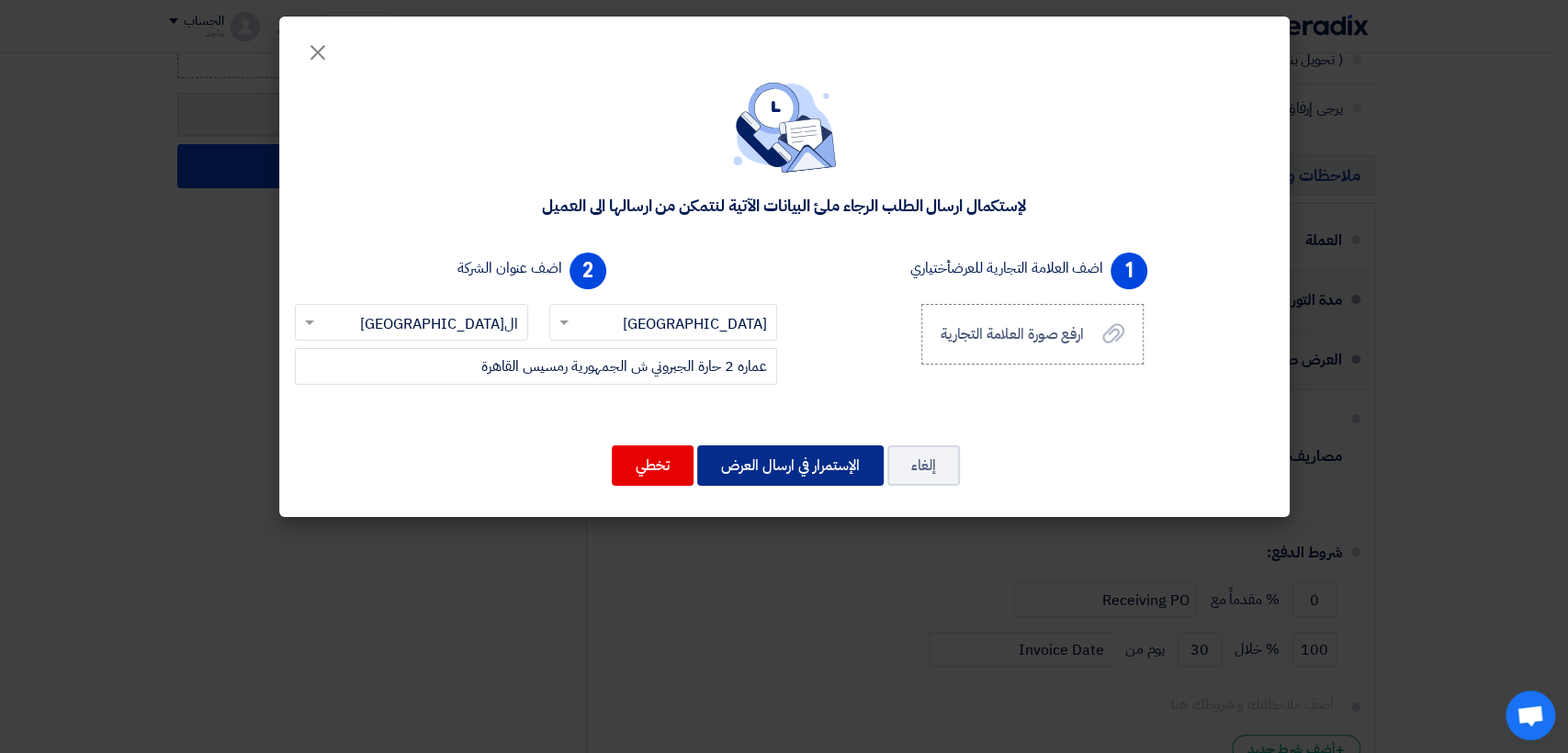 click on "الإستمرار في ارسال العرض" 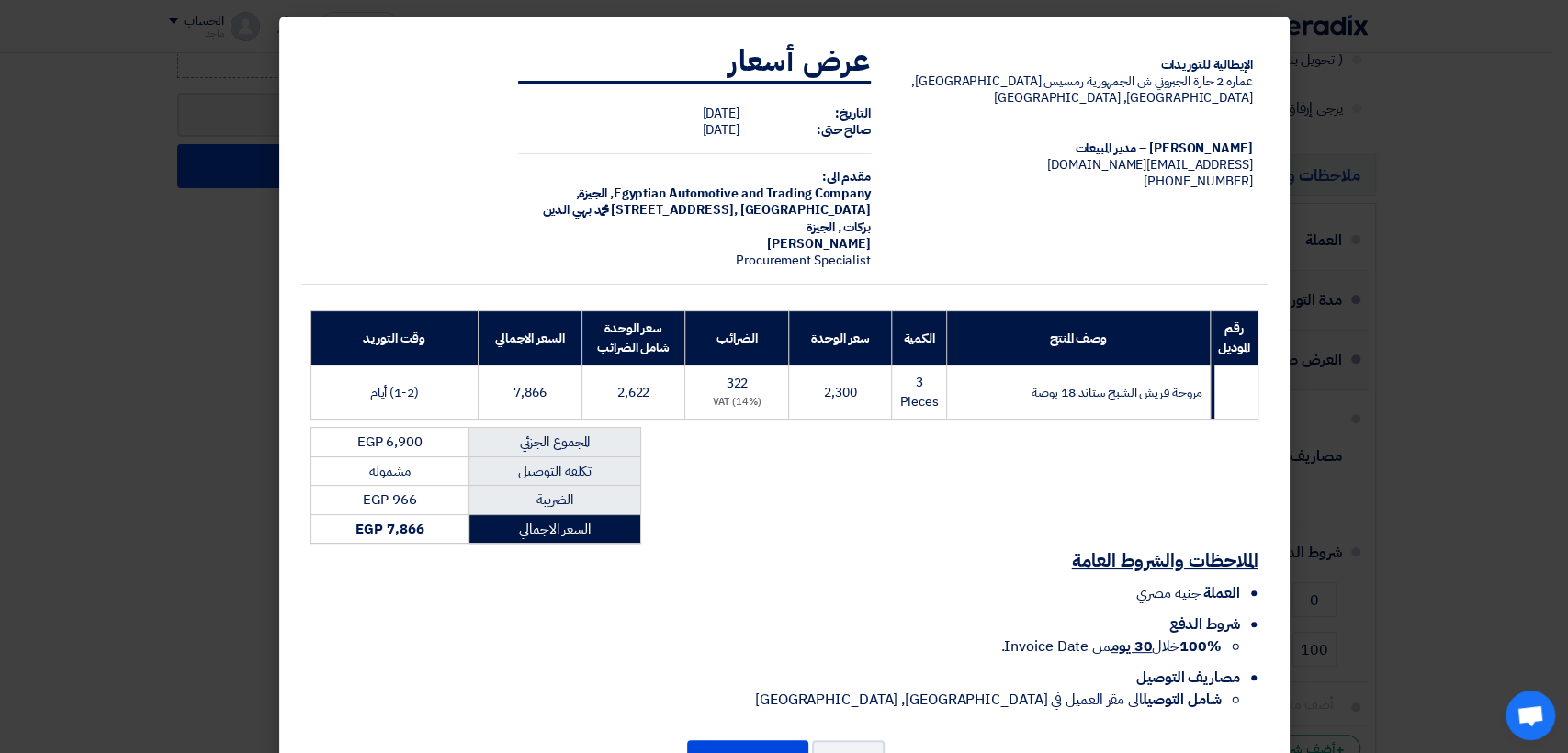 scroll, scrollTop: 57, scrollLeft: 0, axis: vertical 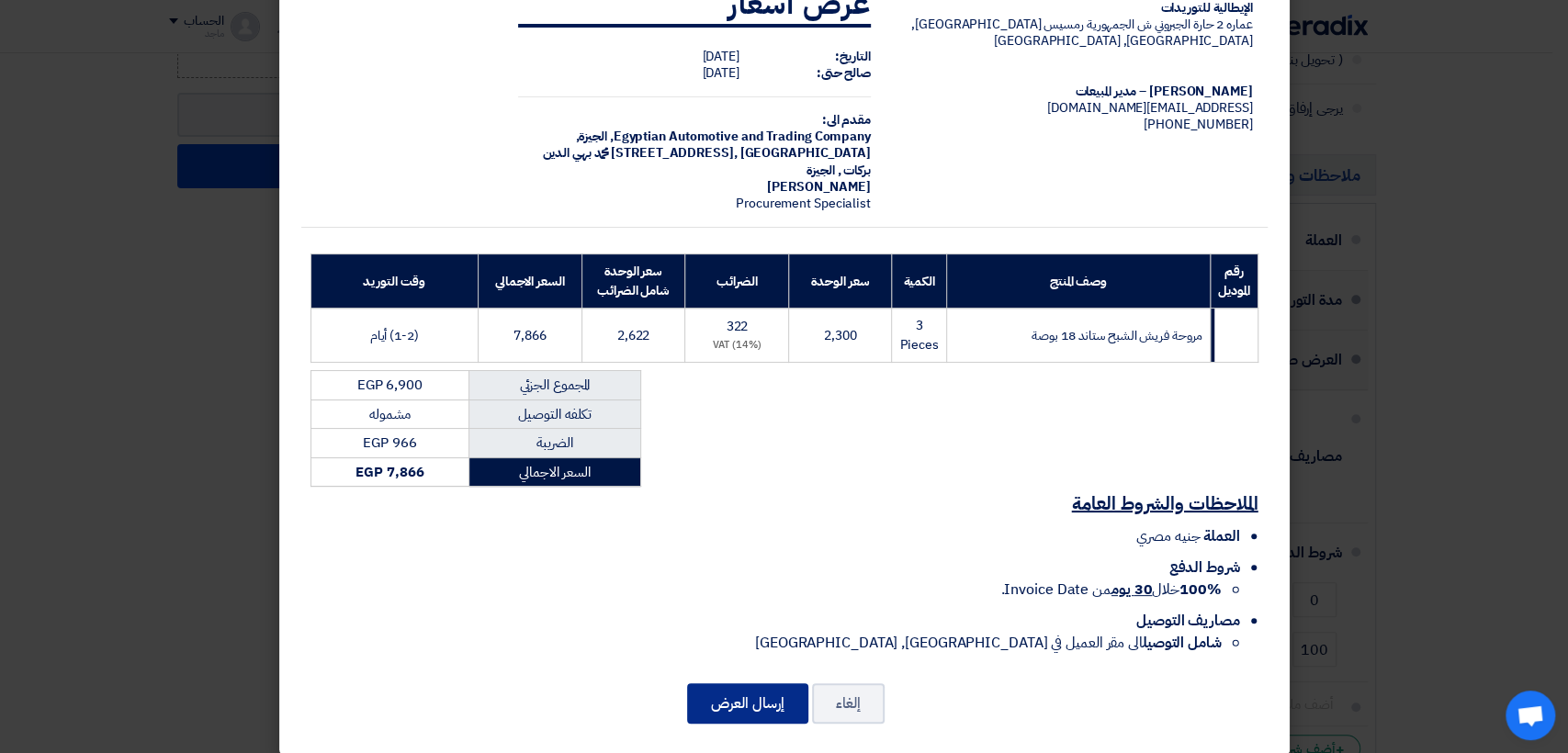 click on "إرسال العرض" 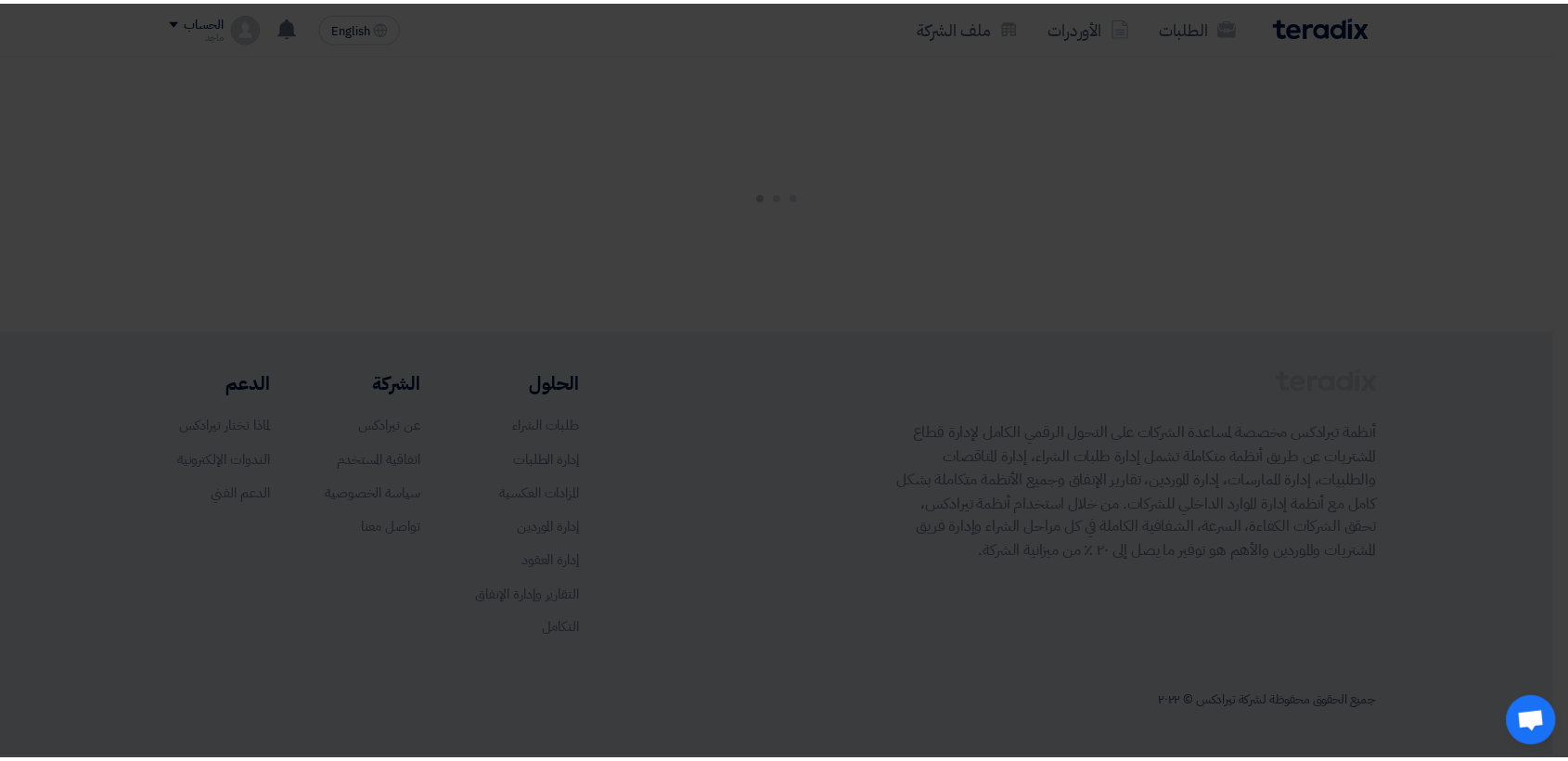 scroll, scrollTop: 0, scrollLeft: 0, axis: both 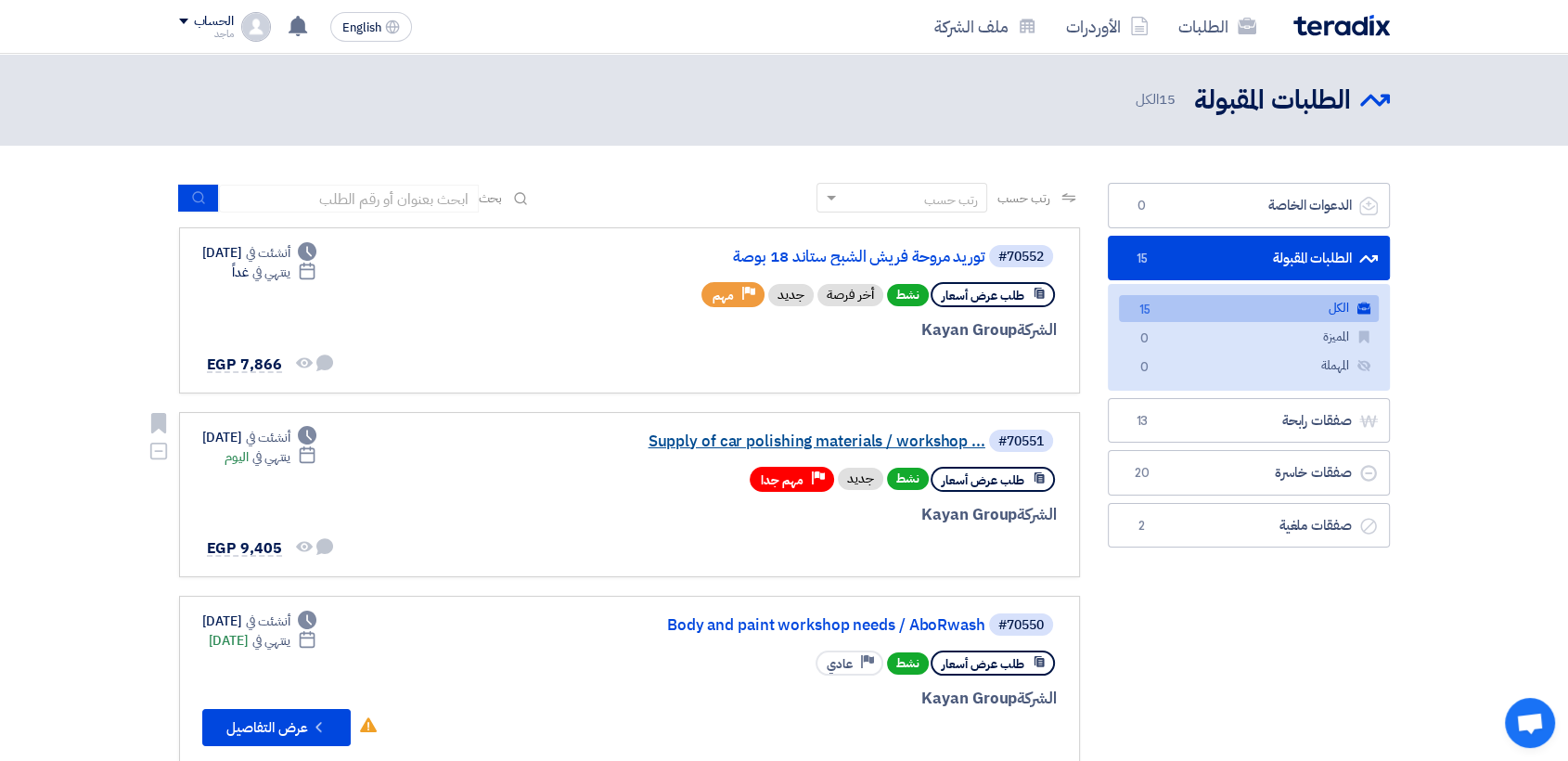 click on "Supply of car polishing materials / workshop ..." 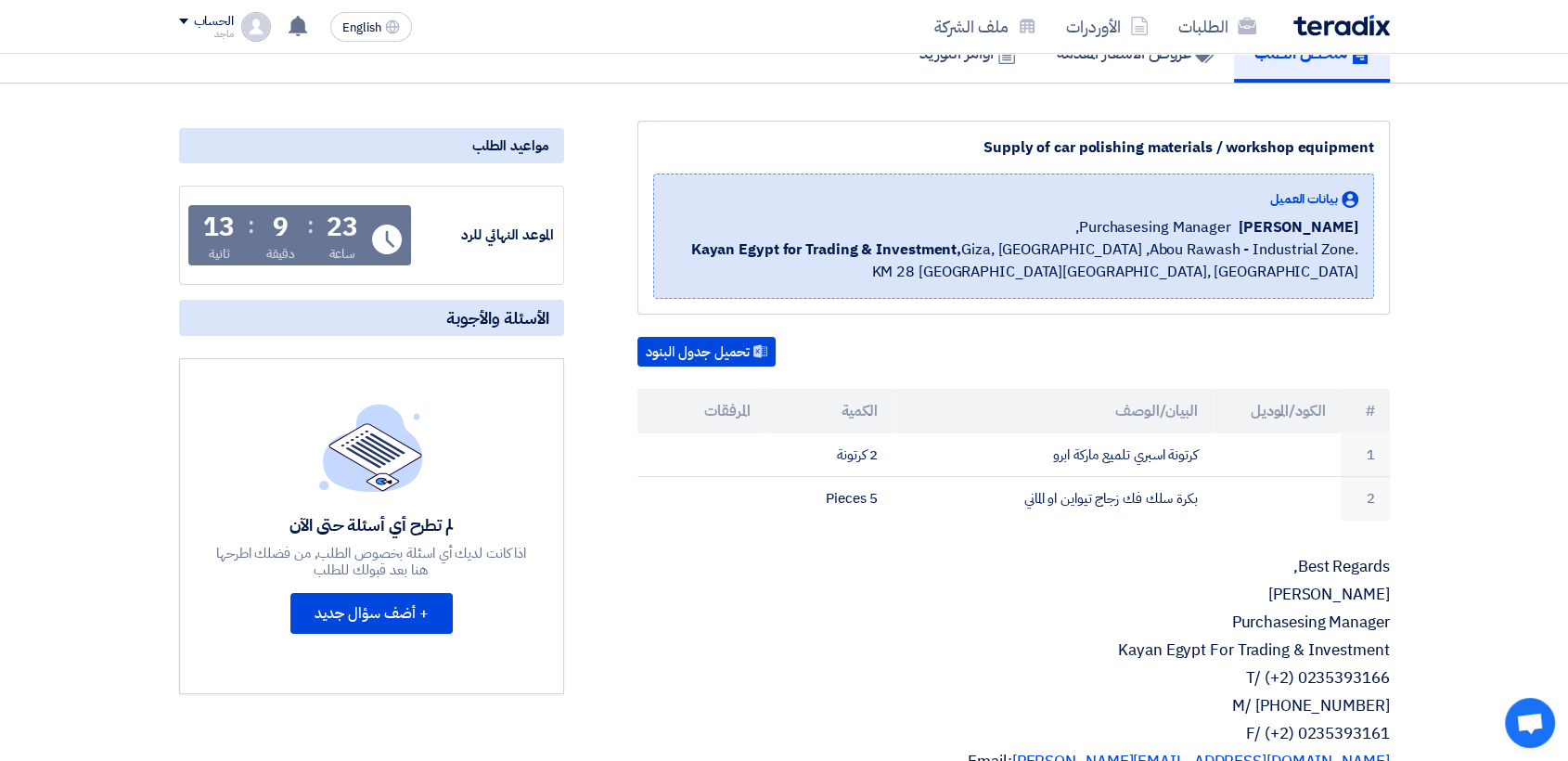 scroll, scrollTop: 0, scrollLeft: 0, axis: both 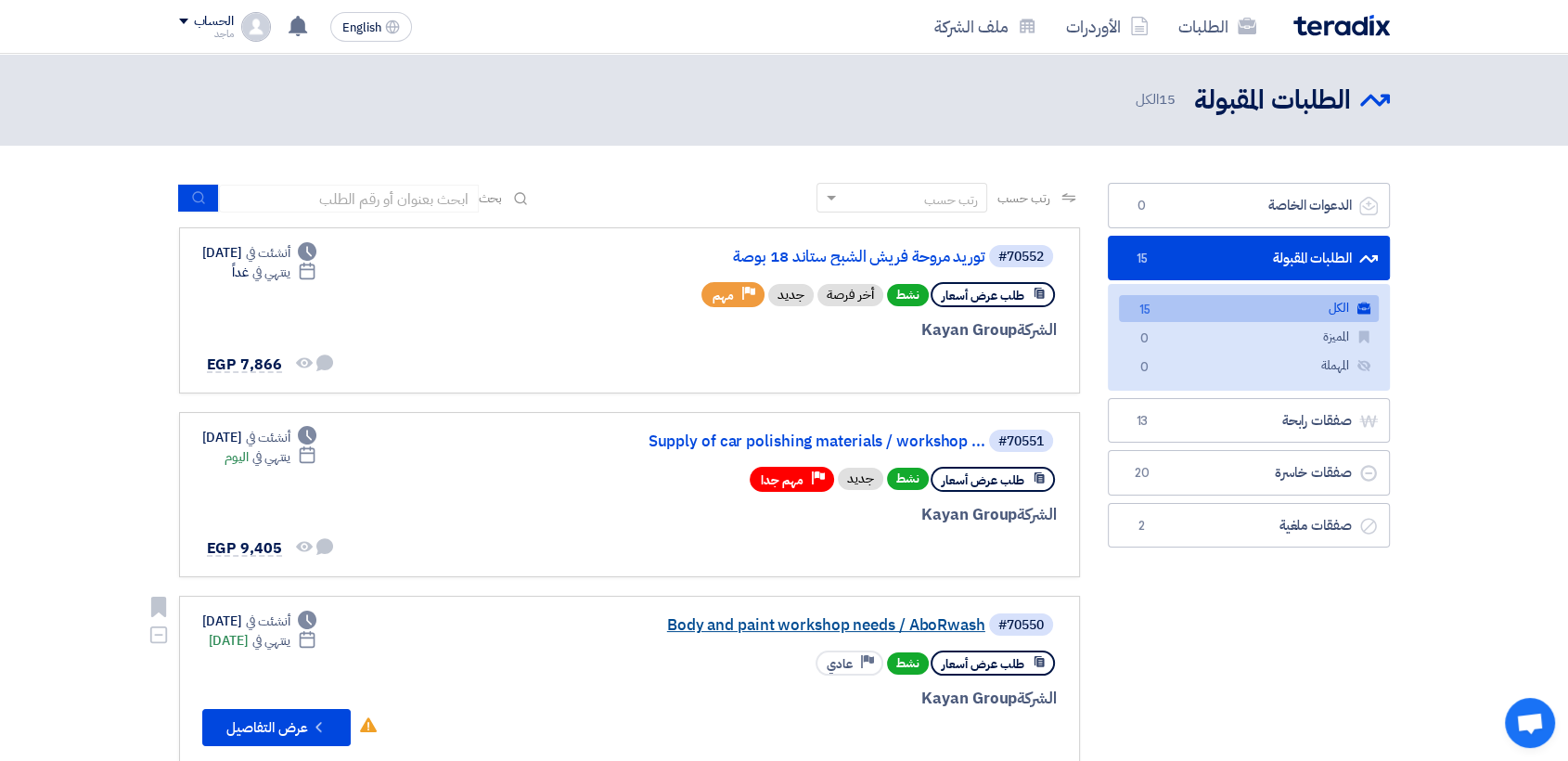 click on "Body and paint workshop needs / AboRwash" 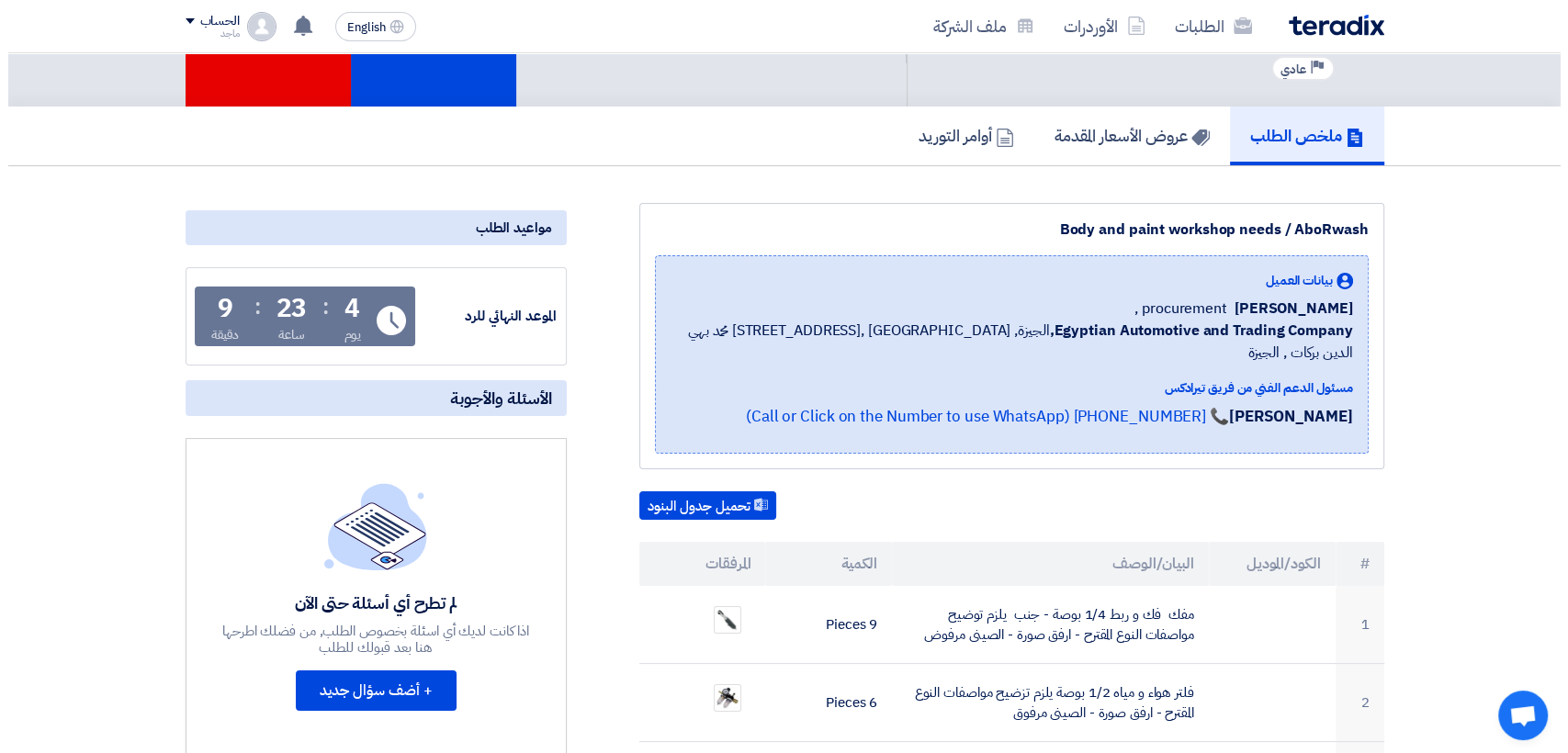 scroll, scrollTop: 69, scrollLeft: 0, axis: vertical 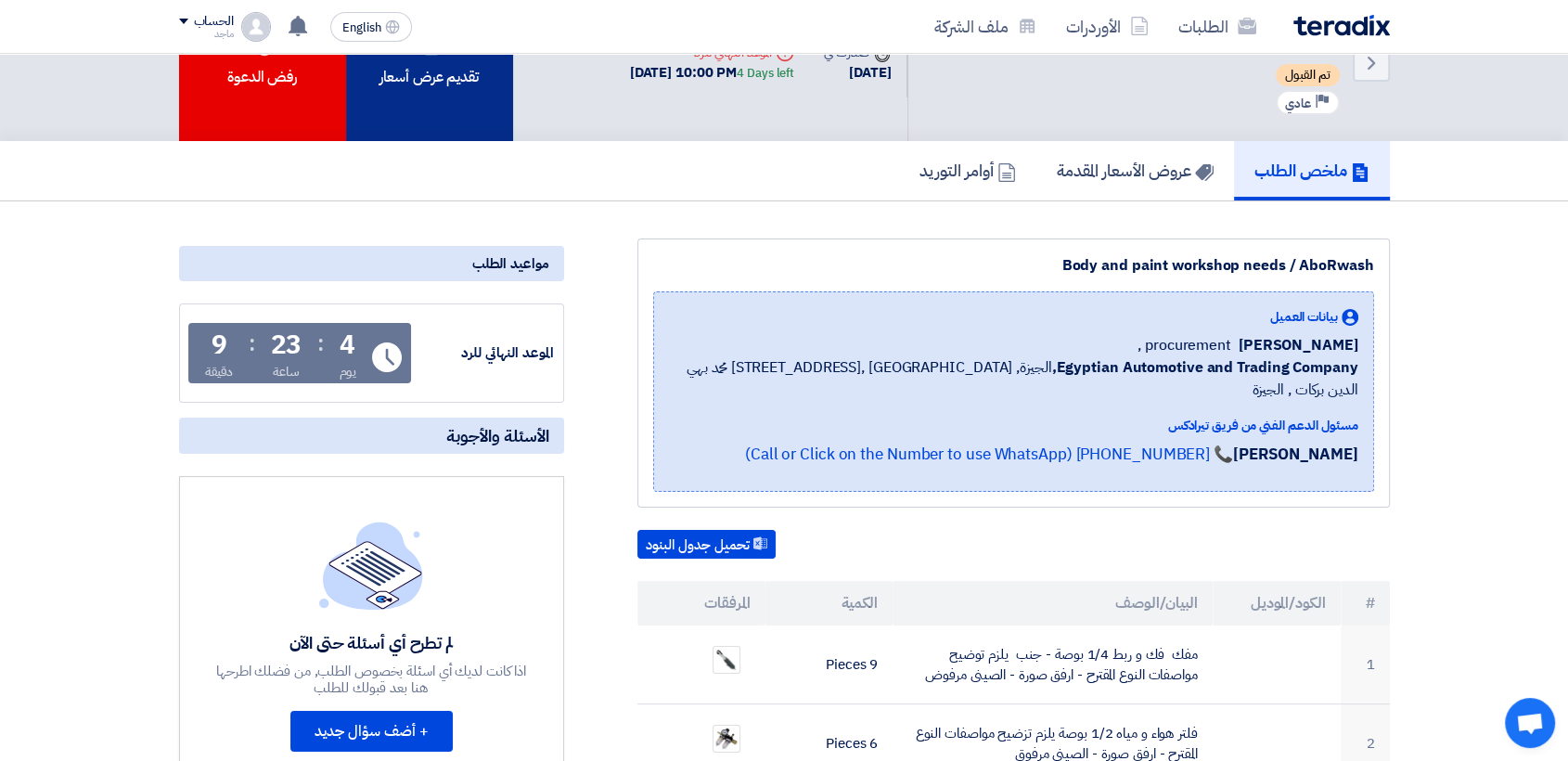 click on "تقديم عرض أسعار" 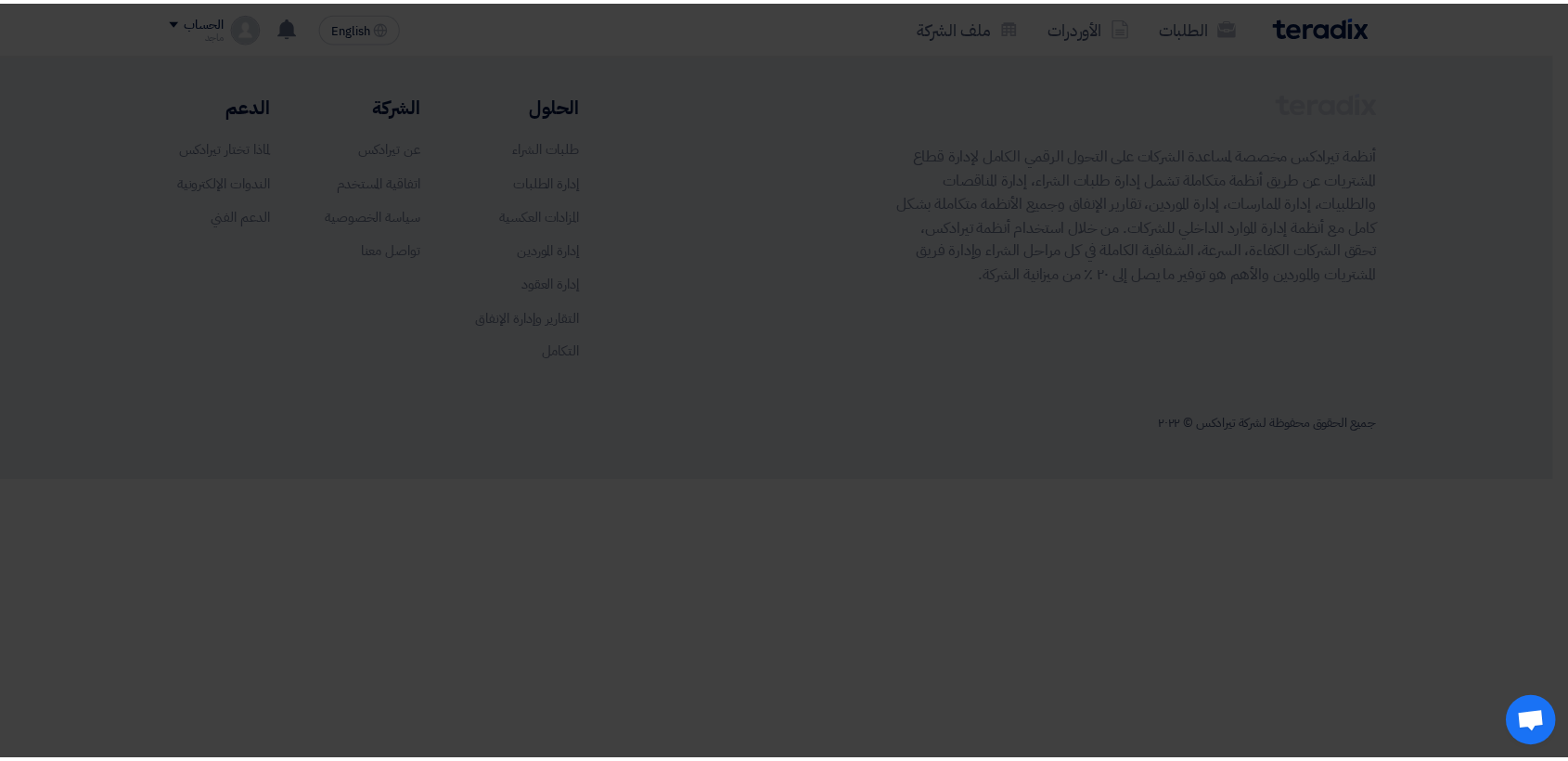 scroll, scrollTop: 0, scrollLeft: 0, axis: both 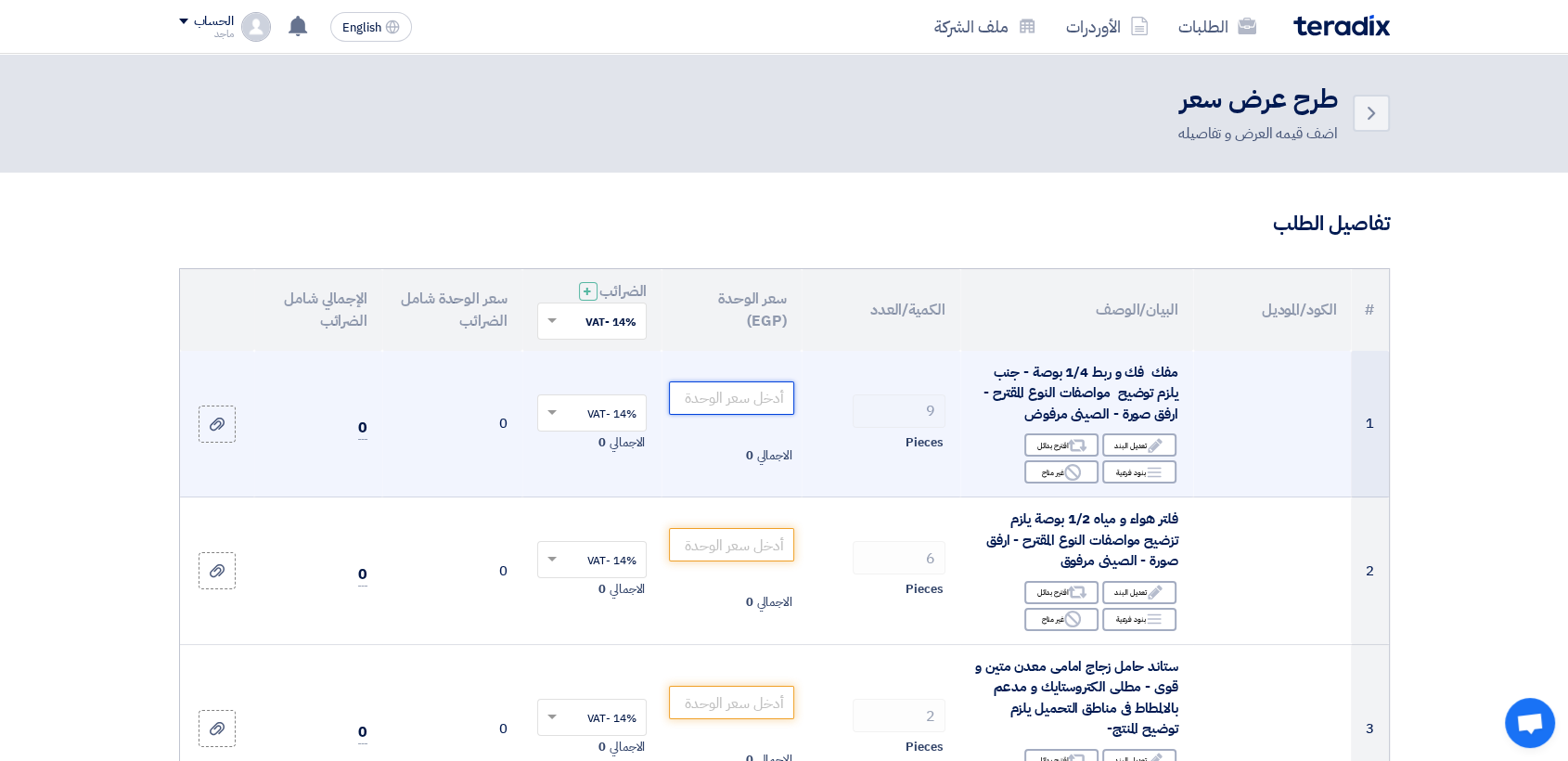 click 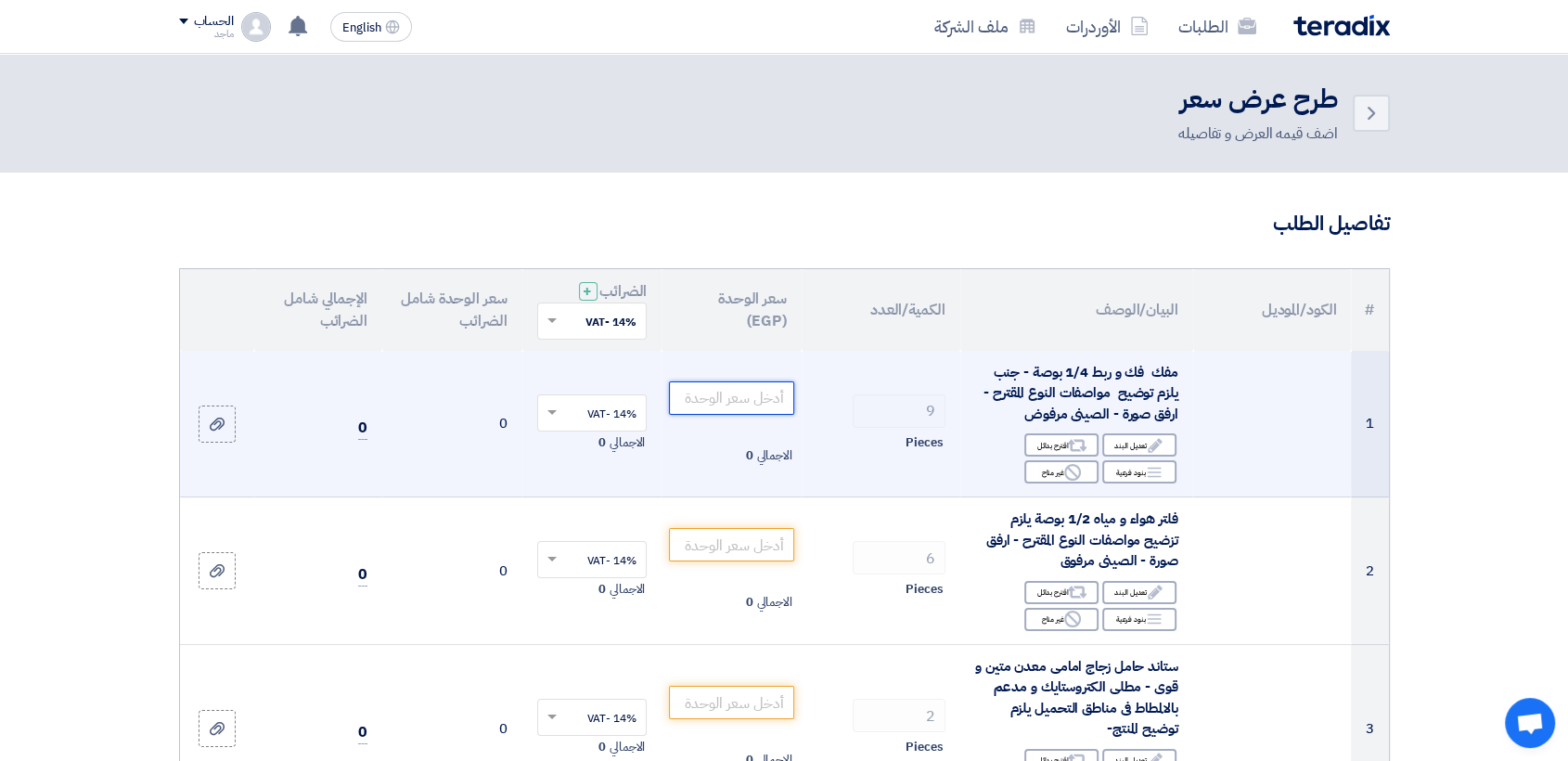 click 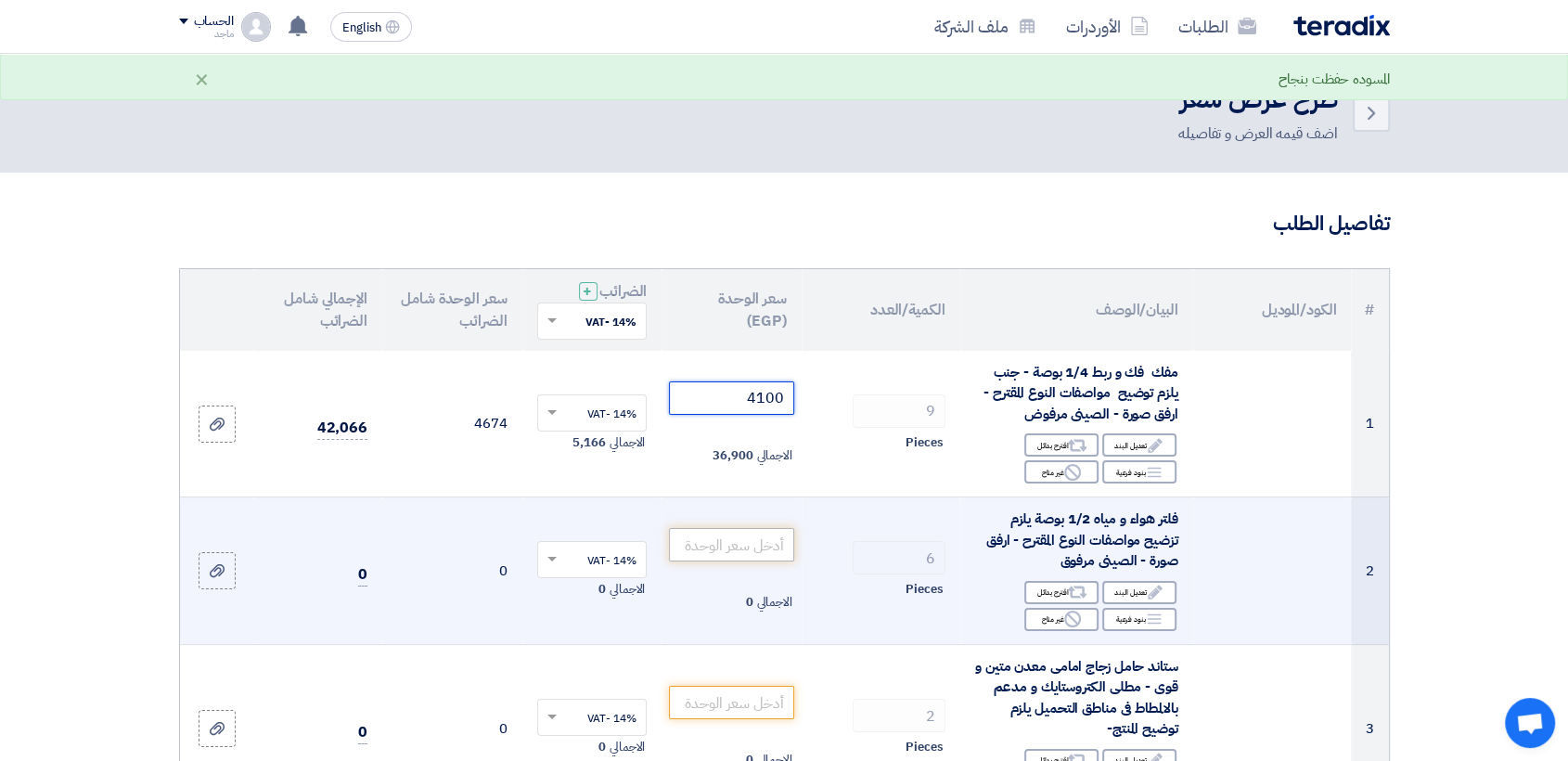 type on "4100" 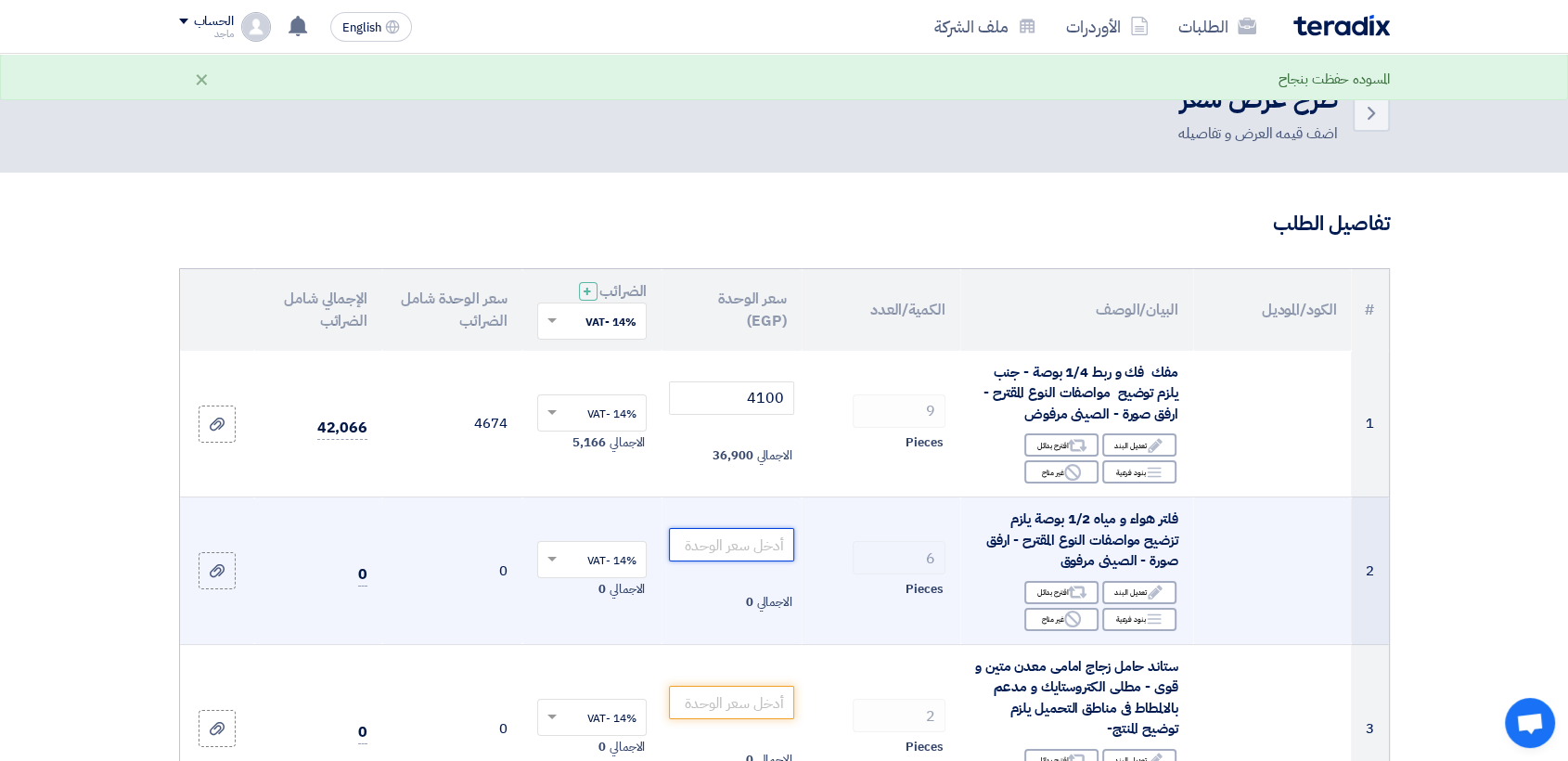 click 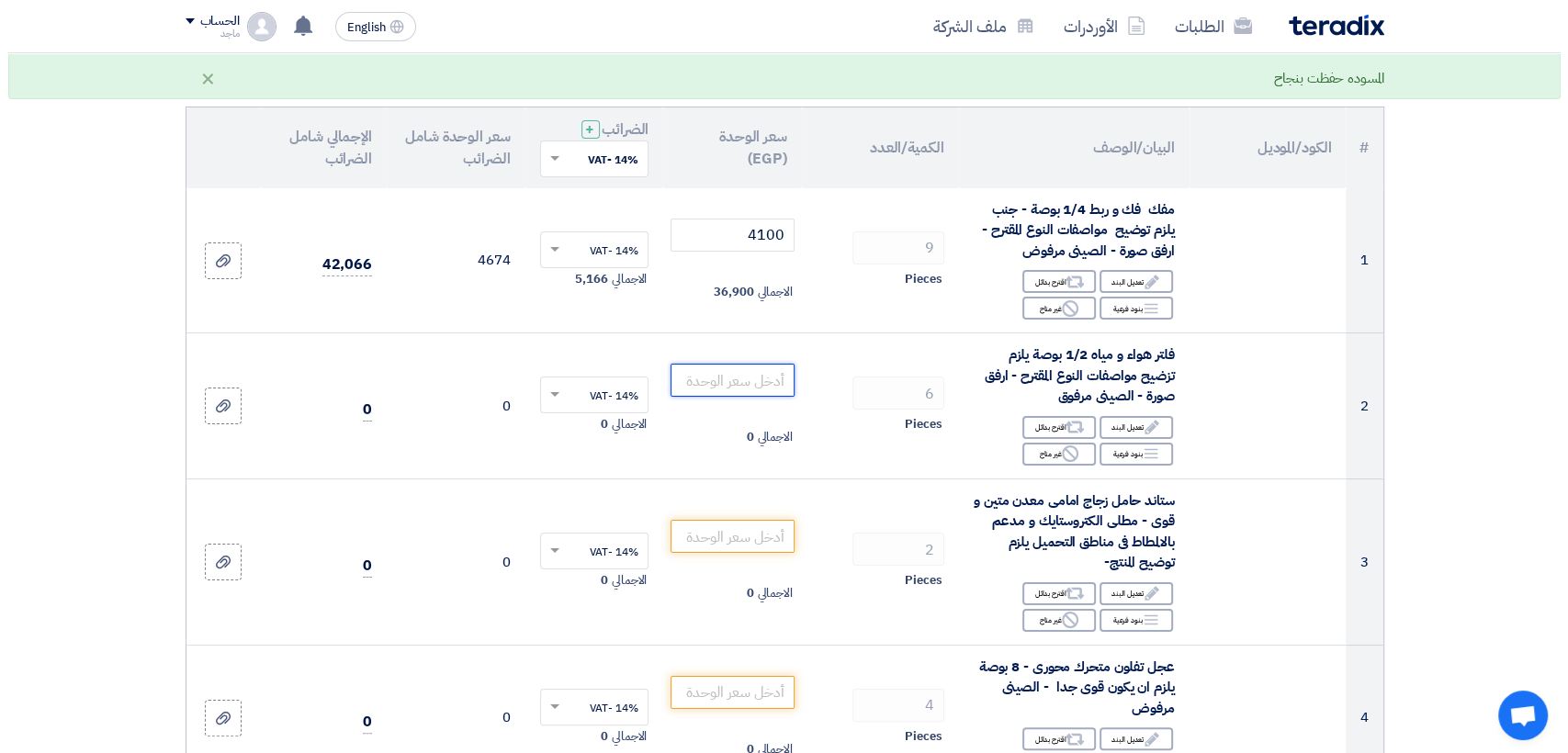 scroll, scrollTop: 178, scrollLeft: 0, axis: vertical 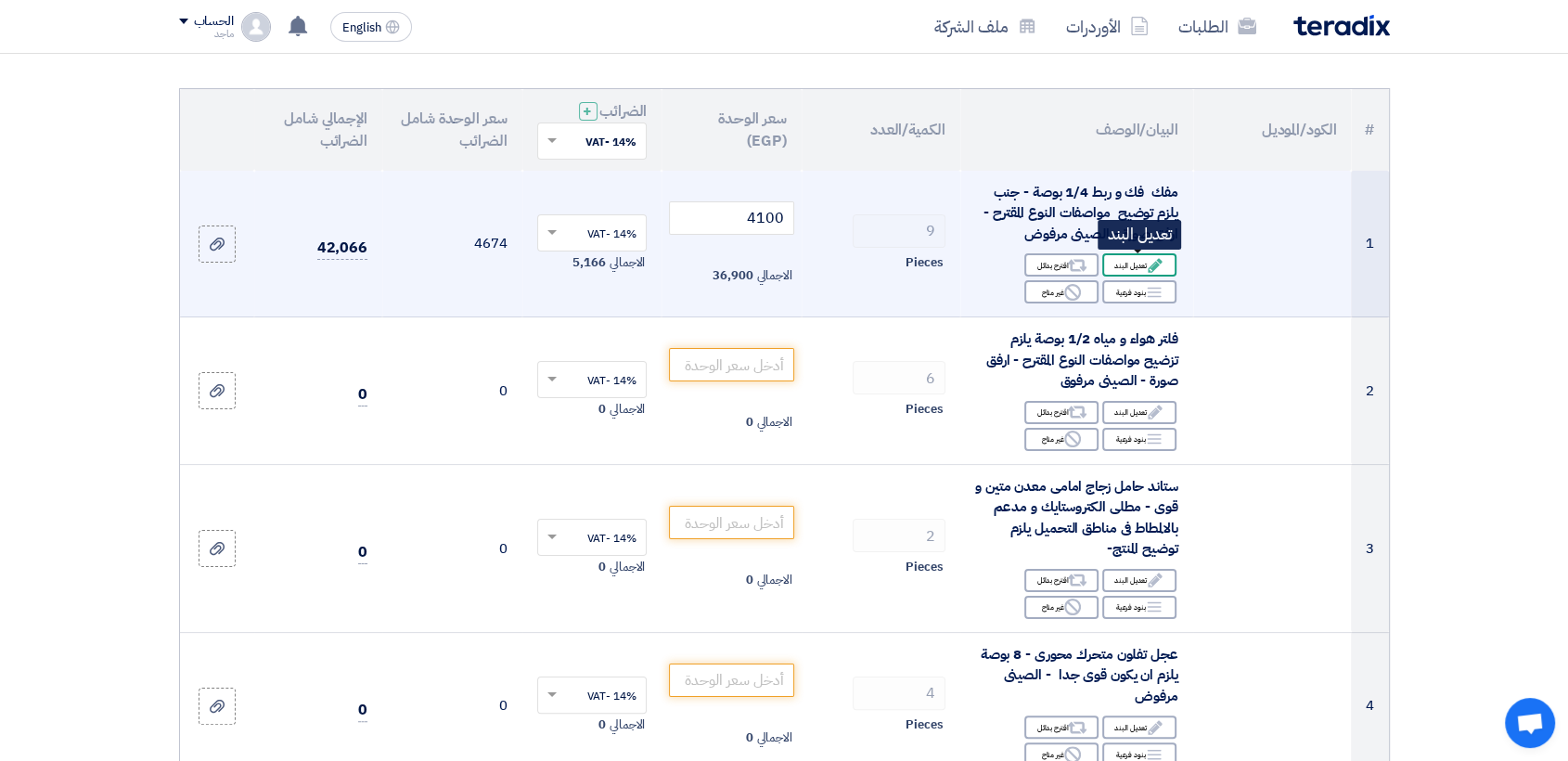 click on "Edit
تعديل البند" 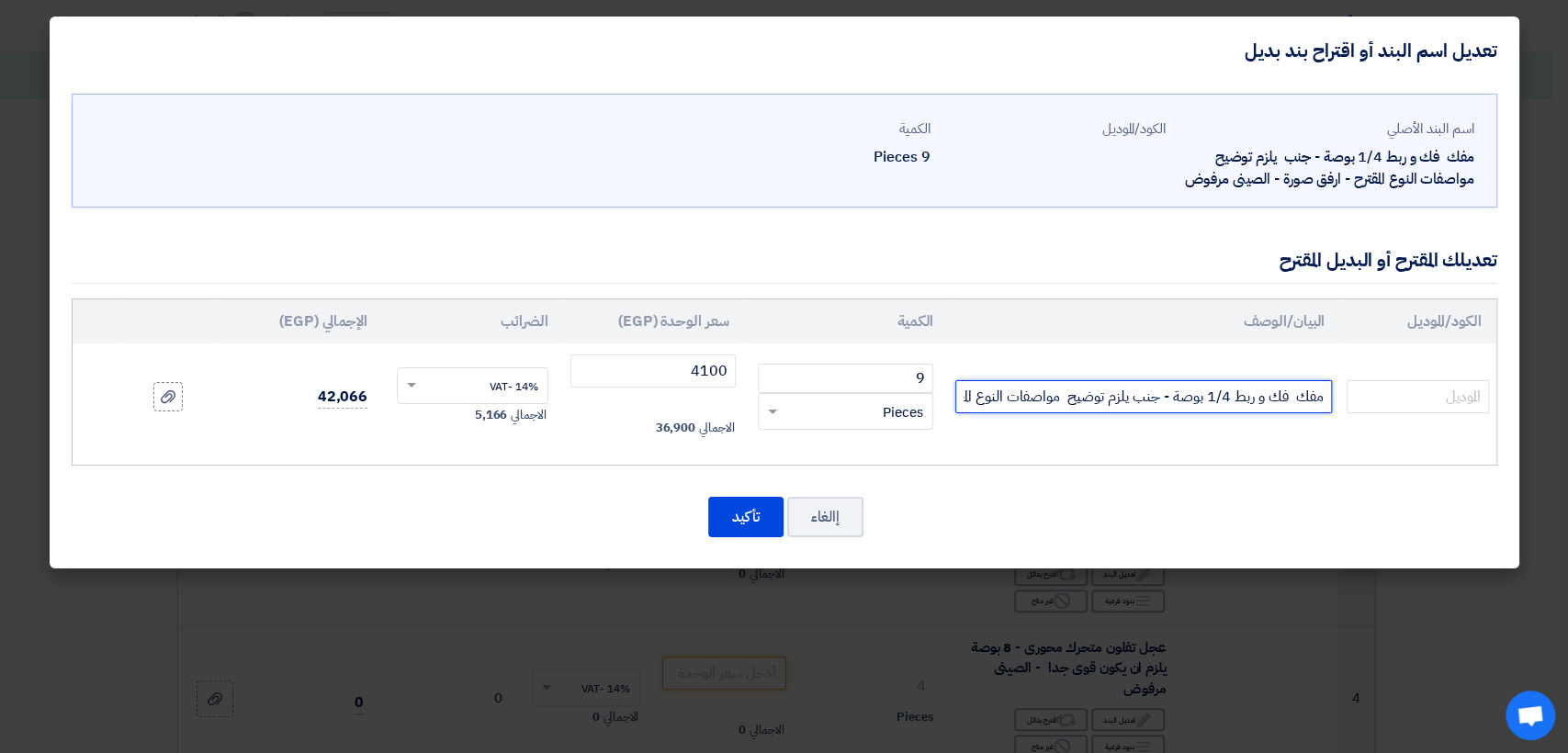 click on "مفك  فك و ربط 1/4 بوصة - جنب يلزم توضيح  مواصفات النوع المقترح - ارفق صورة- الصينى مرفوض" 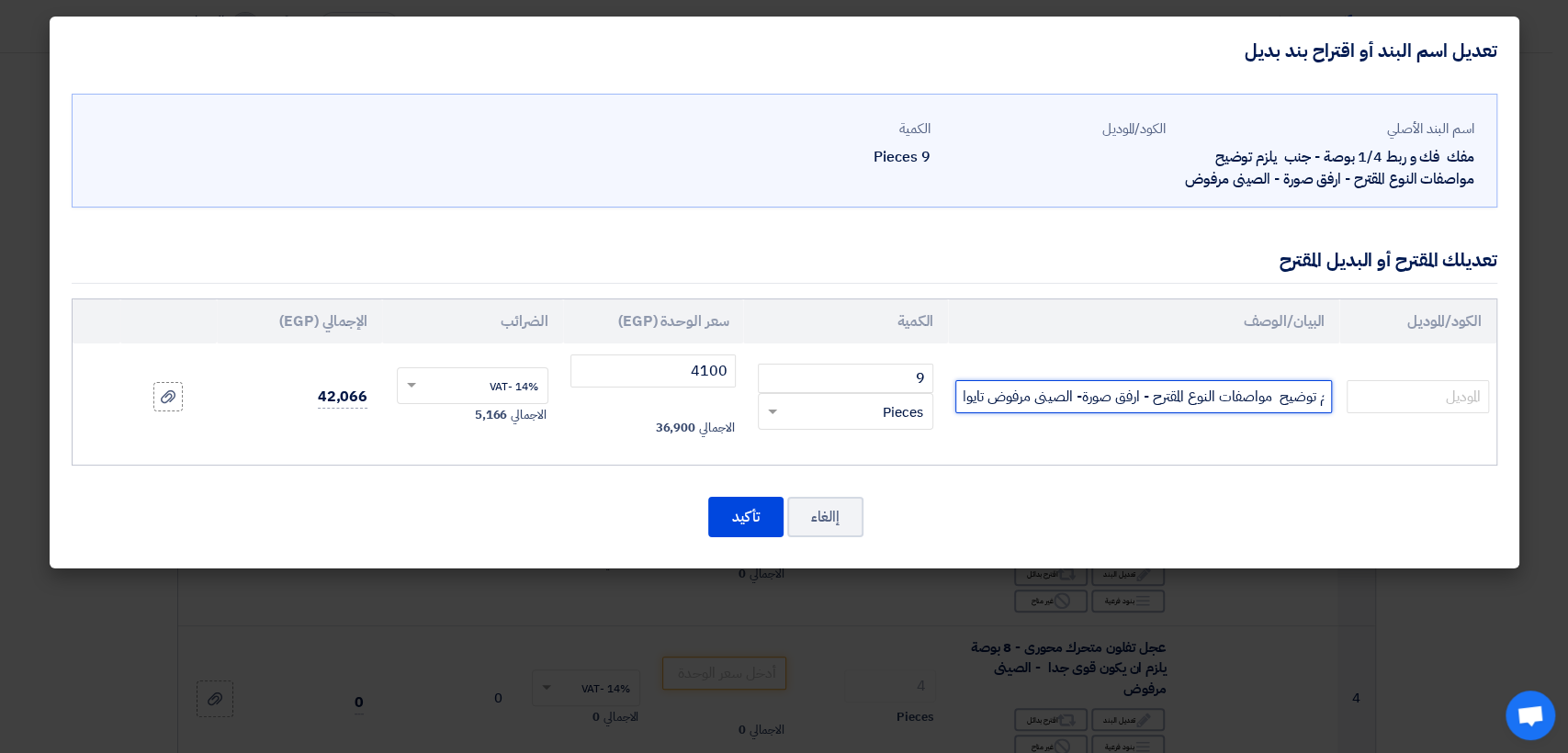 scroll, scrollTop: 0, scrollLeft: -220, axis: horizontal 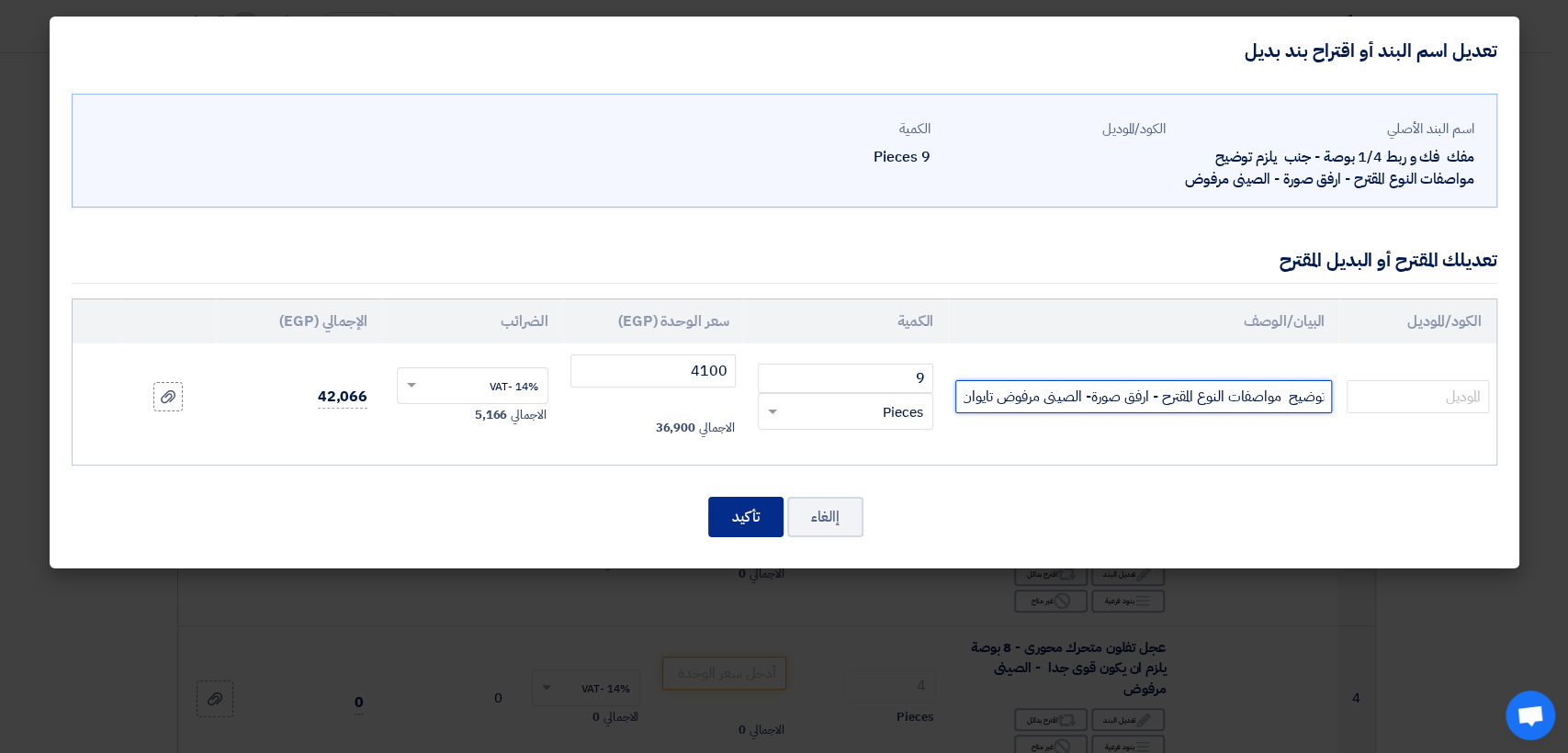 type on "مفك  فك و ربط 1/4 بوصة - جنب يلزم توضيح  مواصفات النوع المقترح - ارفق صورة- الصينى مرفوض تايوان" 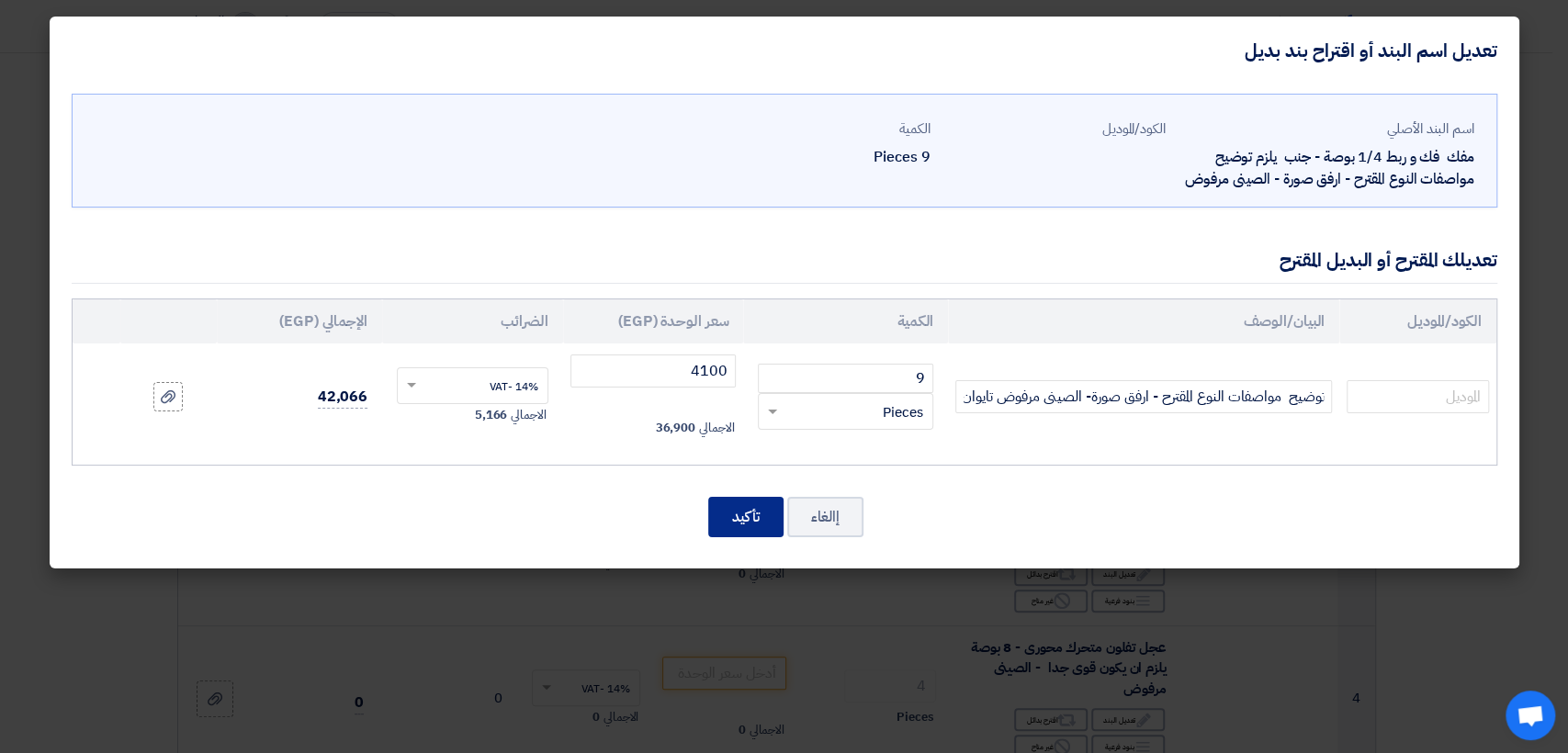 click on "تأكيد" 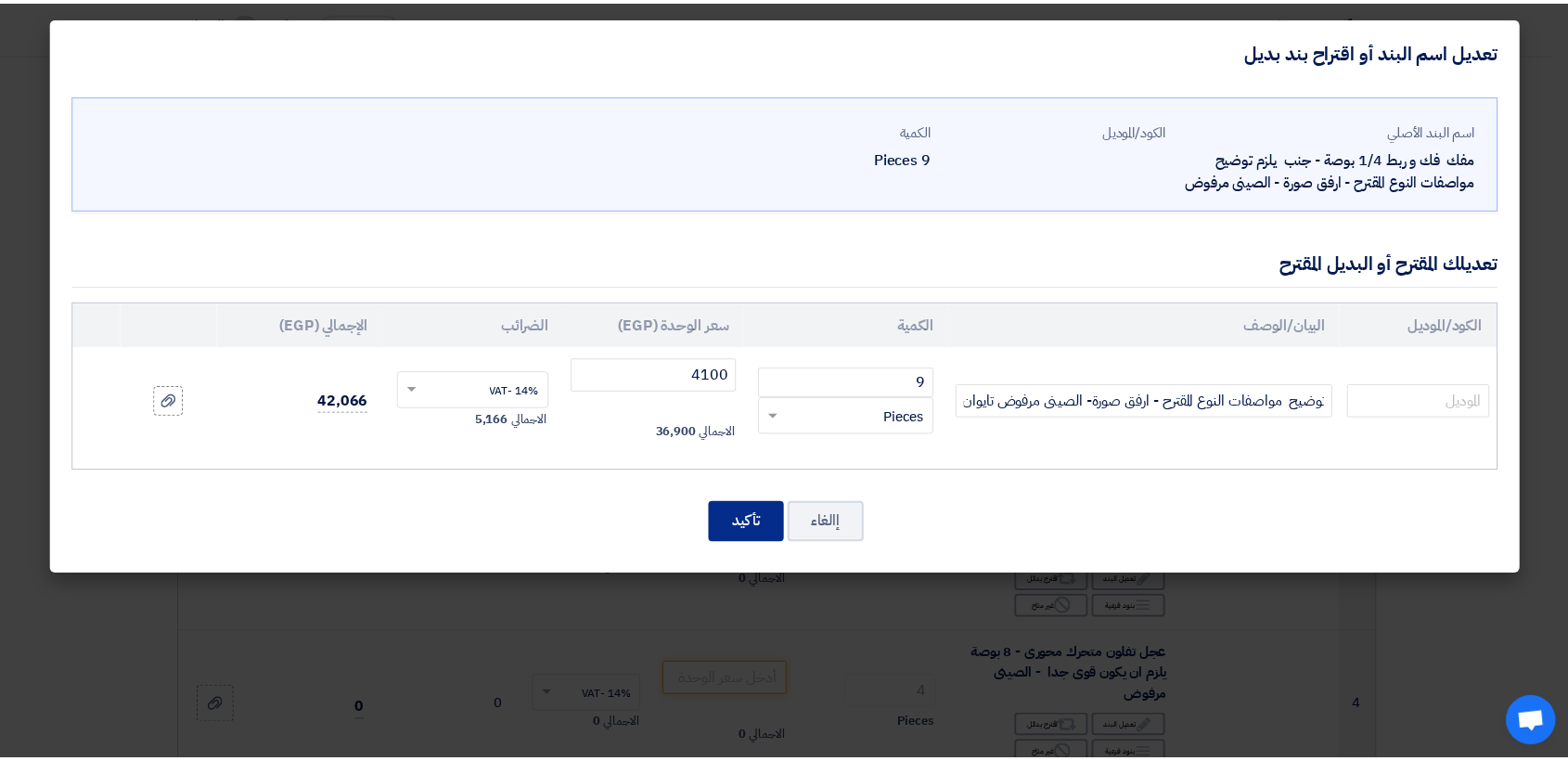 scroll, scrollTop: 0, scrollLeft: 0, axis: both 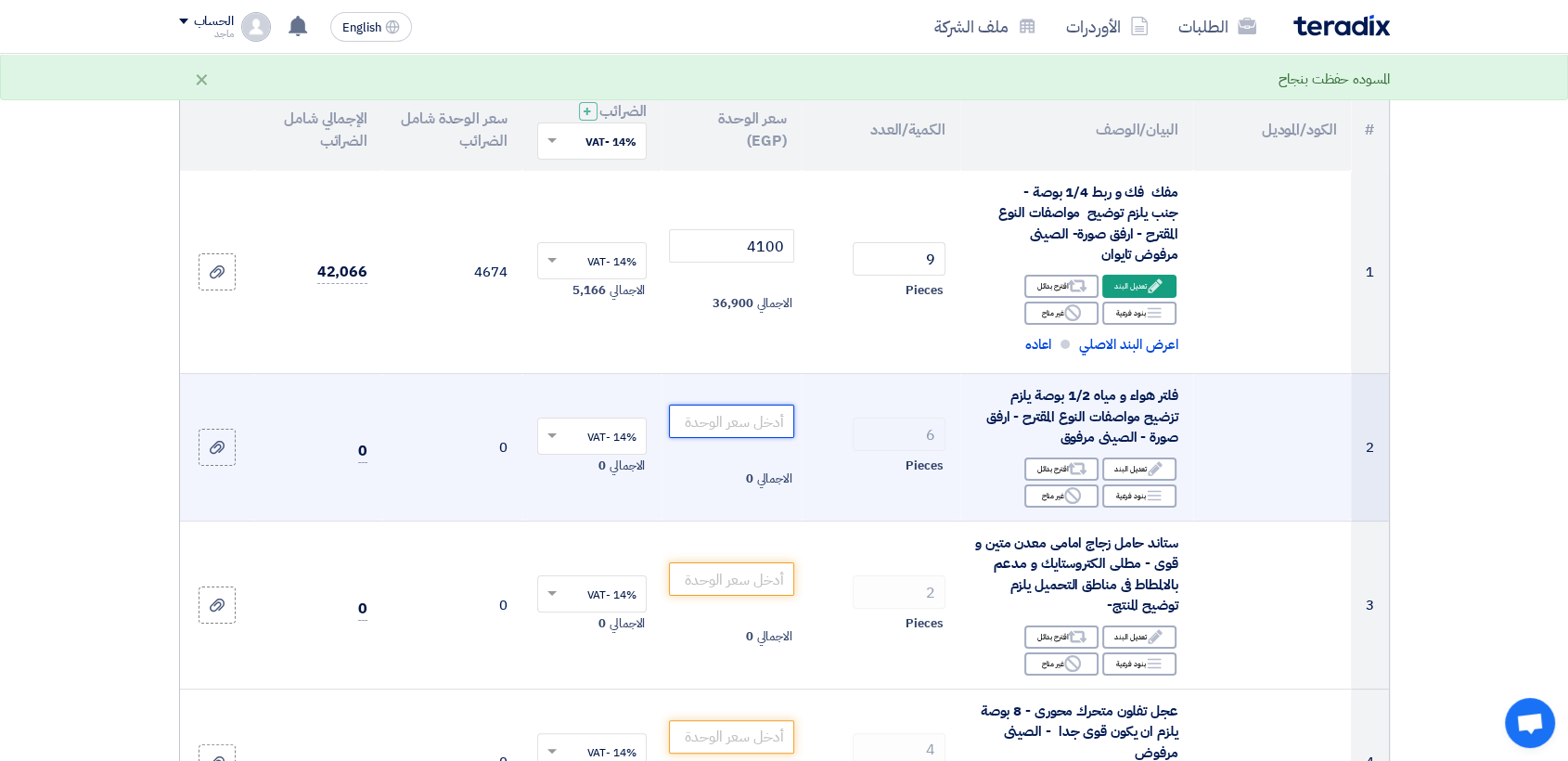 click 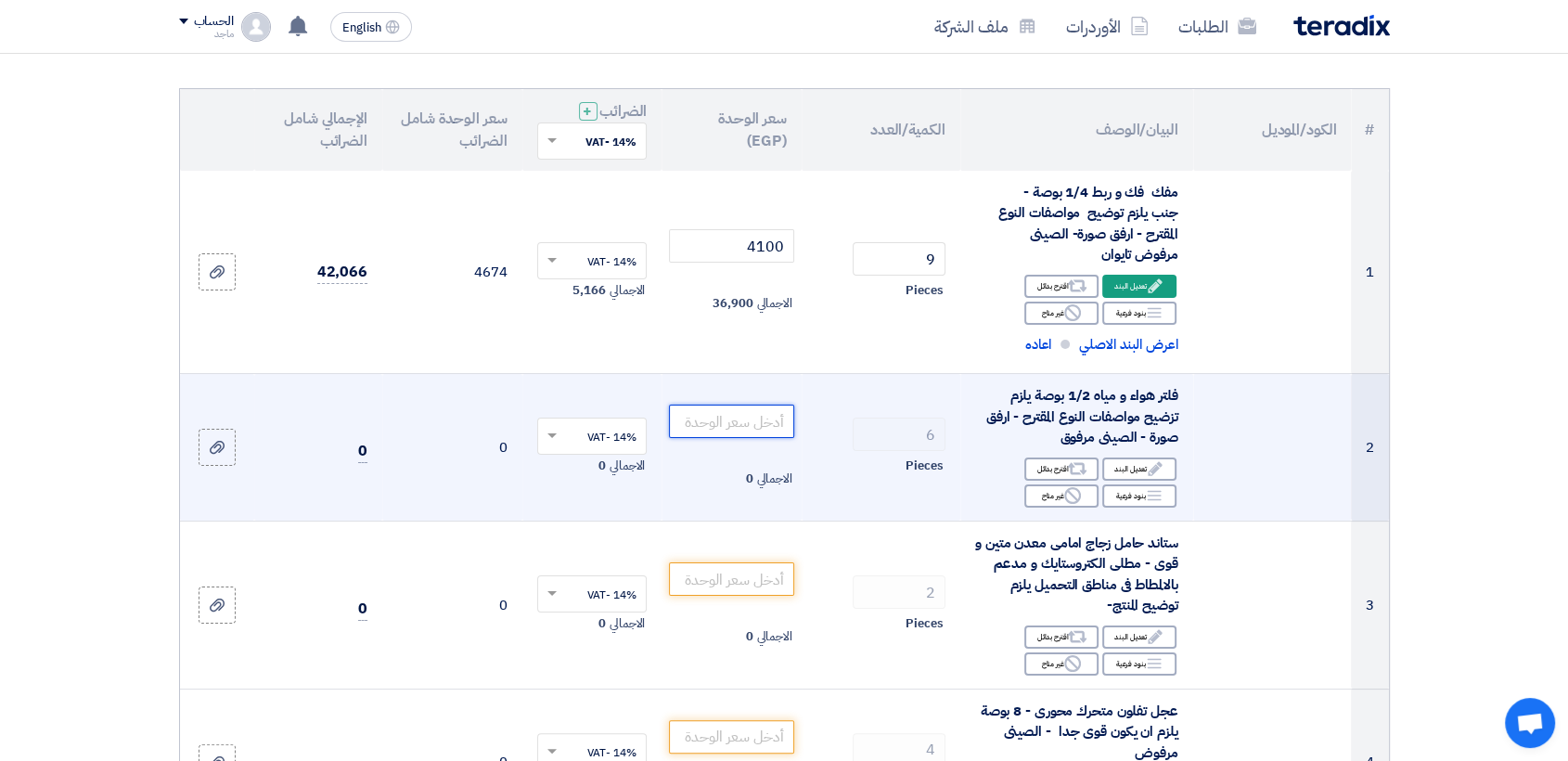 click 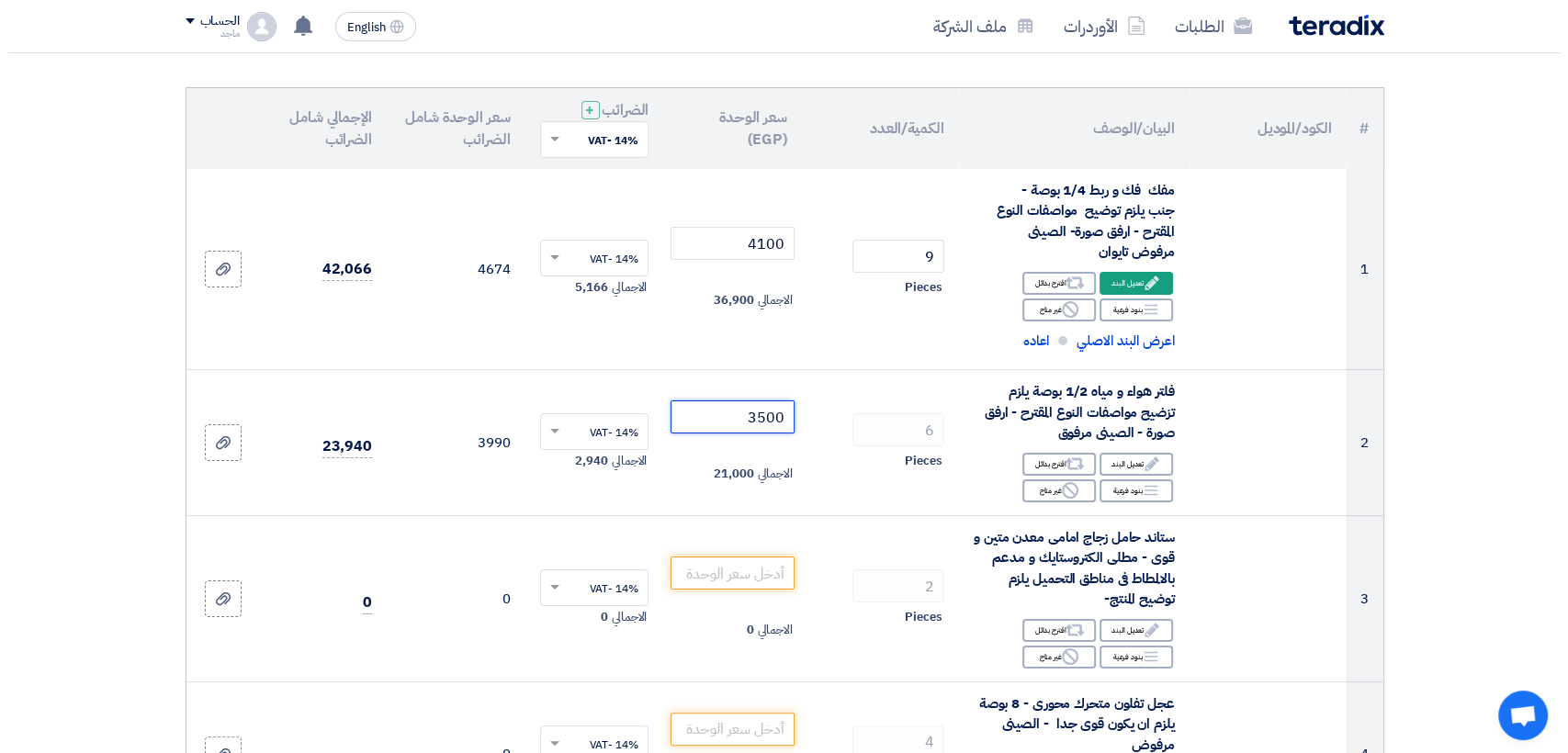 scroll, scrollTop: 217, scrollLeft: 0, axis: vertical 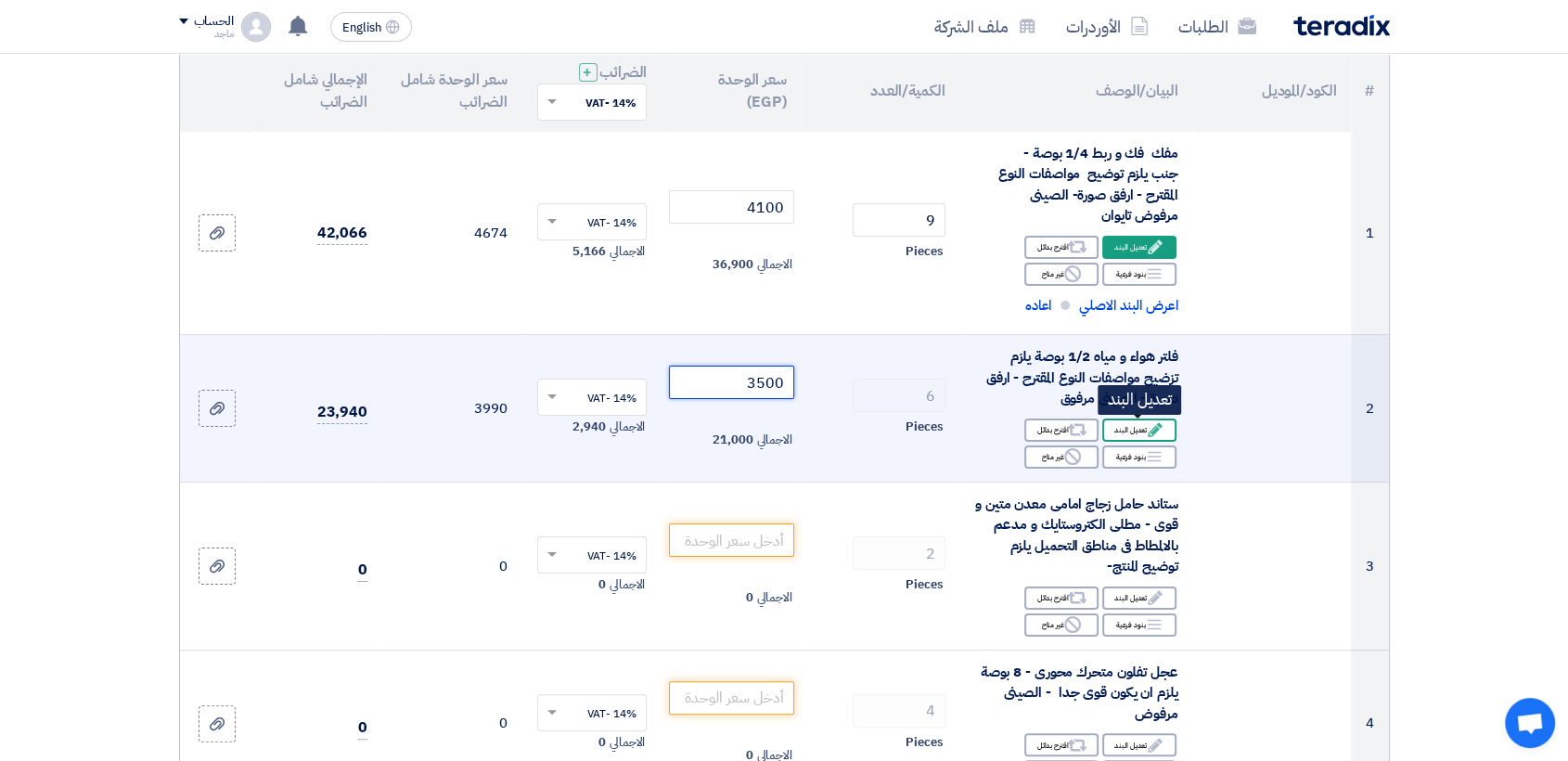 type on "3500" 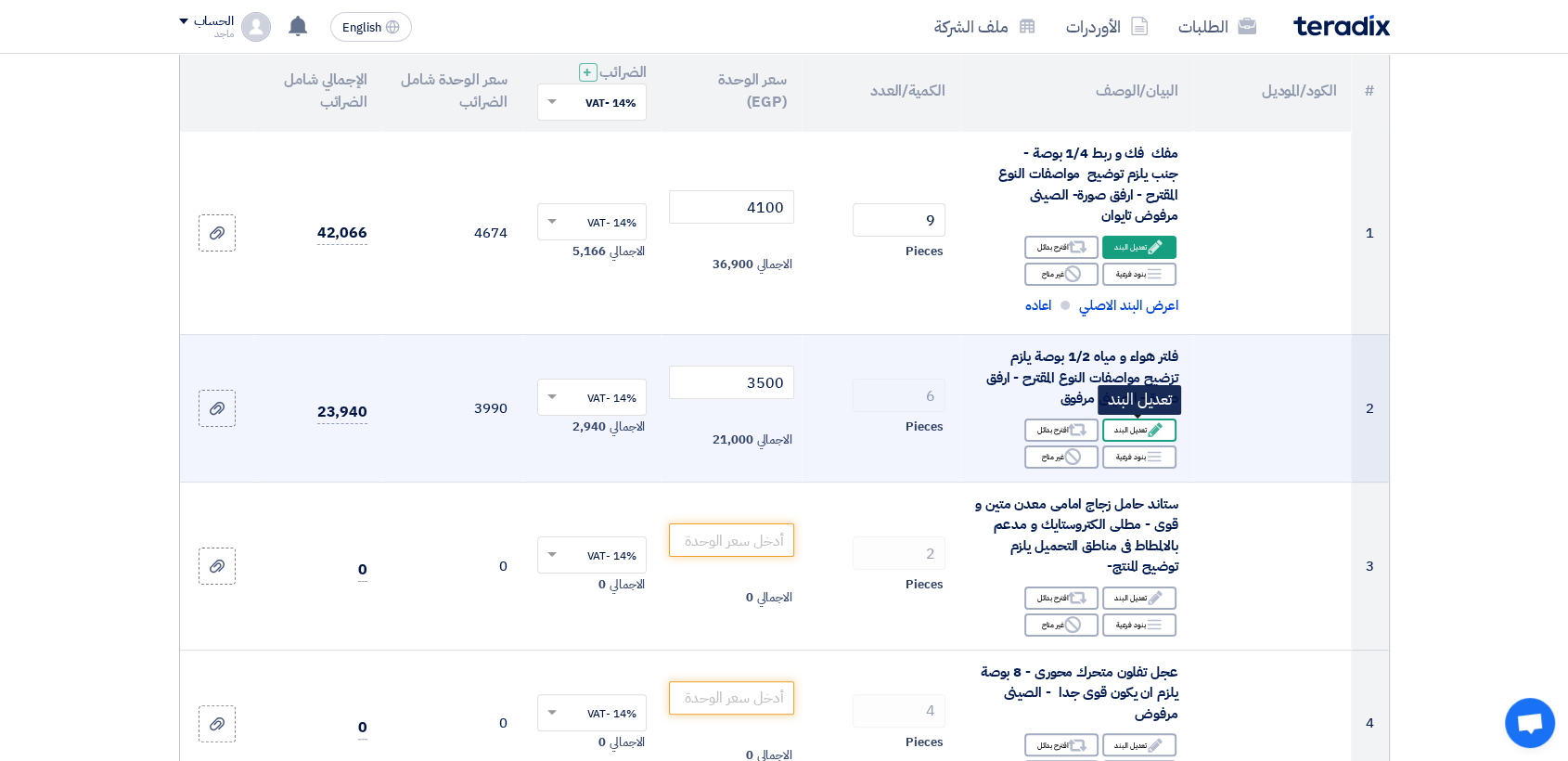 click 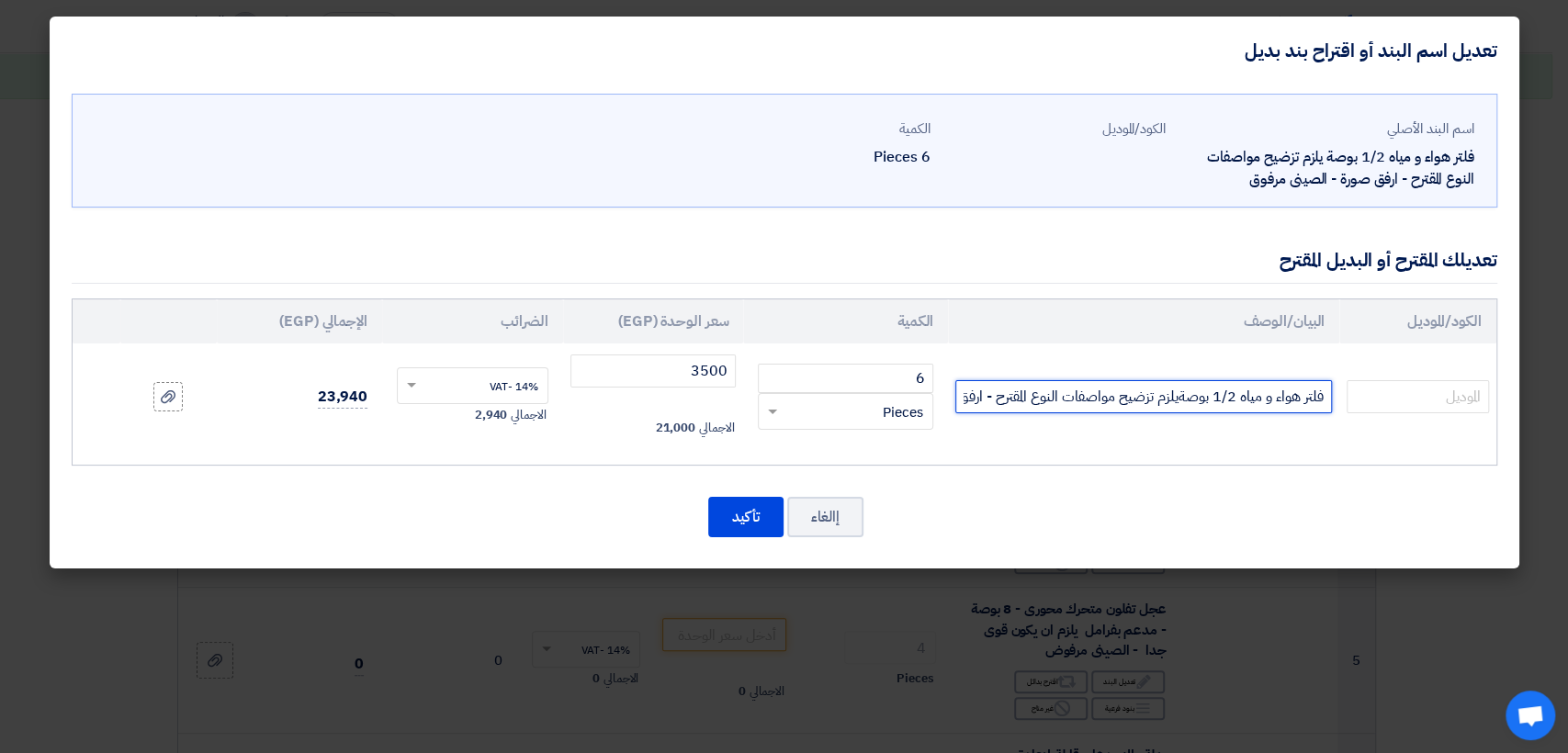 click on "فلتر هواء و مياه 1/2 بوصةيلزم تزضيح مواصفات النوع المقترح - ارفق صورة- الصينى مرفوق" 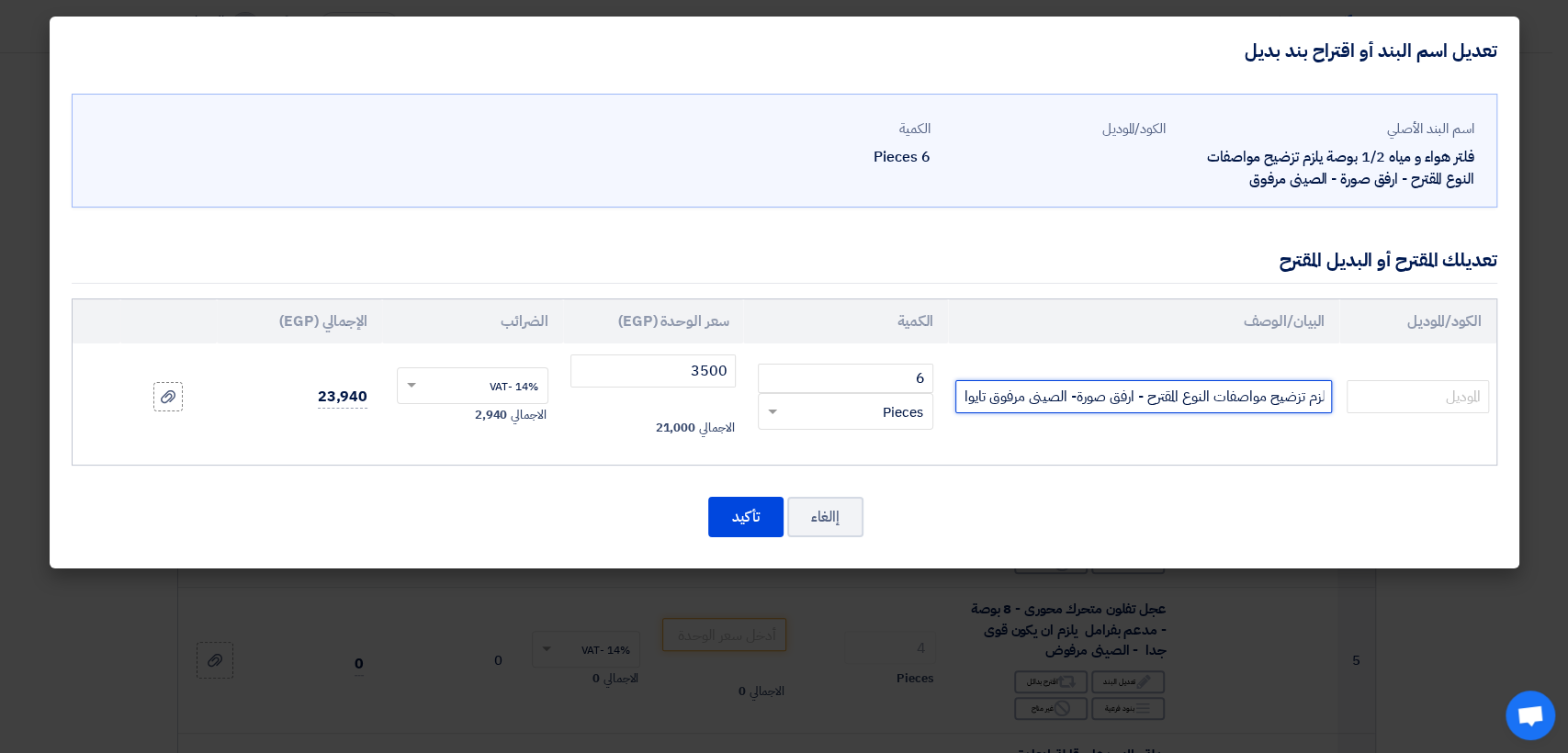 scroll, scrollTop: 0, scrollLeft: -161, axis: horizontal 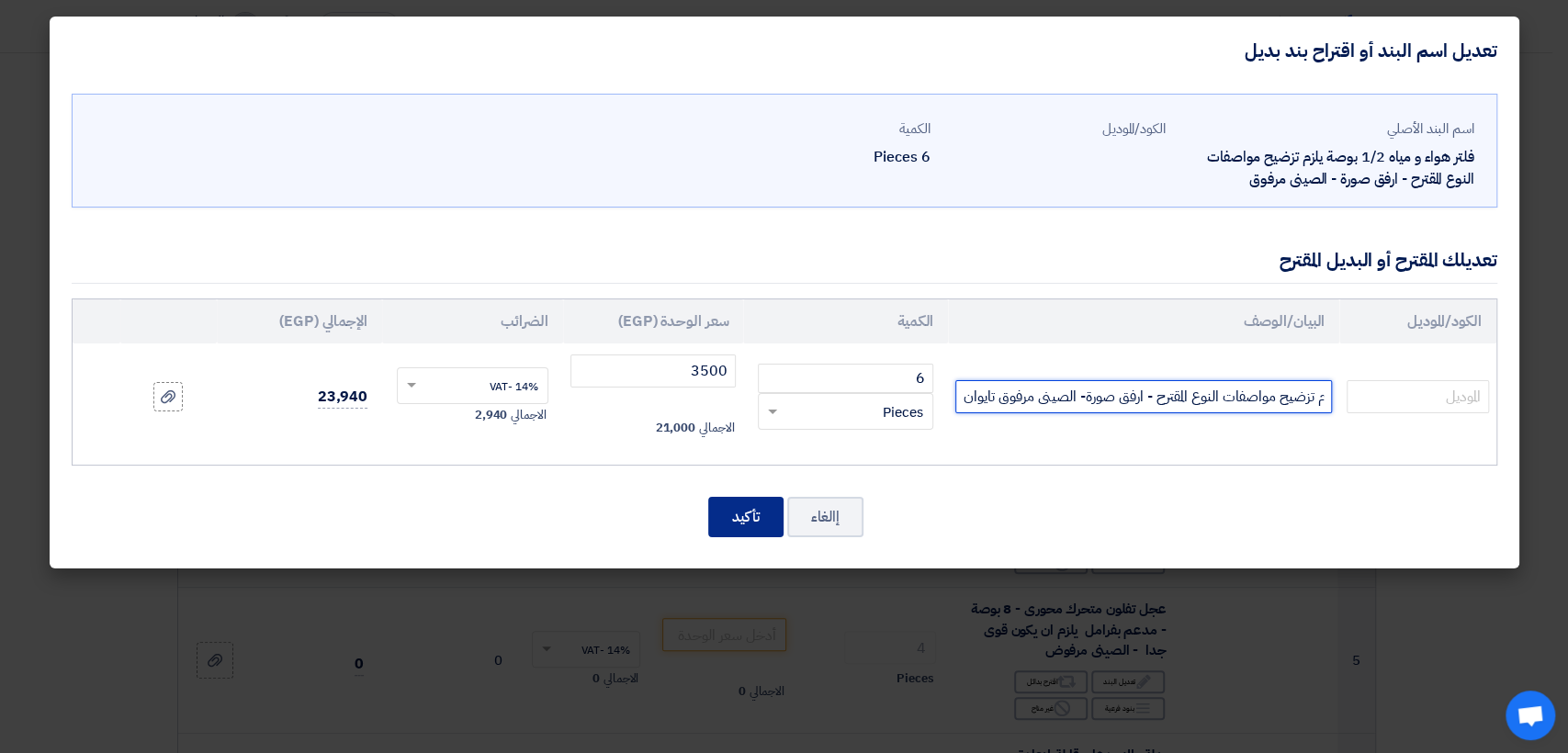 type on "فلتر هواء و مياه 1/2 بوصةيلزم تزضيح مواصفات النوع المقترح - ارفق صورة- الصينى مرفوق تايوان" 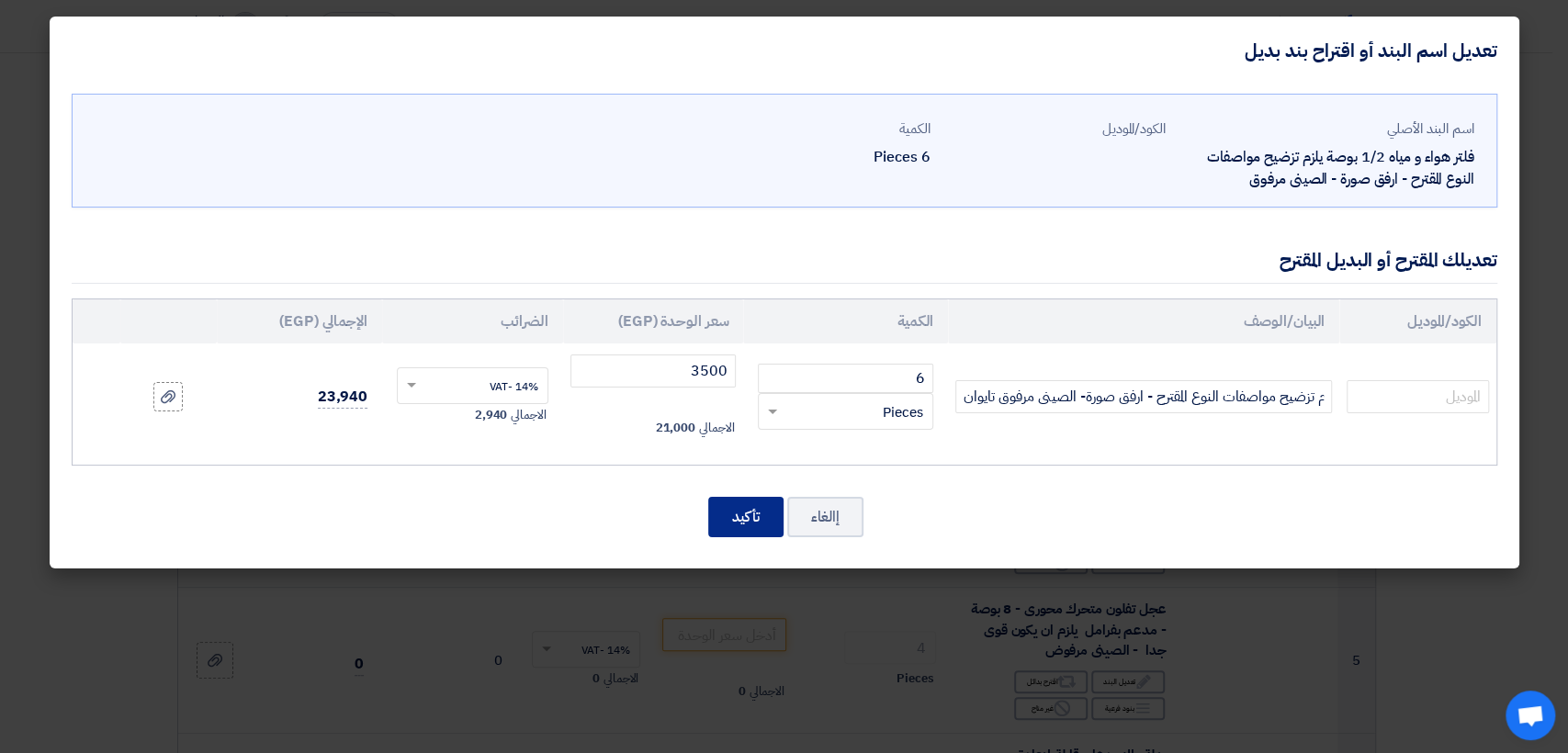 click on "تأكيد" 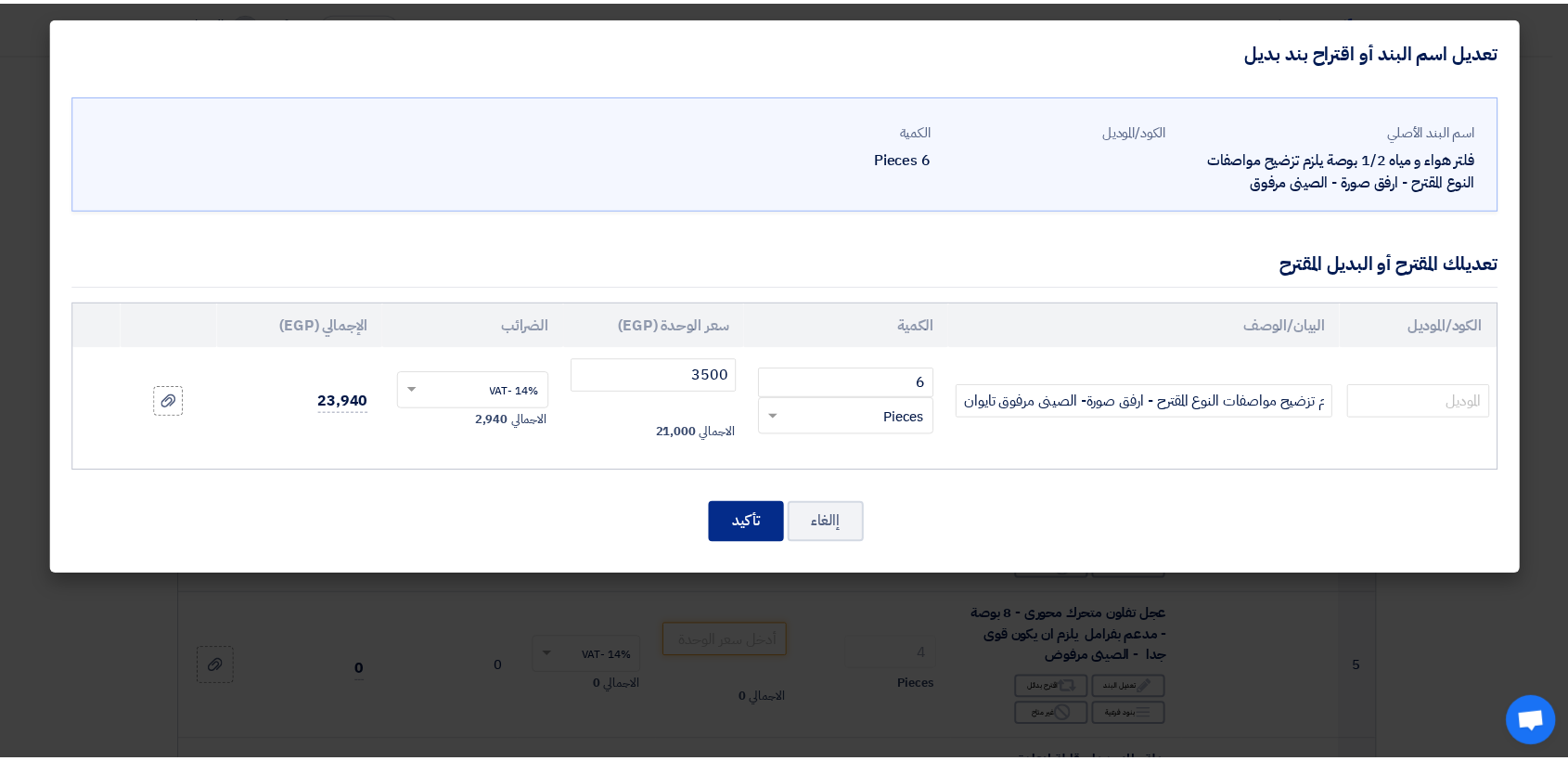 scroll, scrollTop: 0, scrollLeft: 0, axis: both 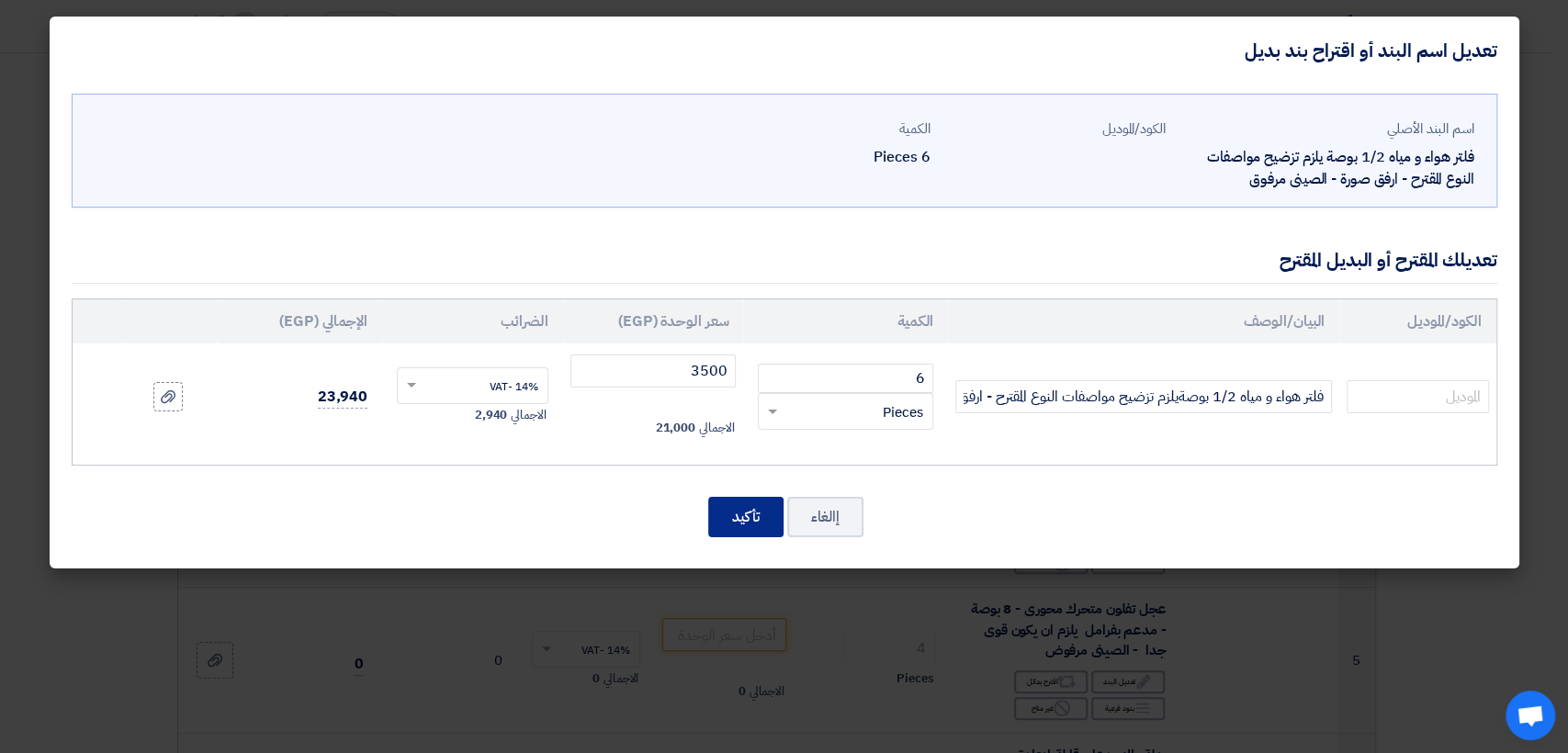 click on "اسم البند الأصلي
فلتر هواء و مياه 1/2 بوصة
يلزم تزضيح مواصفات النوع المقترح - ارفق صورة
- الصينى مرفوق
الكود/الموديل
الكمية
6
×" 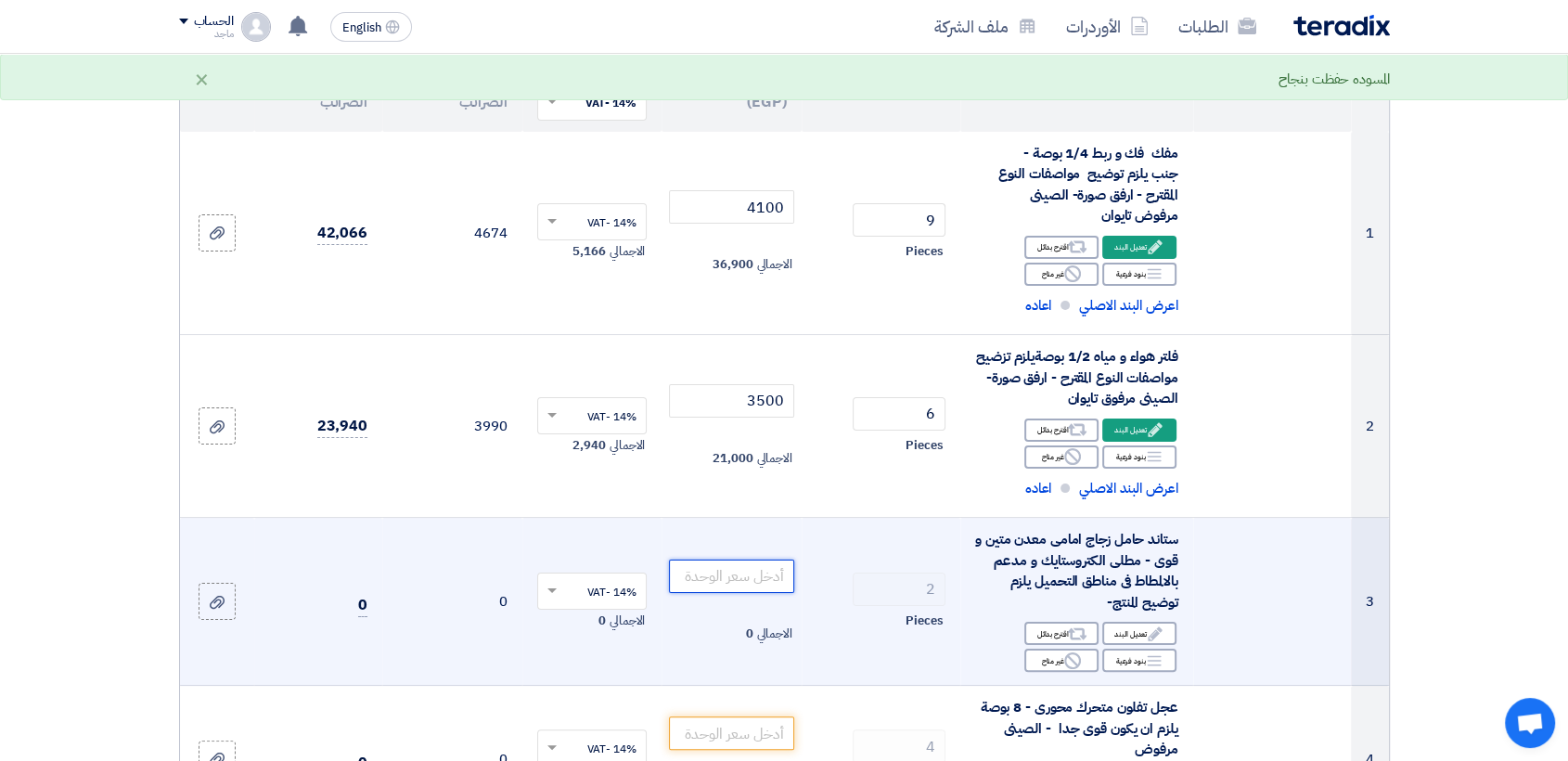 click 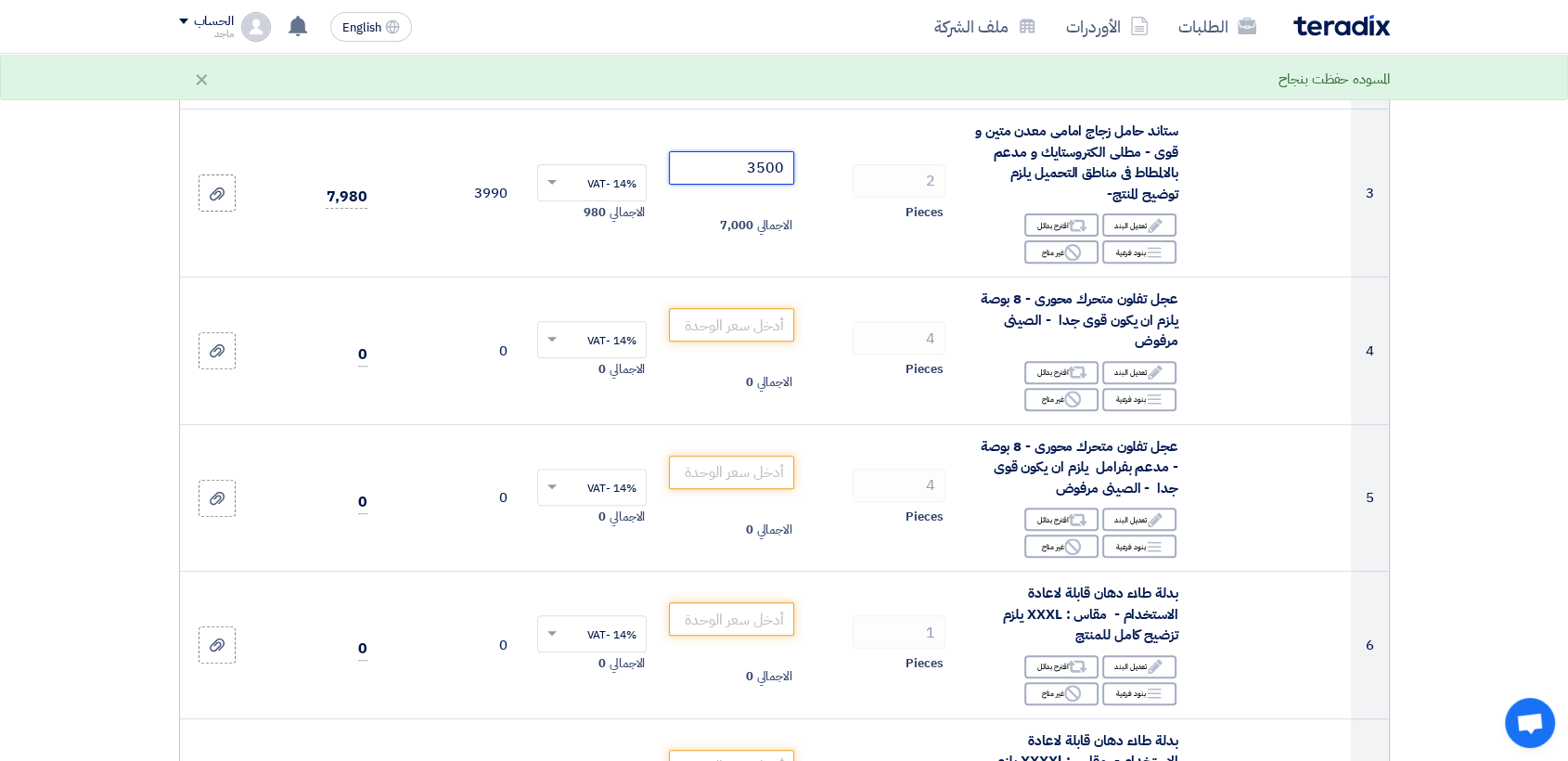 scroll, scrollTop: 644, scrollLeft: 0, axis: vertical 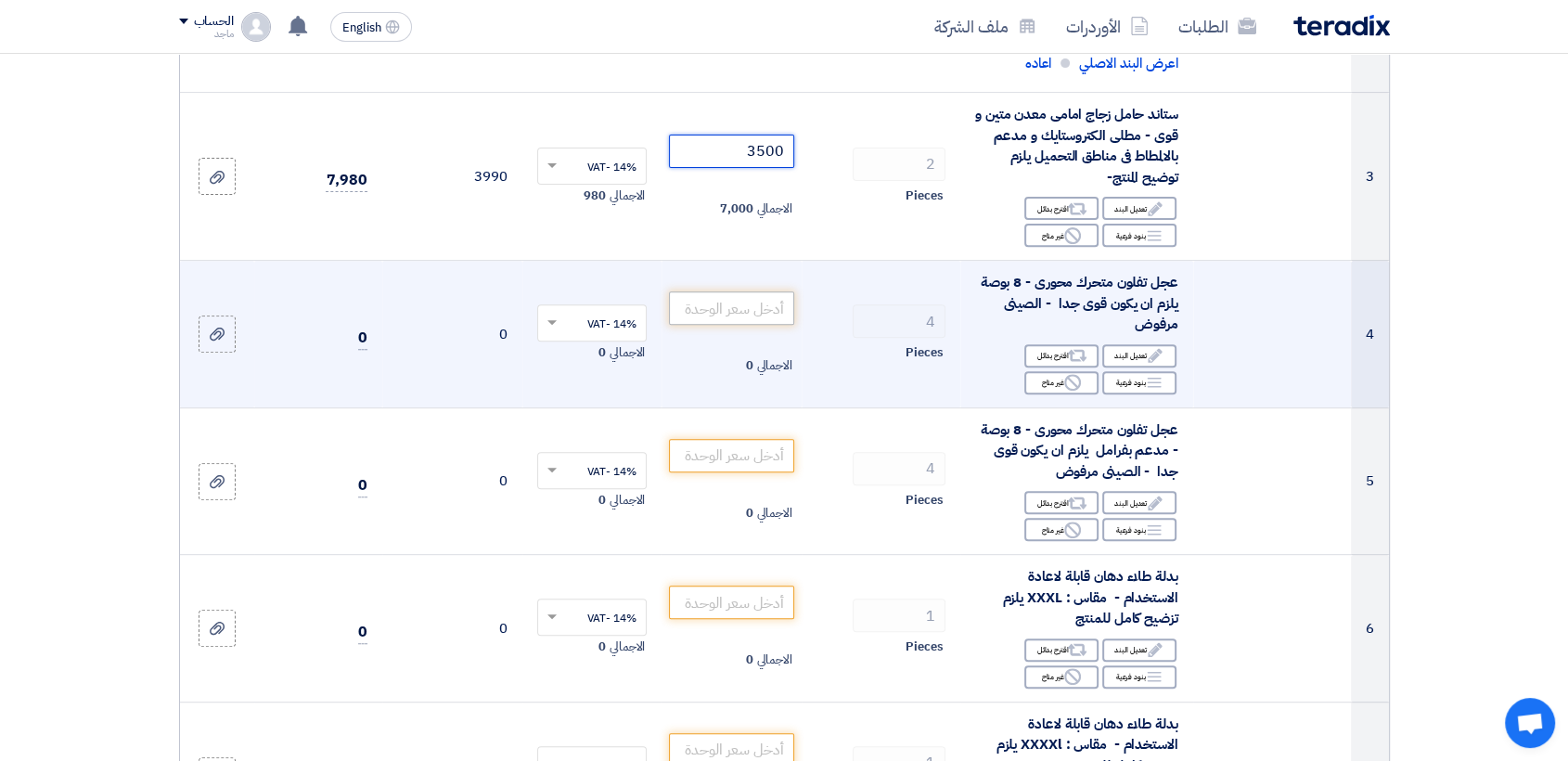 type on "3500" 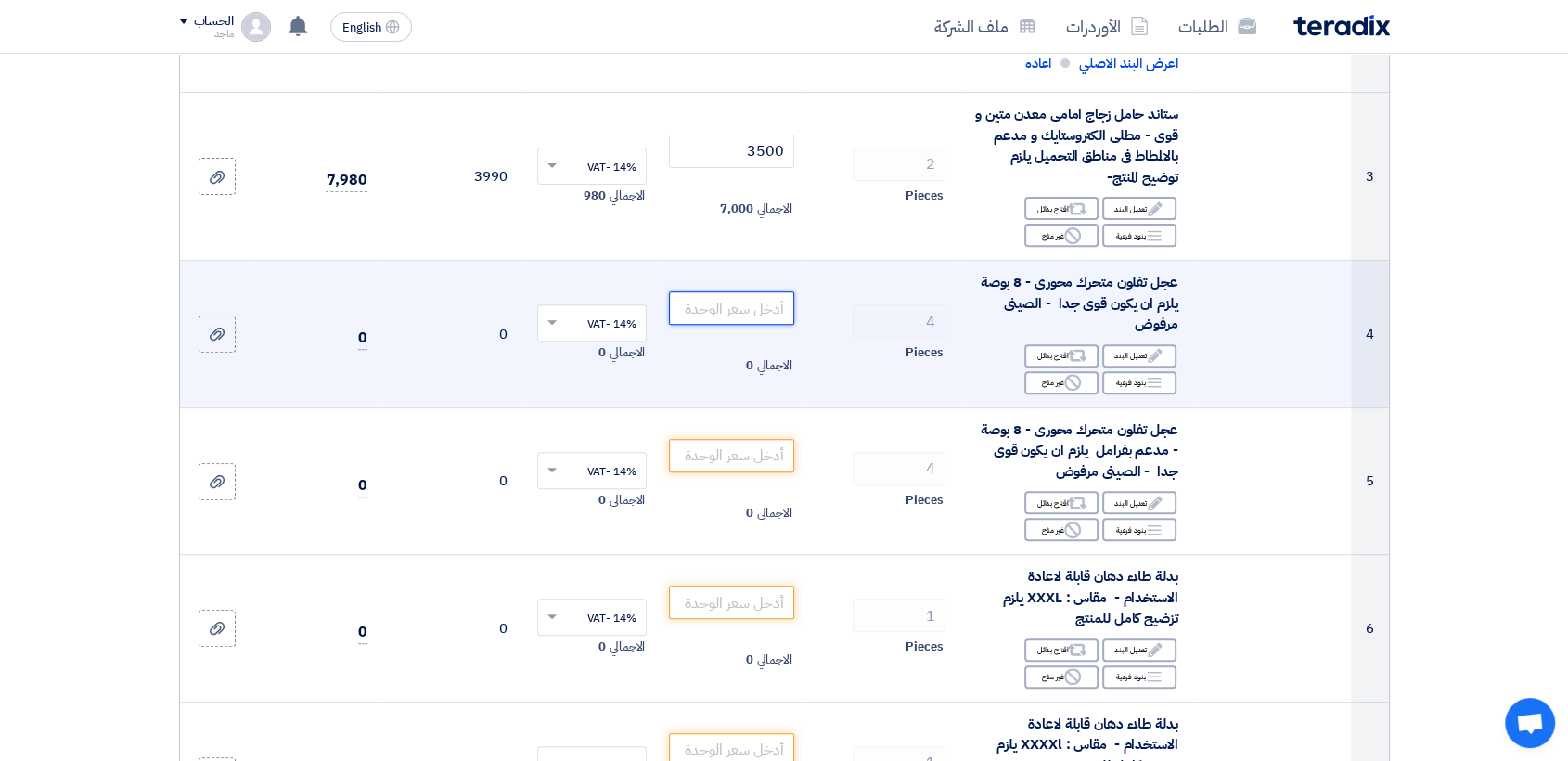 click 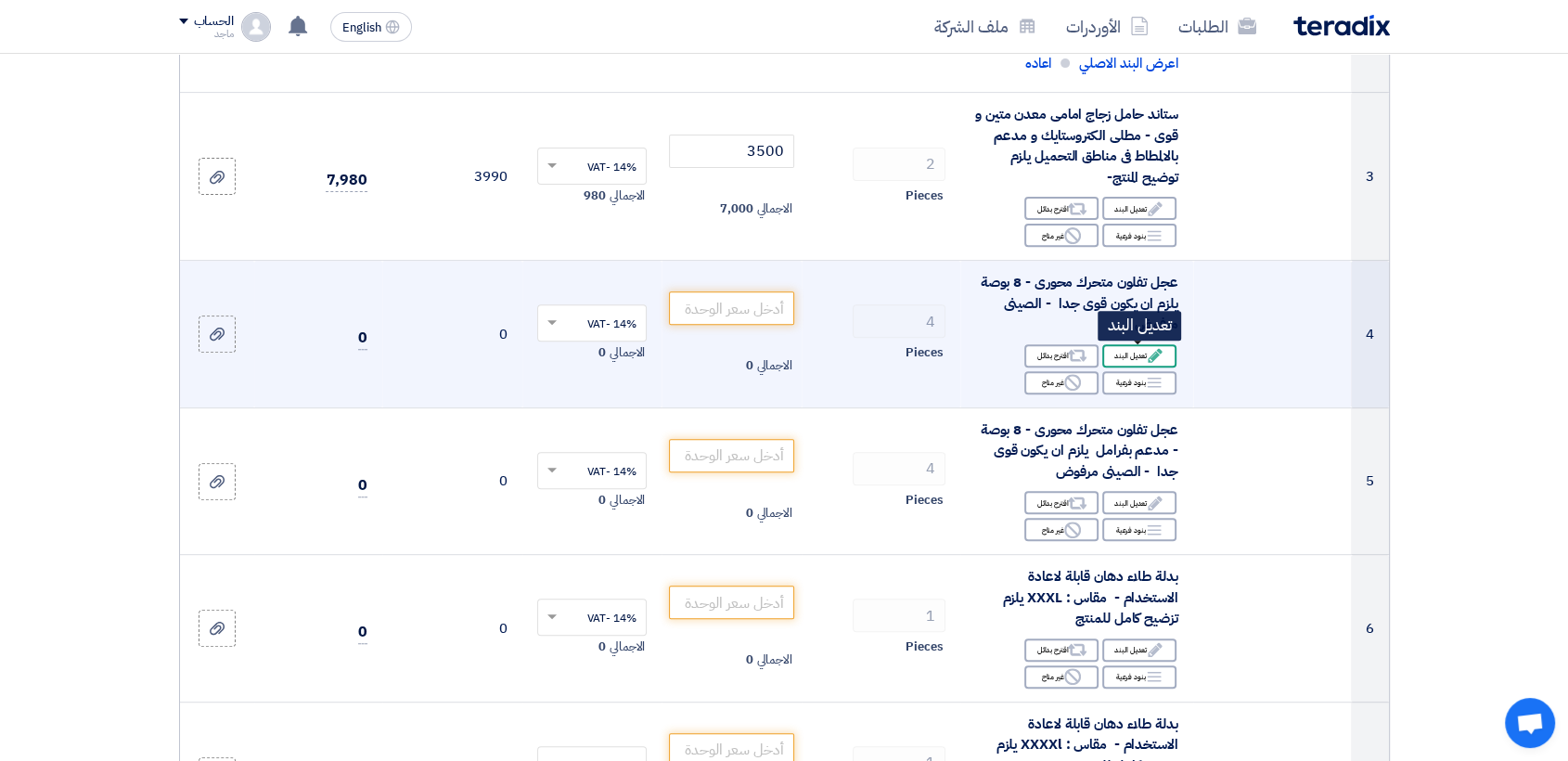 click on "Edit
تعديل البند" 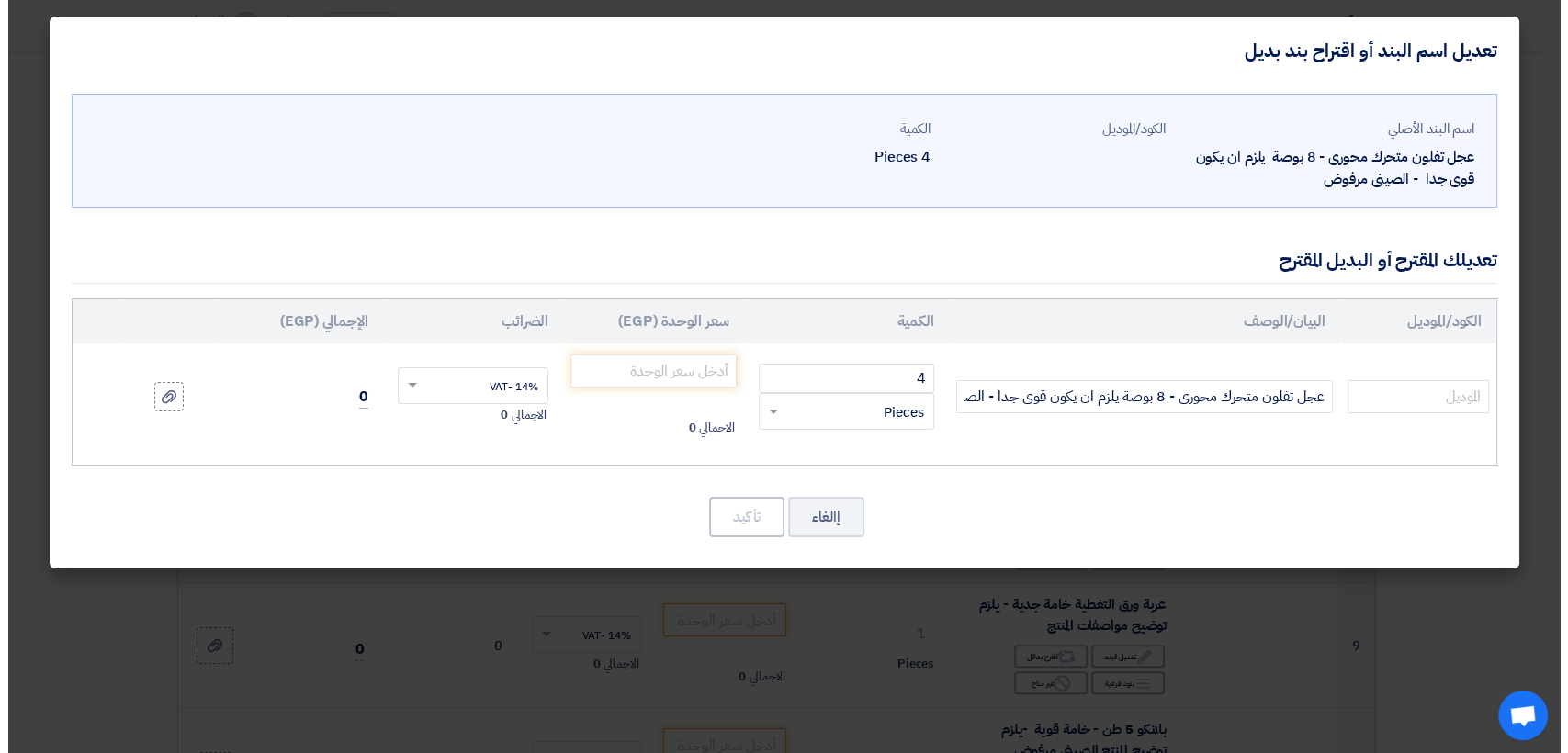 scroll, scrollTop: 436, scrollLeft: 0, axis: vertical 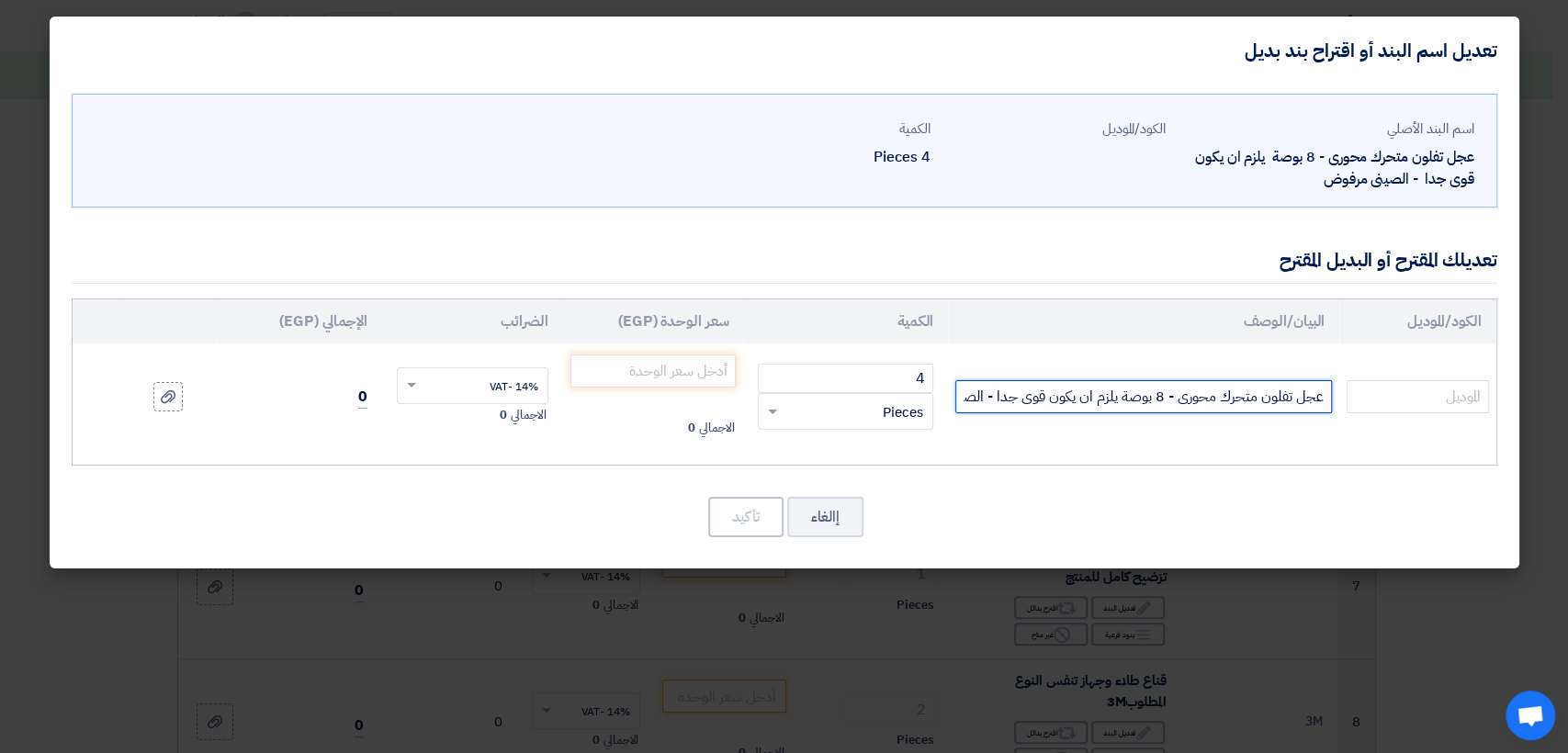 click on "عجل تفلون متحرك محورى - 8 بوصة يلزم ان يكون قوى جدا - الصينى مرفوض" 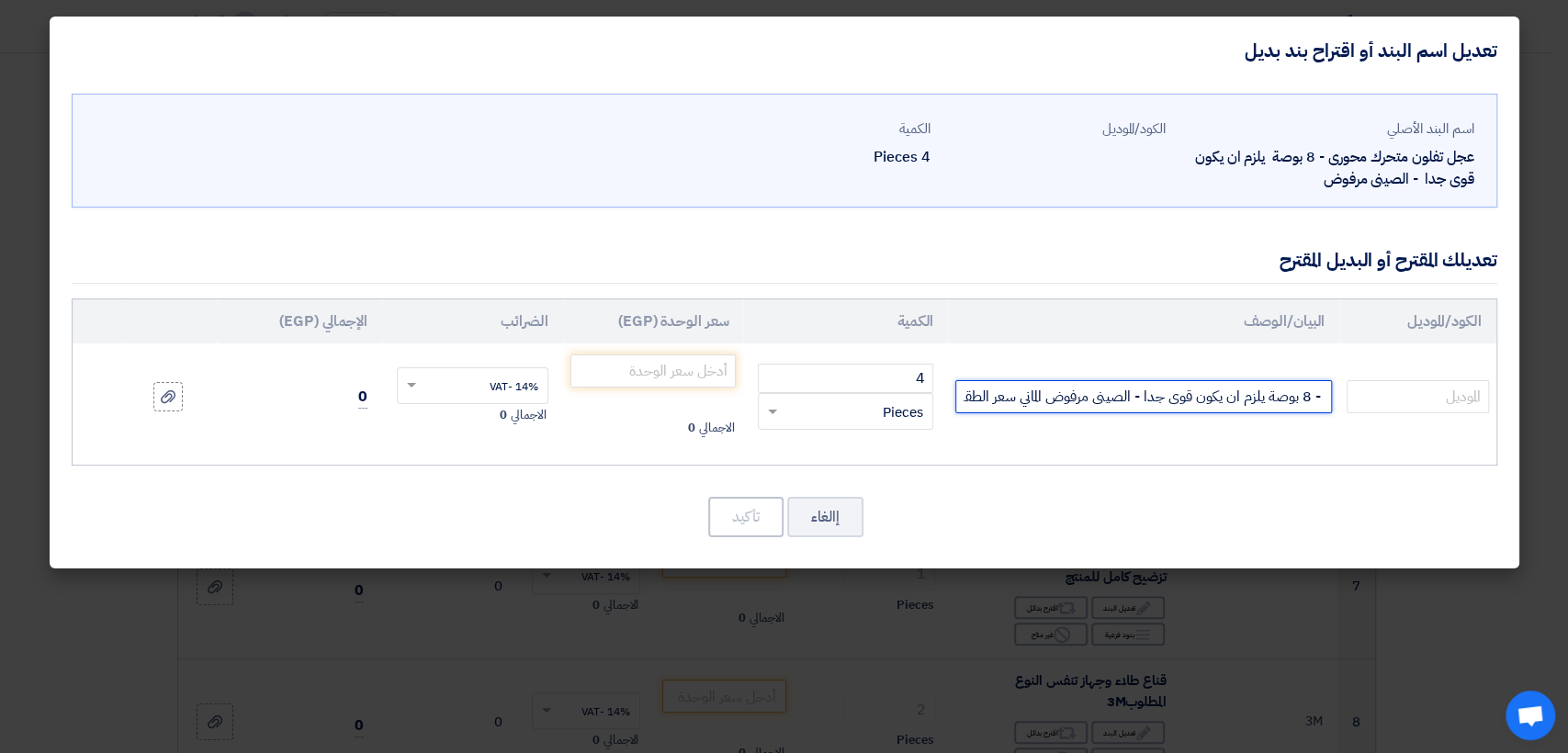 scroll, scrollTop: 0, scrollLeft: -152, axis: horizontal 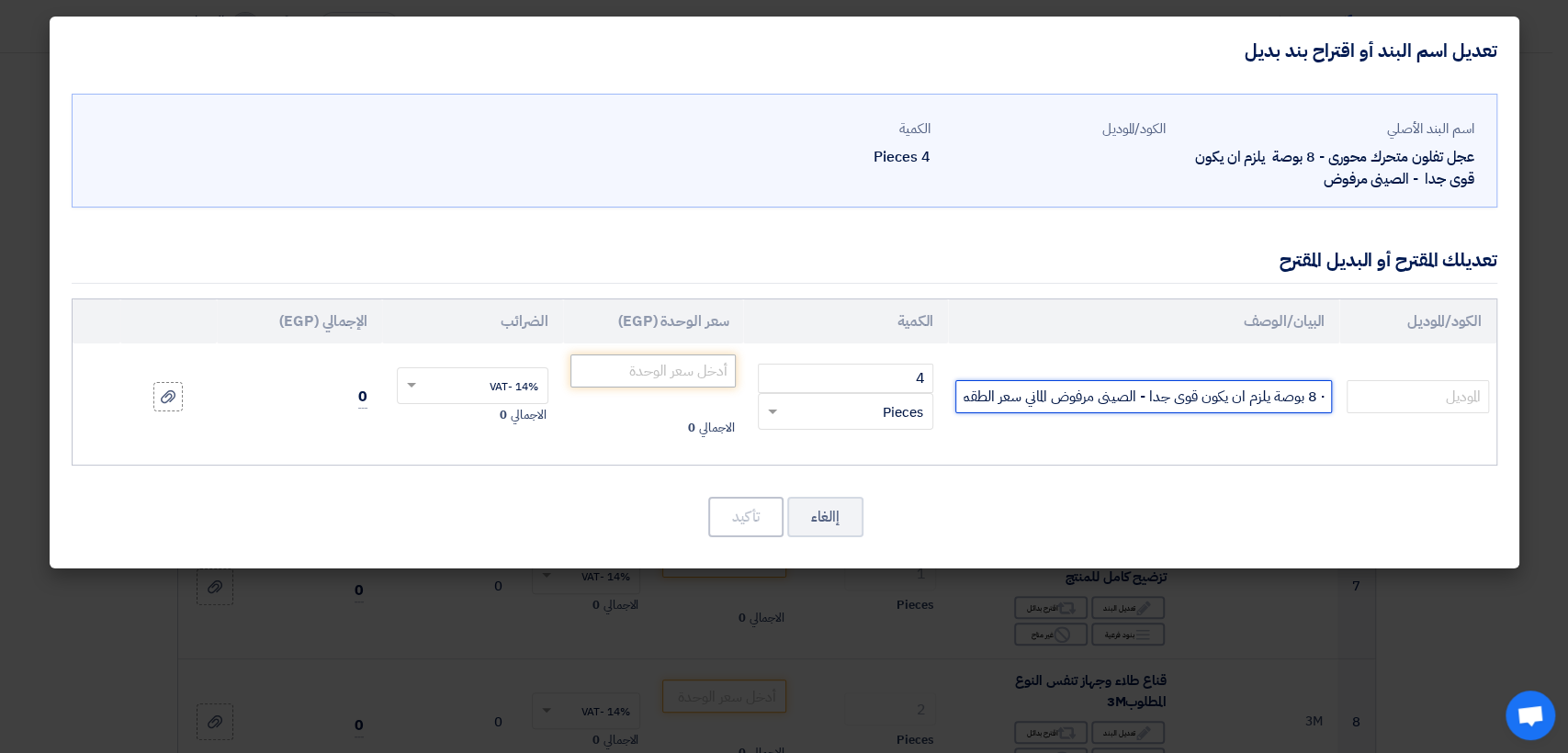 type on "عجل تفلون متحرك محورى - 8 بوصة يلزم ان يكون قوى جدا - الصينى مرفوض الماني سعر الطقم" 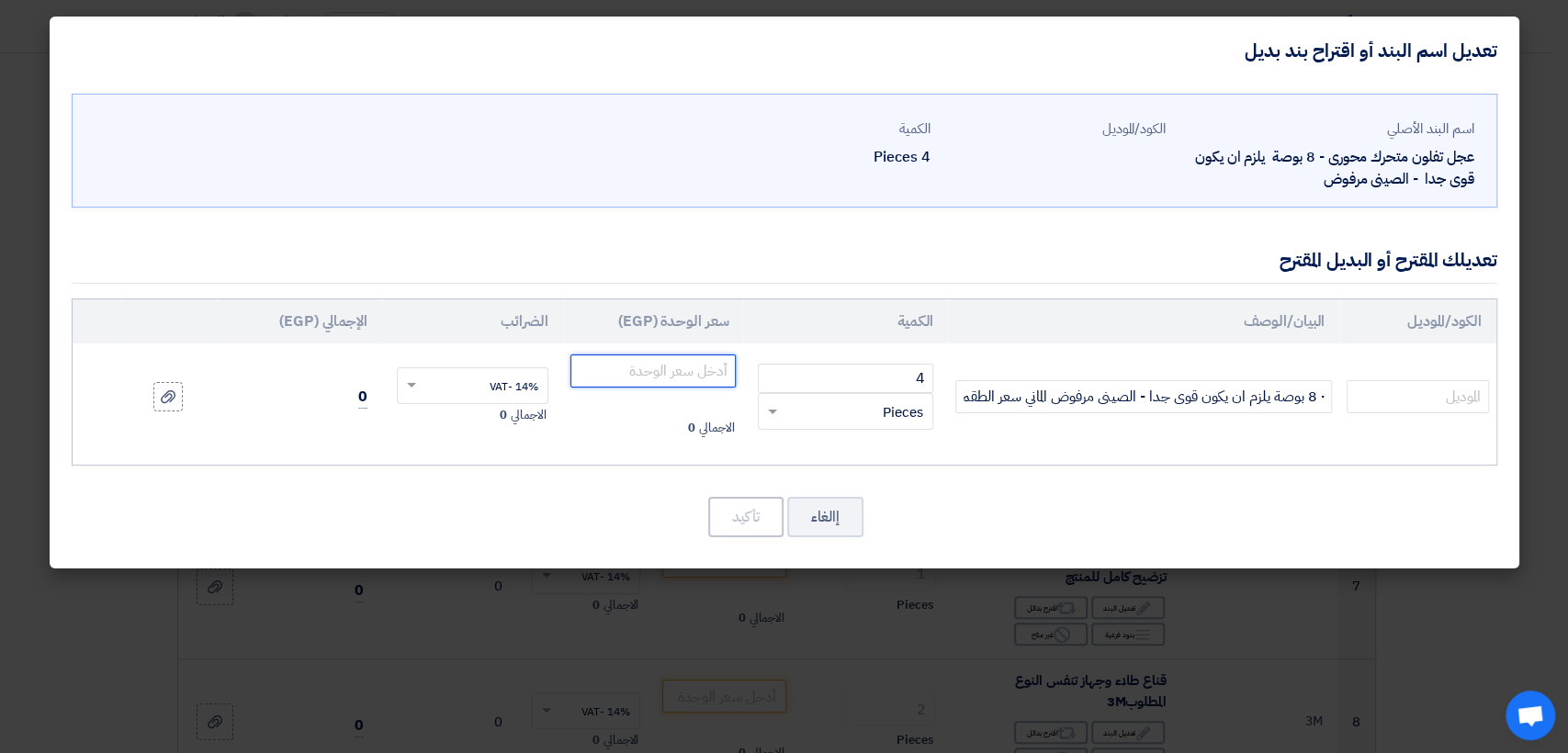 click 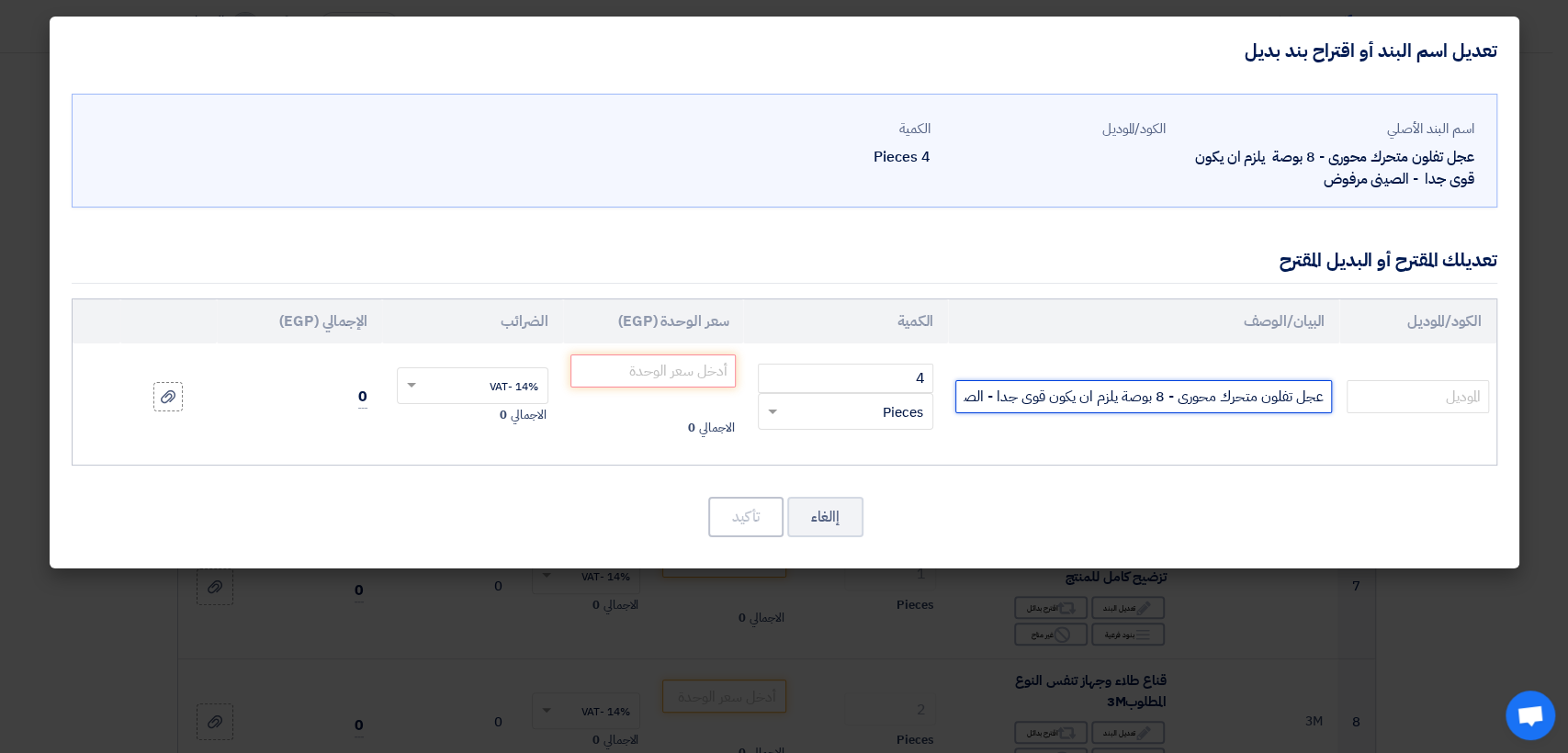 click on "عجل تفلون متحرك محورى - 8 بوصة يلزم ان يكون قوى جدا - الصينى مرفوض الماني سعر الطقم" 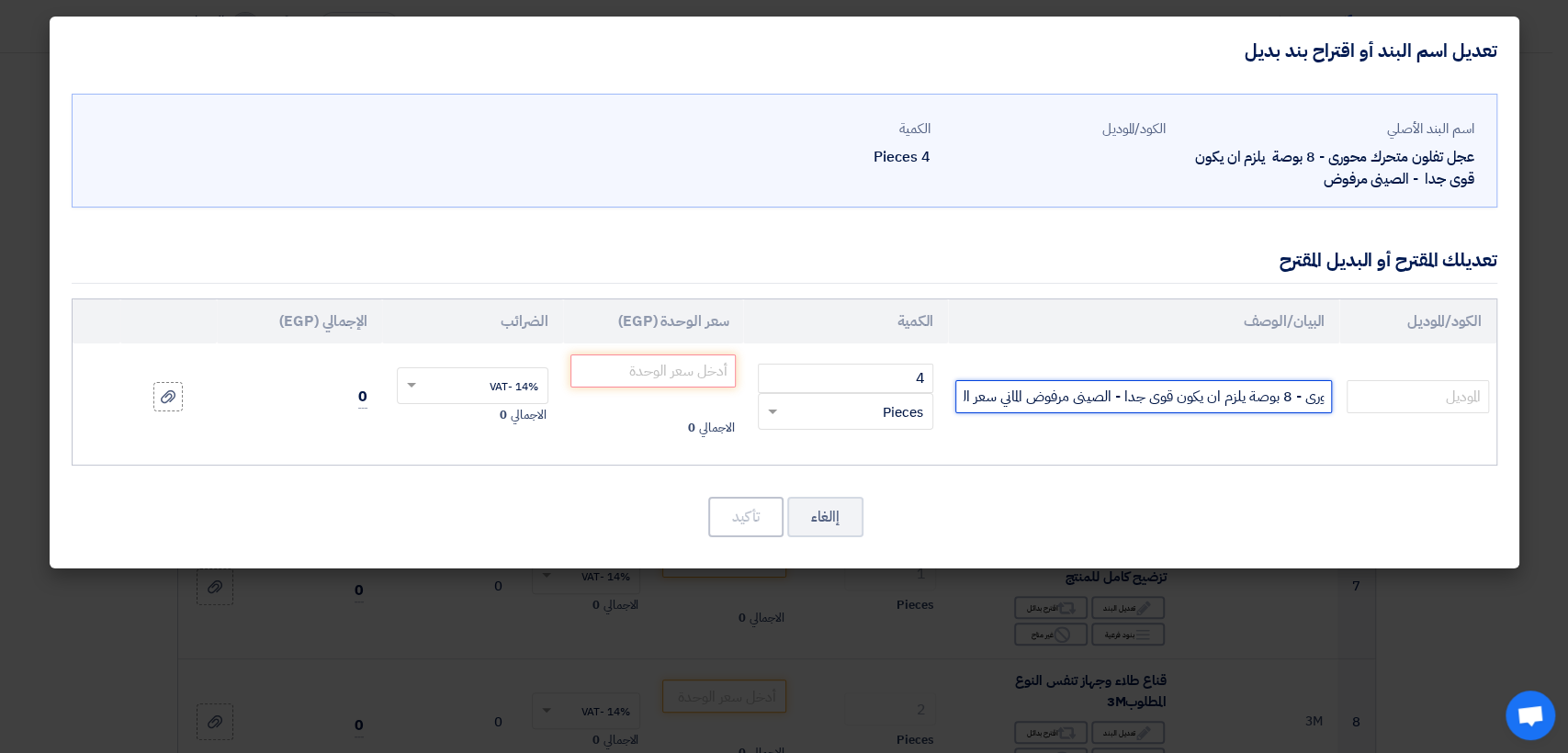 scroll, scrollTop: 0, scrollLeft: -152, axis: horizontal 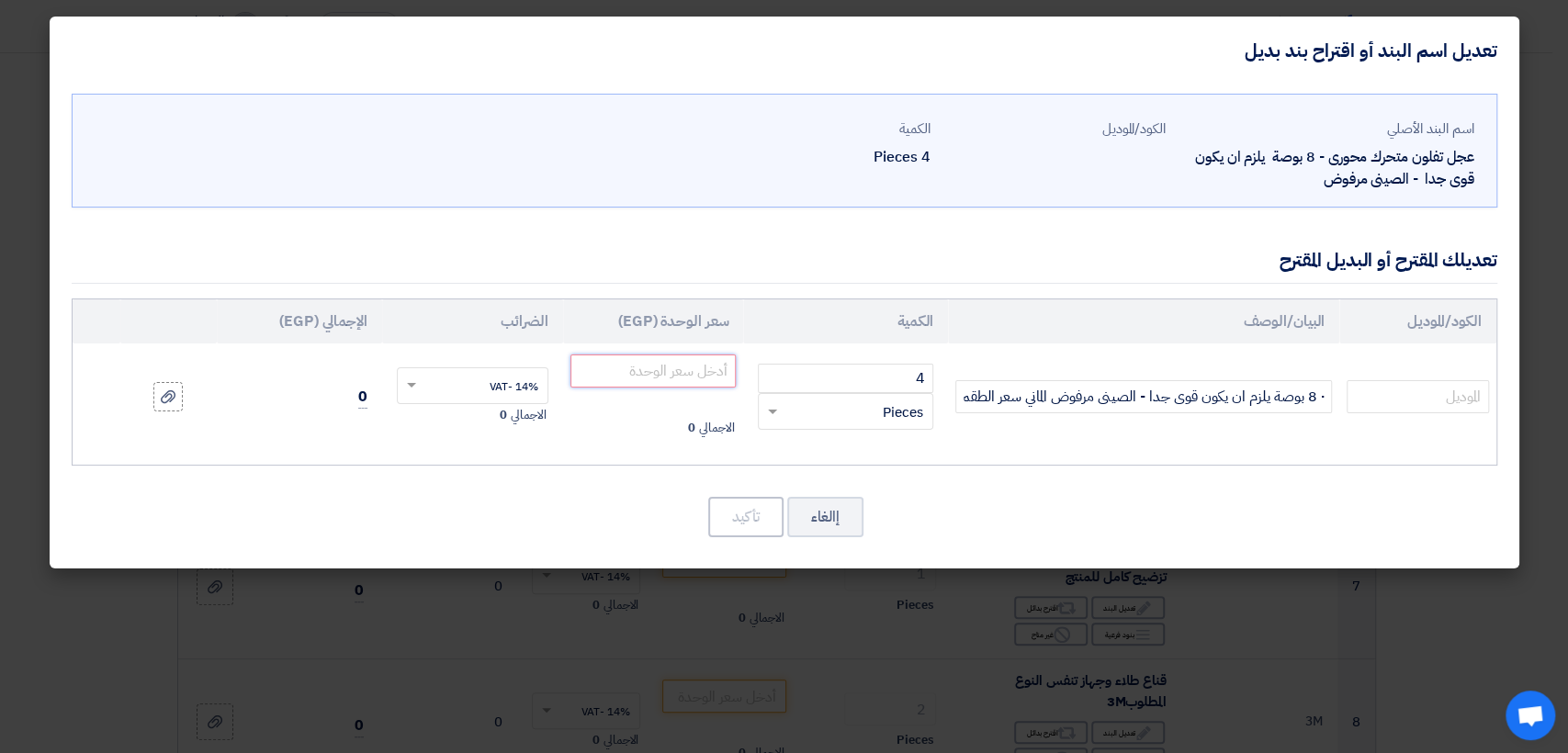 click 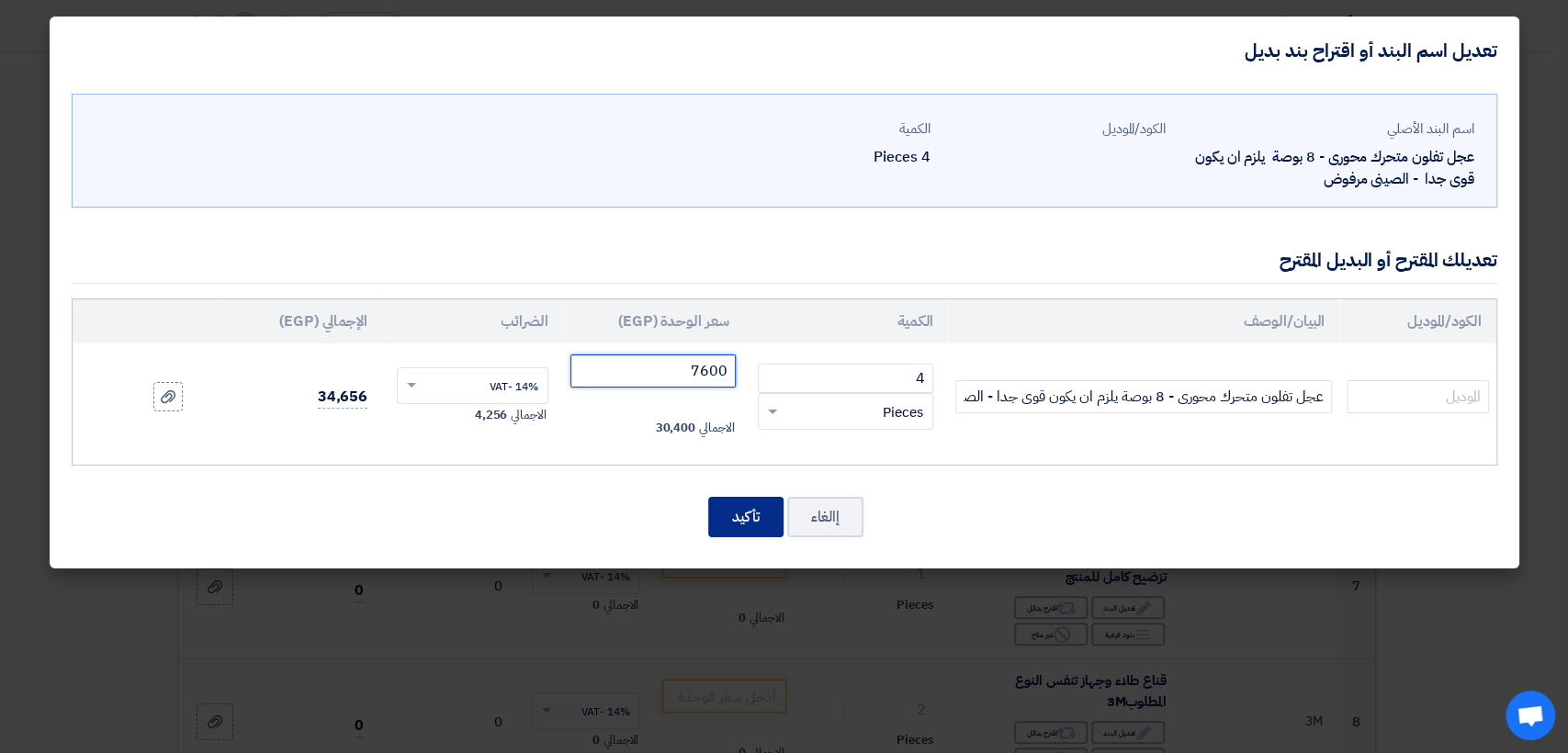 type on "7600" 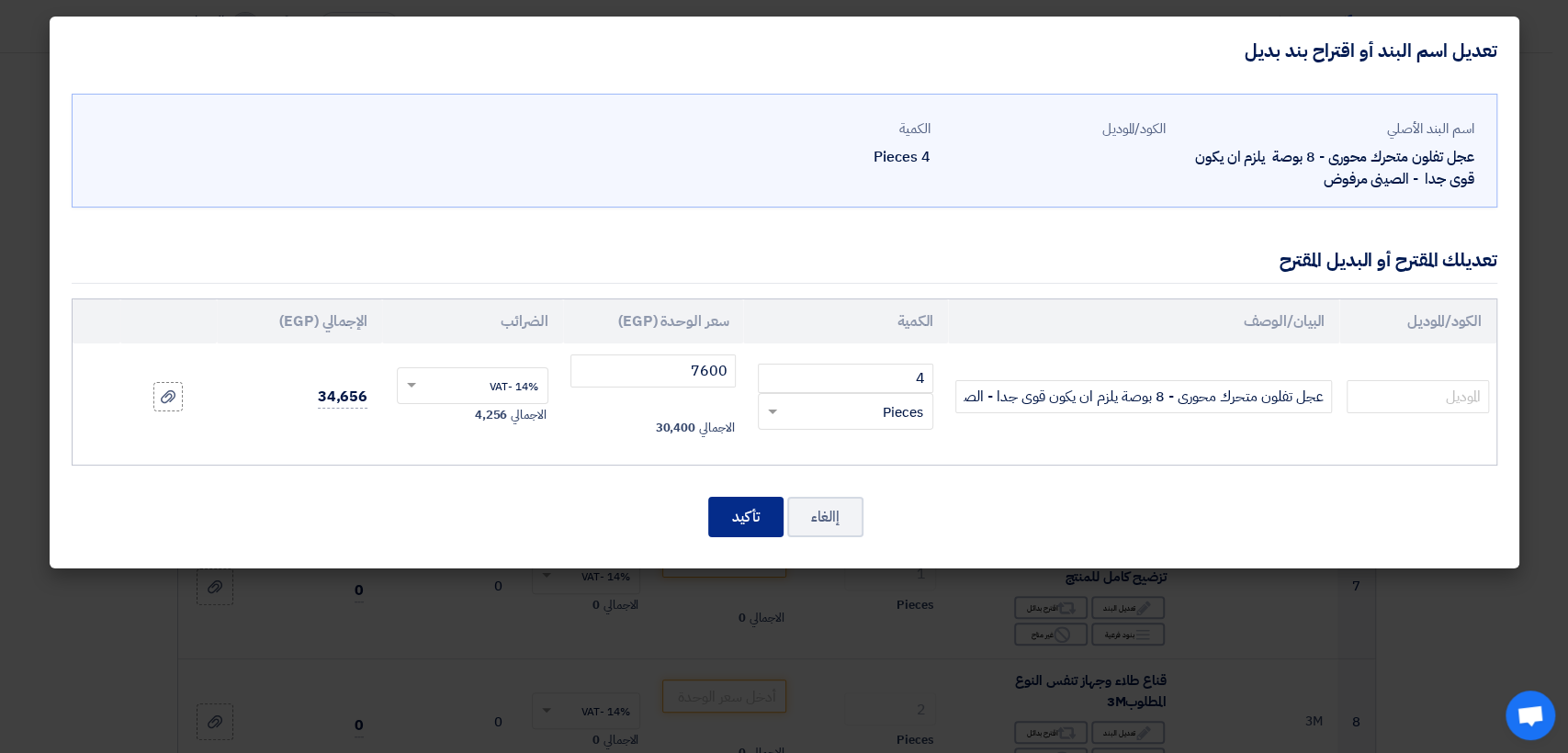 click on "تأكيد" 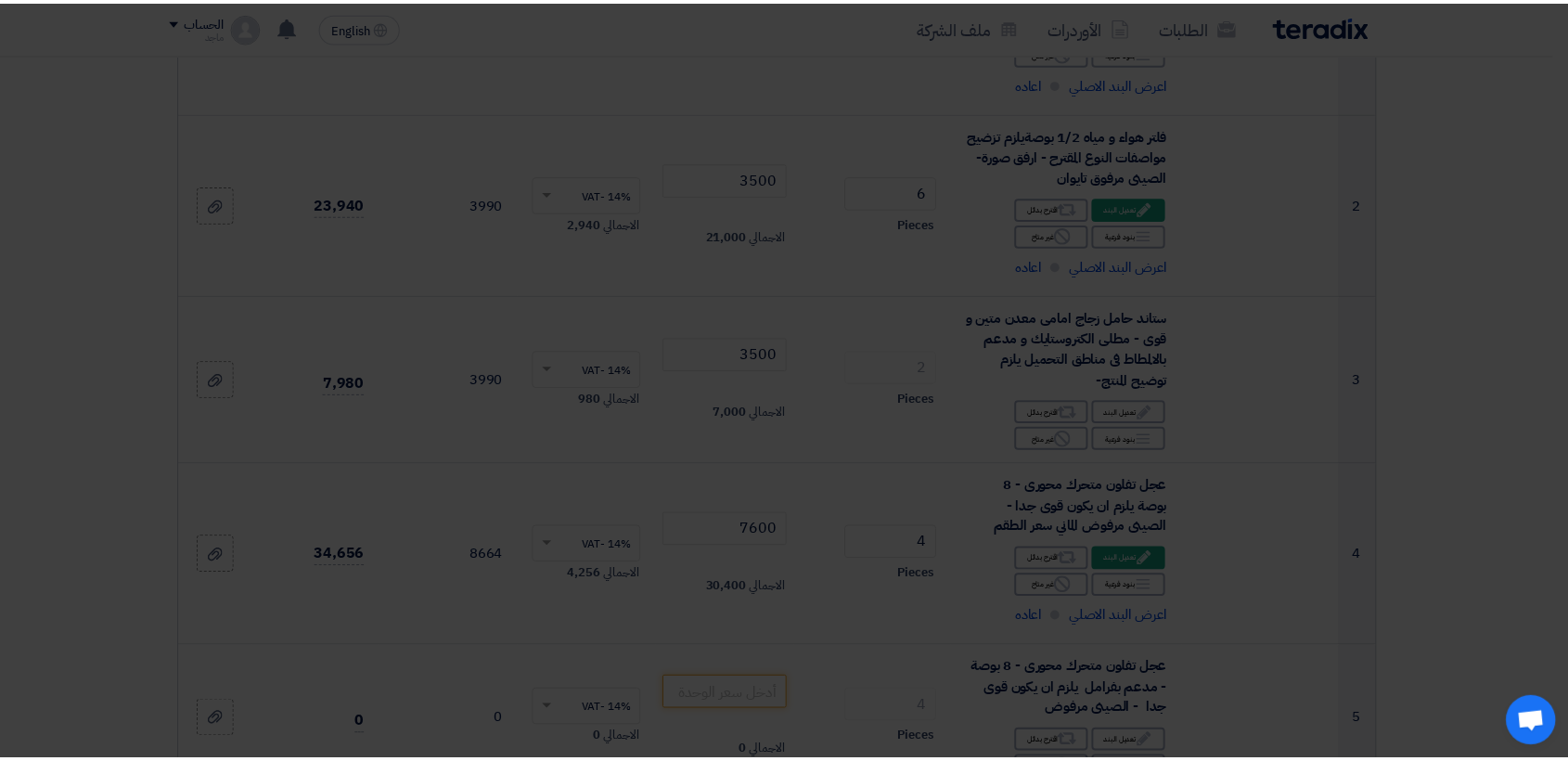 scroll, scrollTop: 827, scrollLeft: 0, axis: vertical 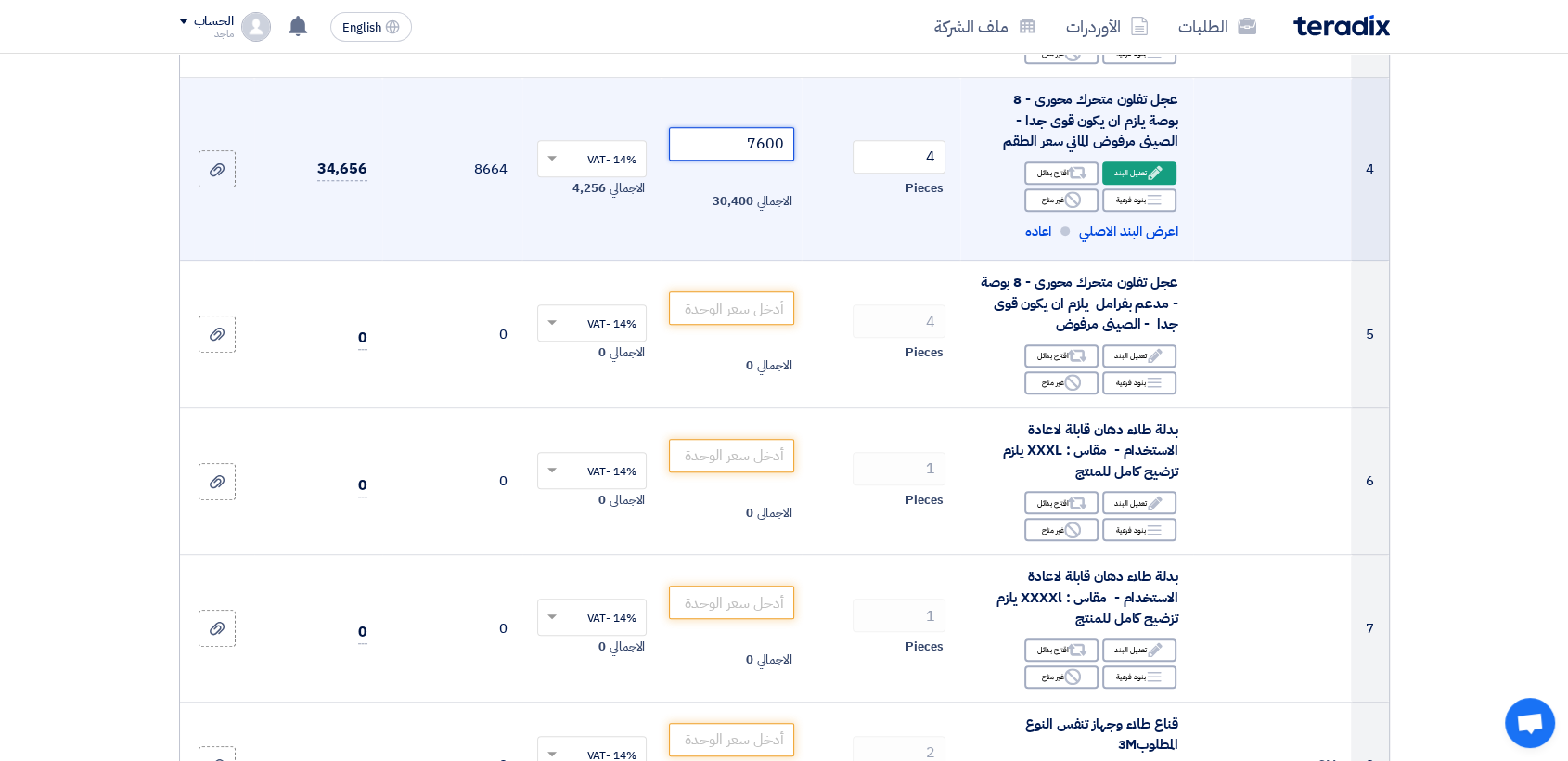 click on "7600" 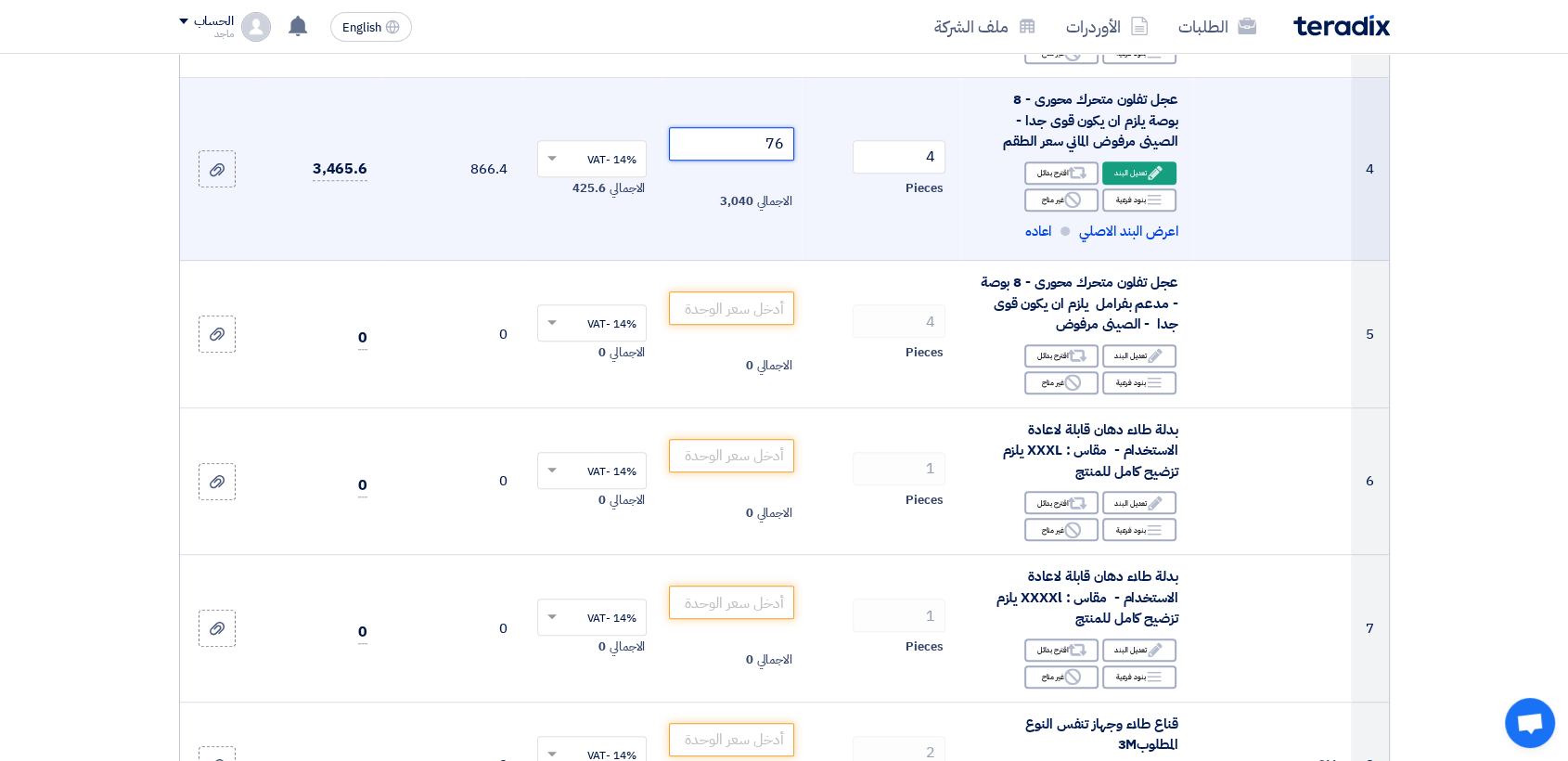 type on "7" 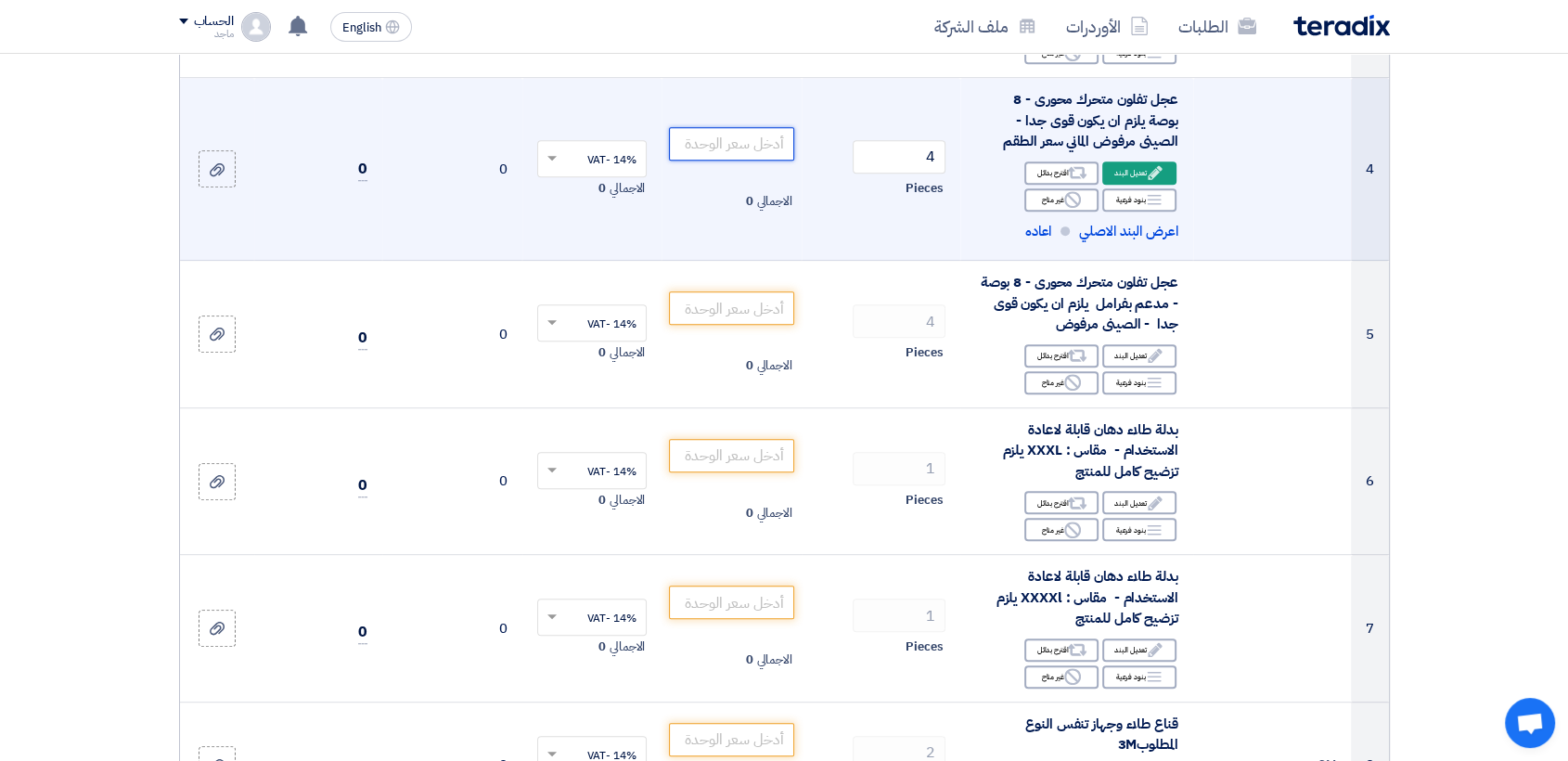click 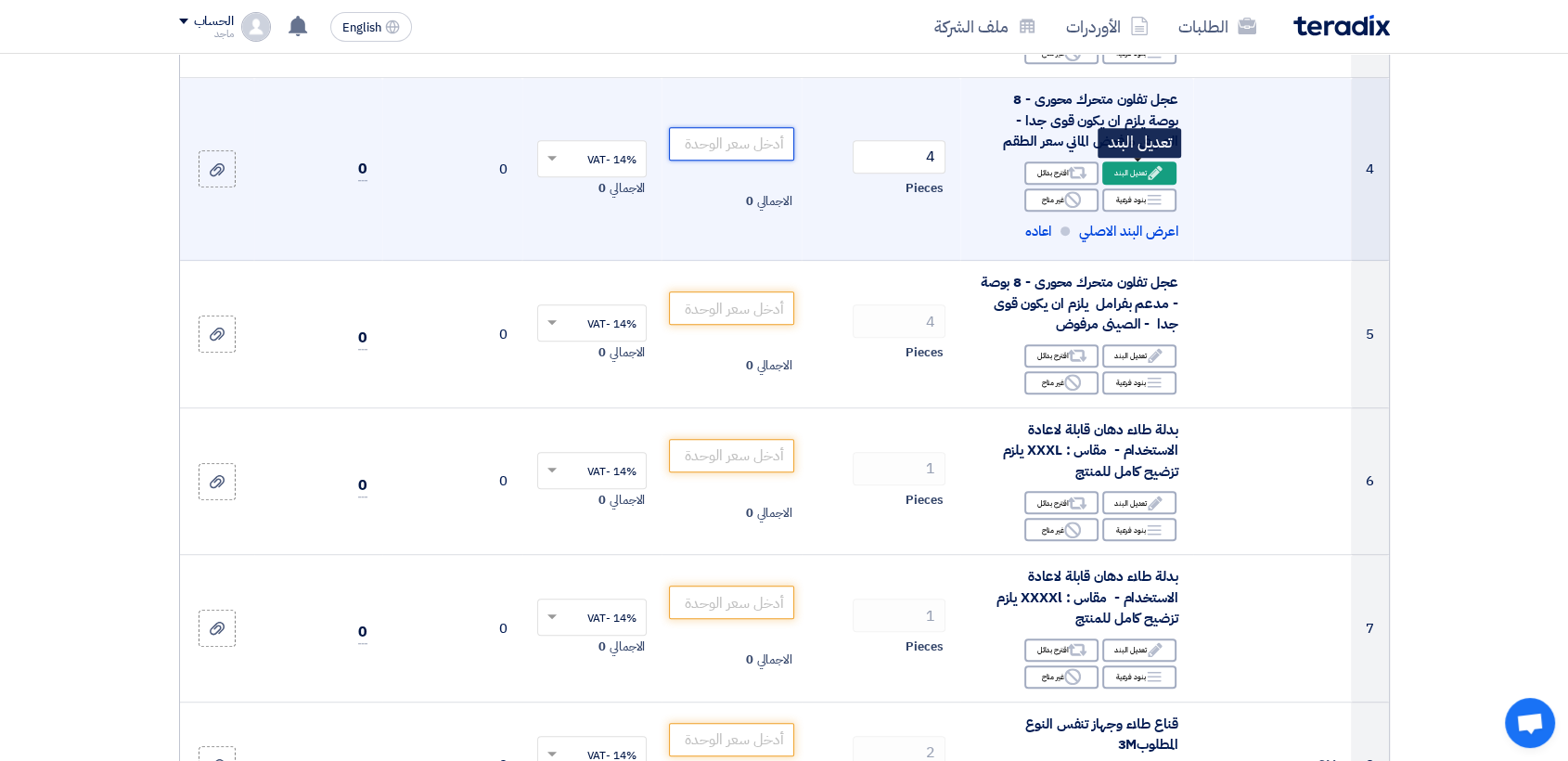 type 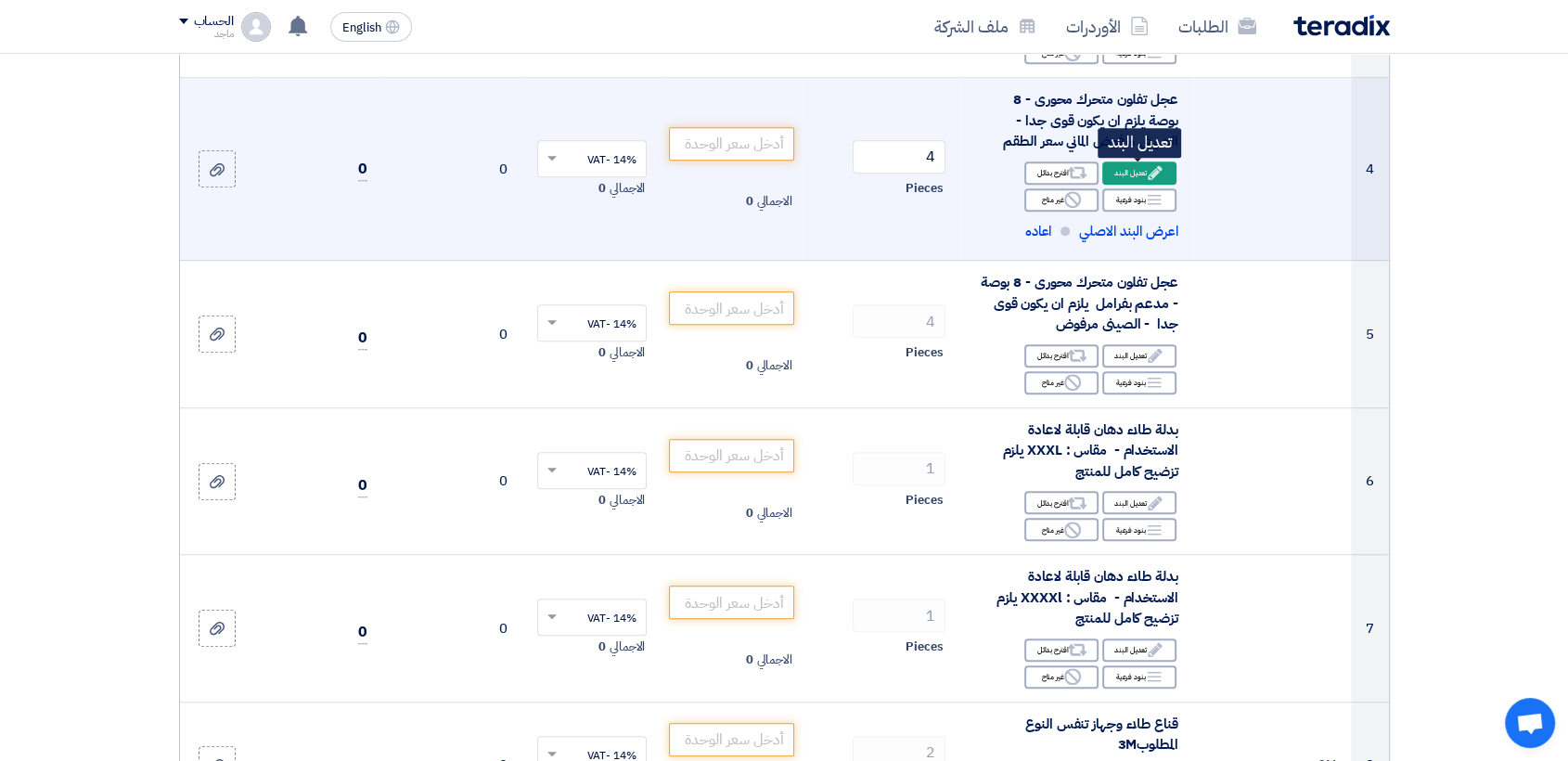 click on "Edit
تعديل البند" 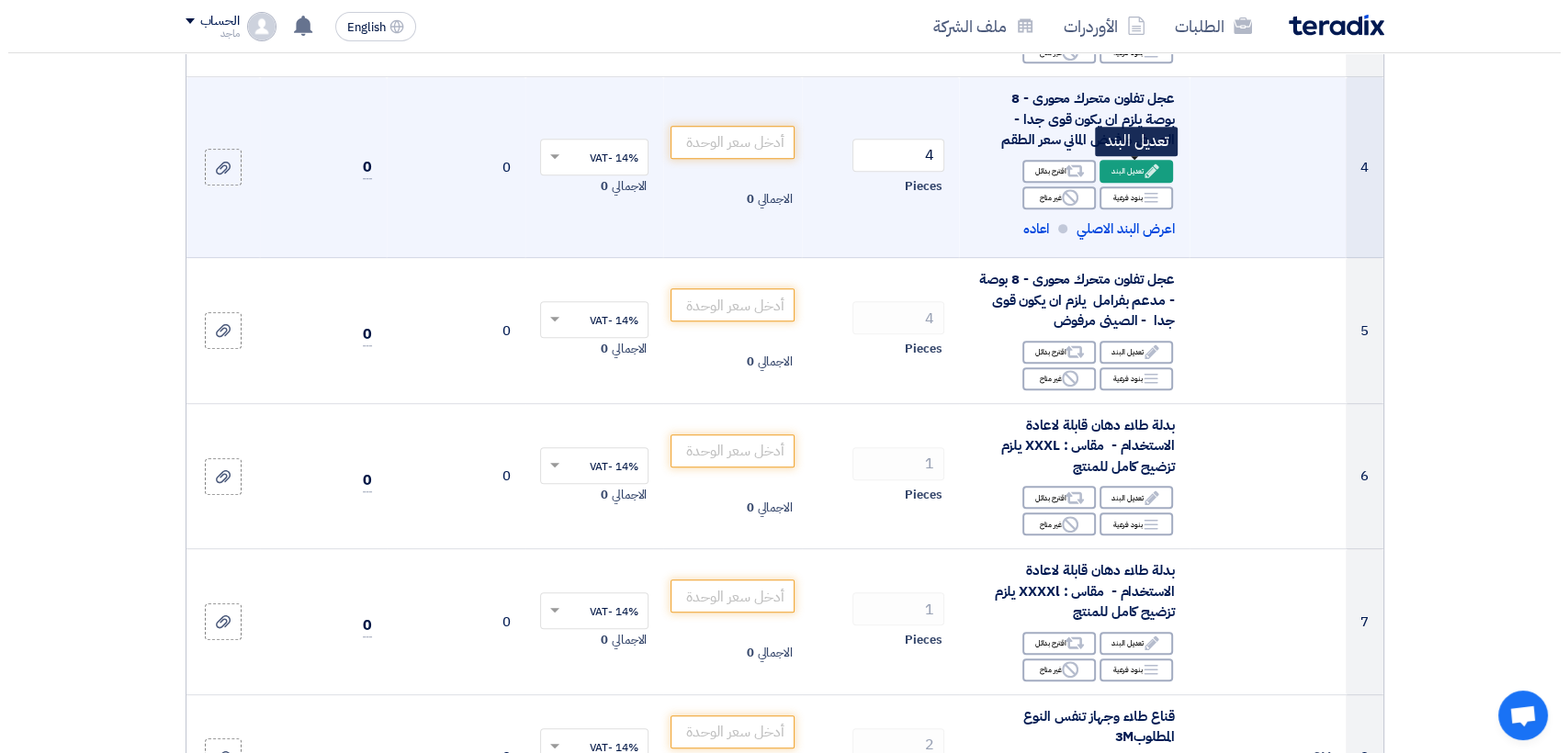 scroll, scrollTop: 436, scrollLeft: 0, axis: vertical 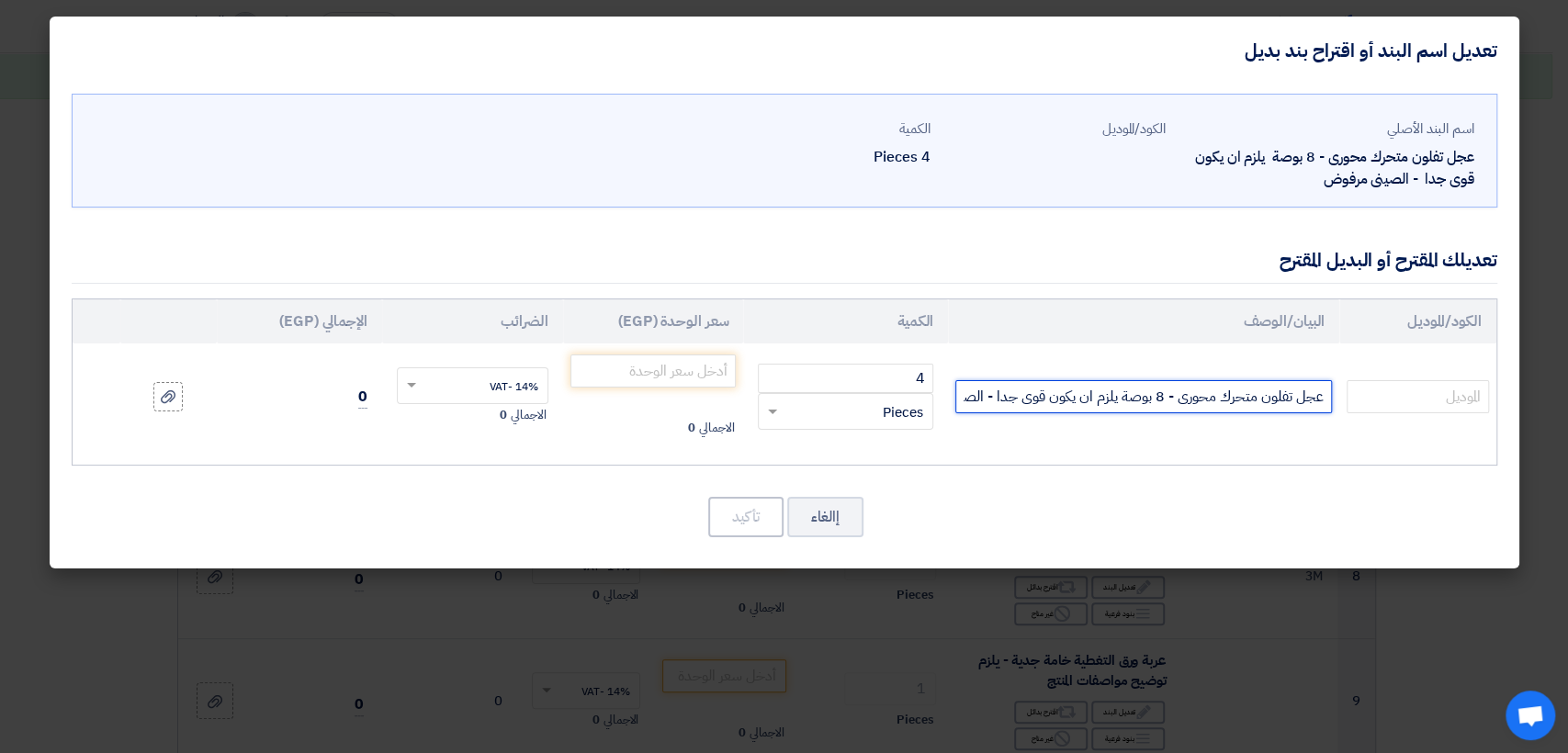 click on "عجل تفلون متحرك محورى - 8 بوصة يلزم ان يكون قوى جدا - الصينى مرفوض الماني سعر الطقم" 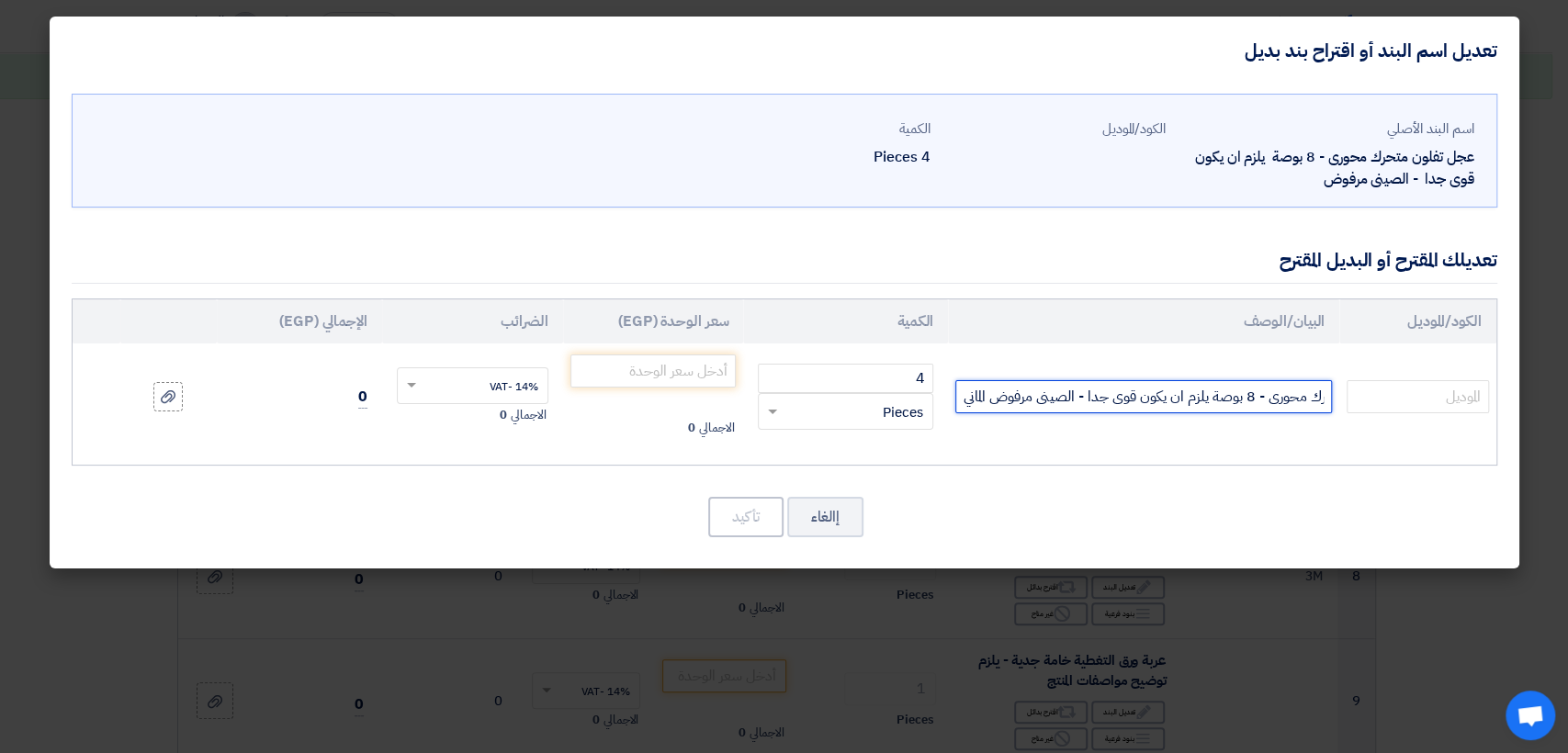 scroll, scrollTop: 0, scrollLeft: -92, axis: horizontal 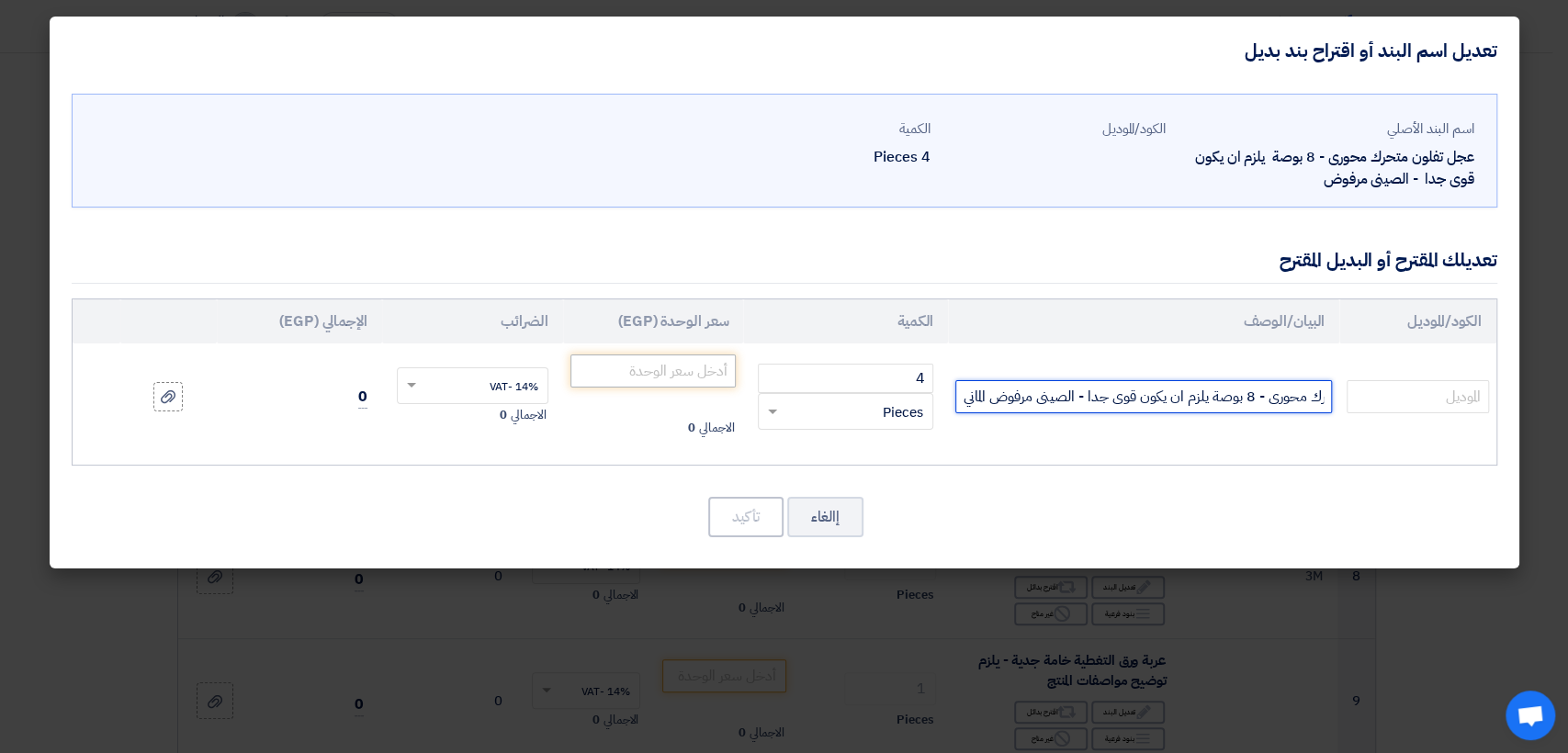 type on "عجل تفلون متحرك محورى - 8 بوصة يلزم ان يكون قوى جدا - الصينى مرفوض الماني" 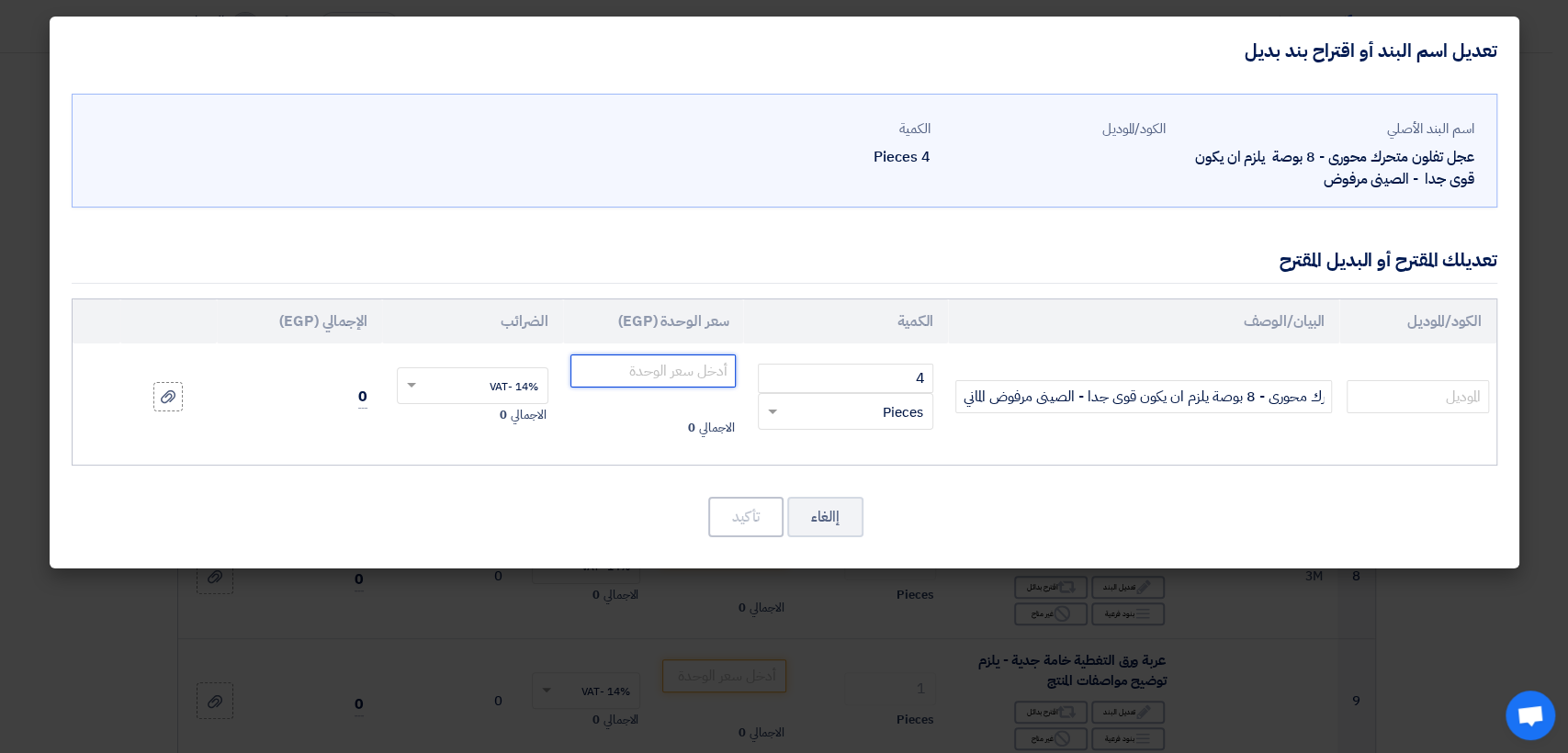 scroll, scrollTop: 0, scrollLeft: 0, axis: both 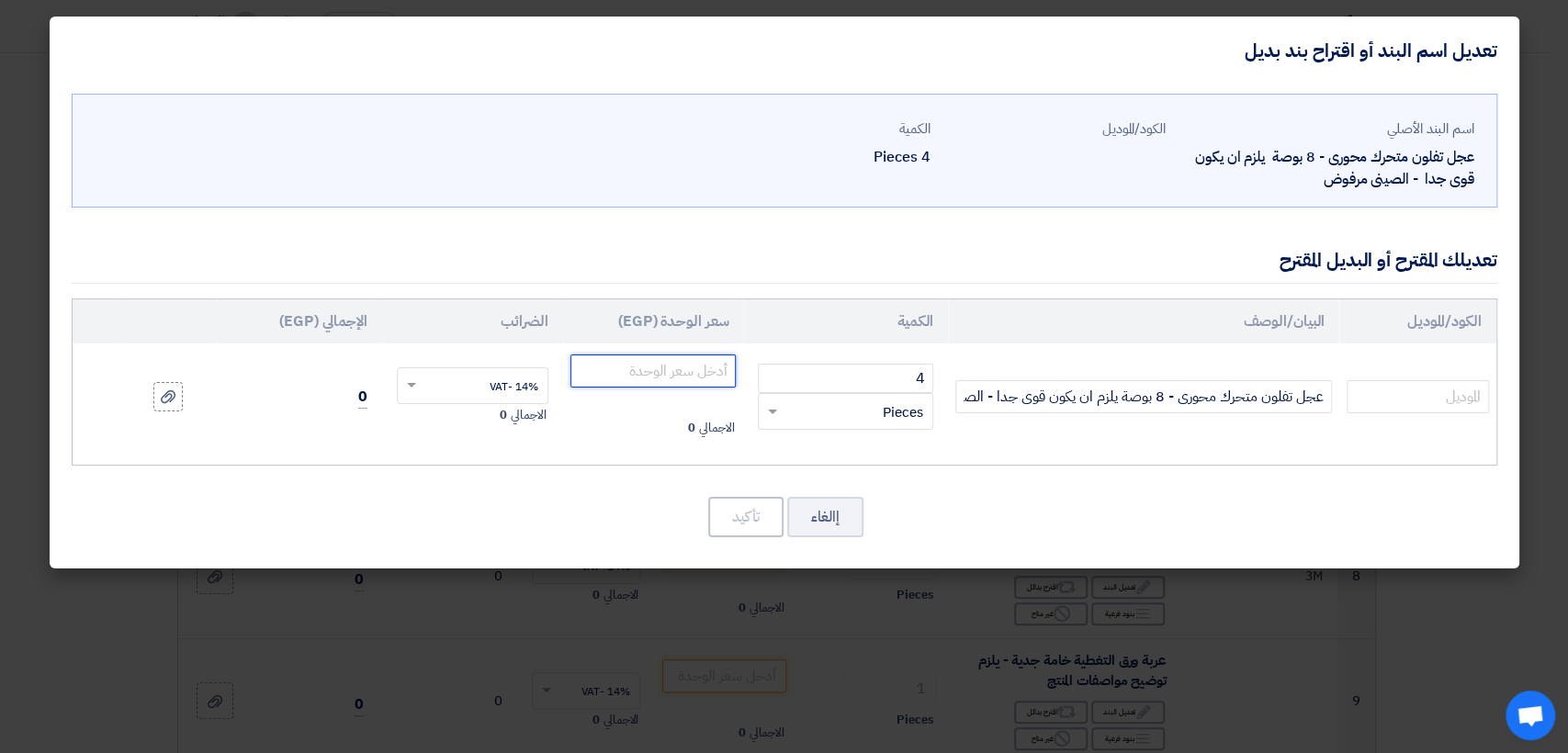 click 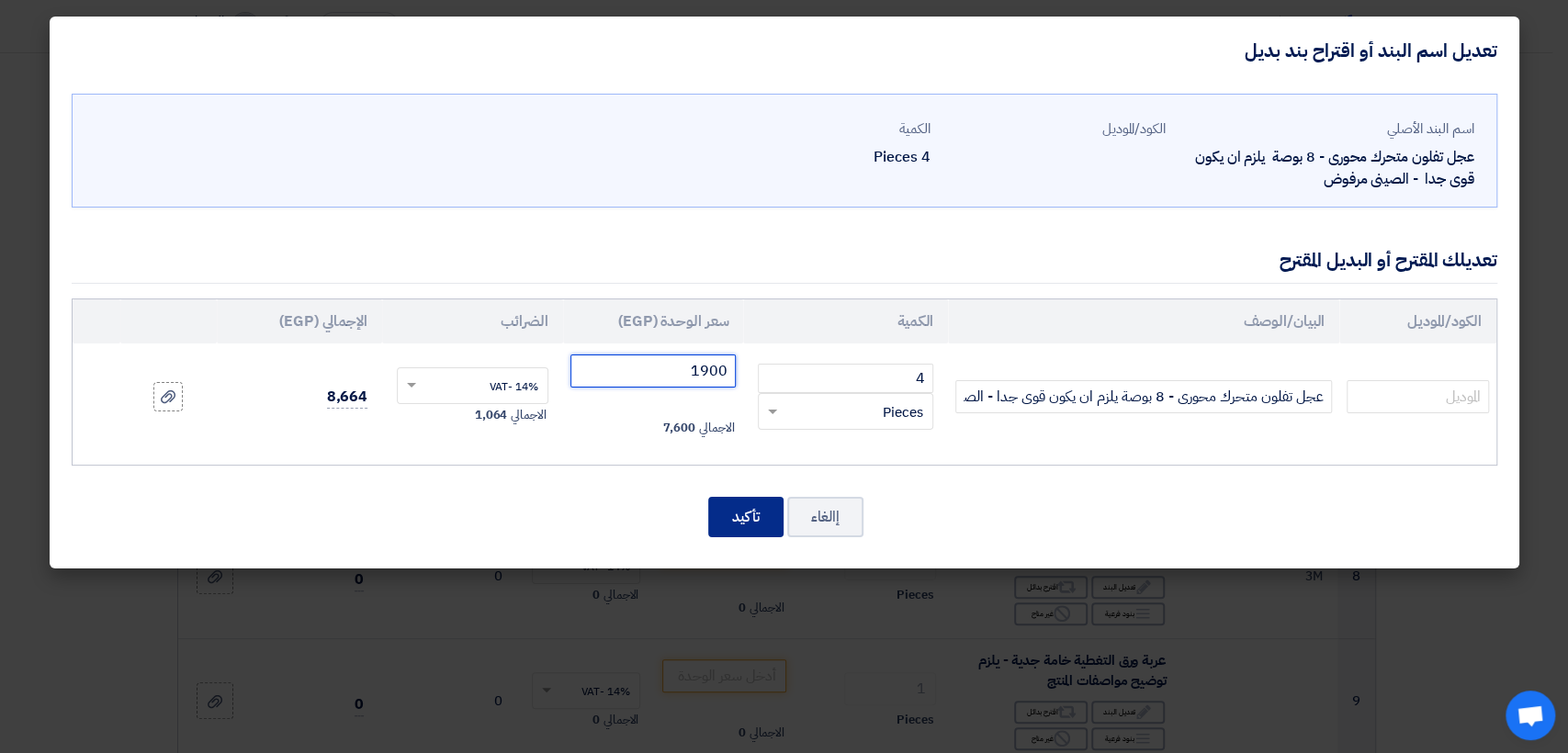 type on "1900" 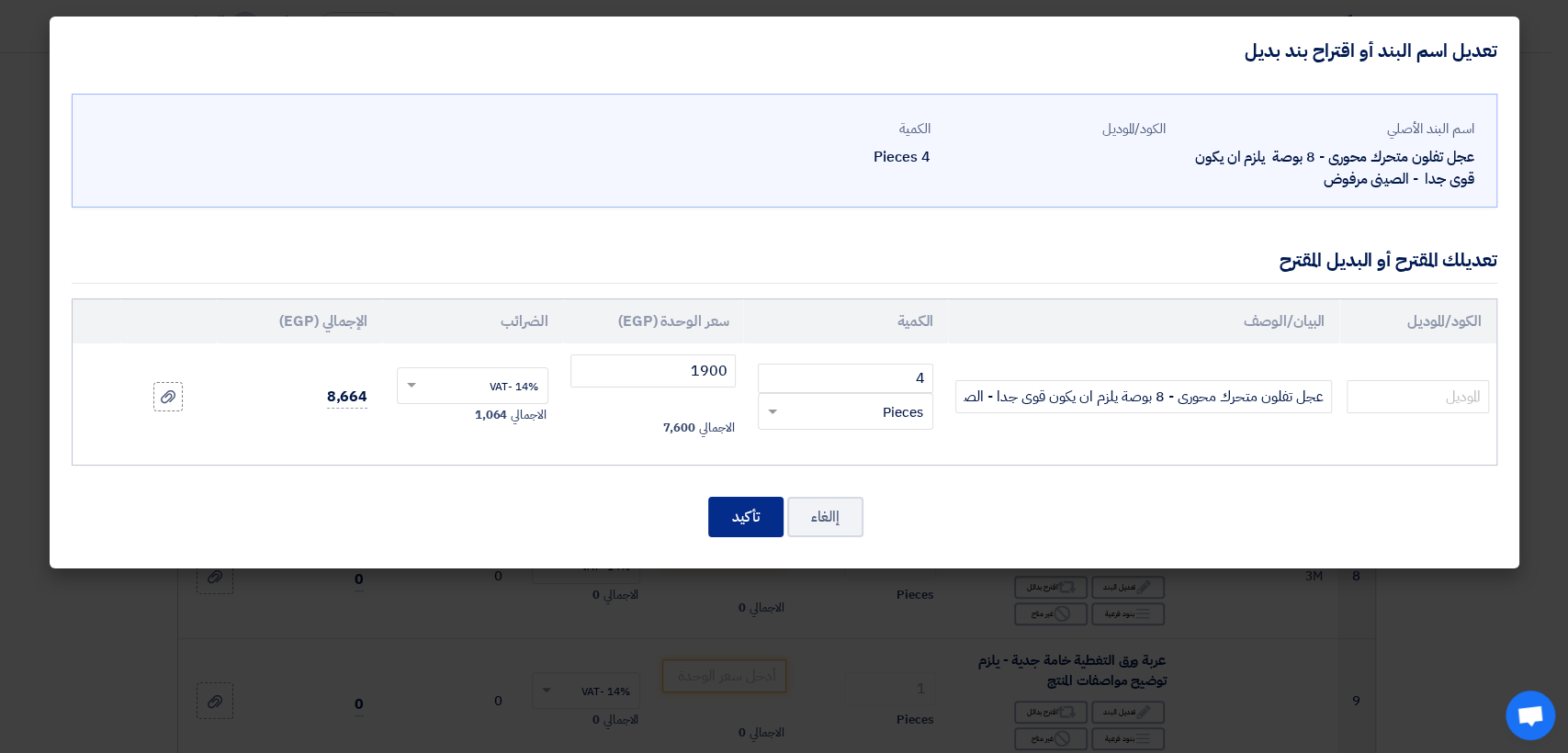 click on "تأكيد" 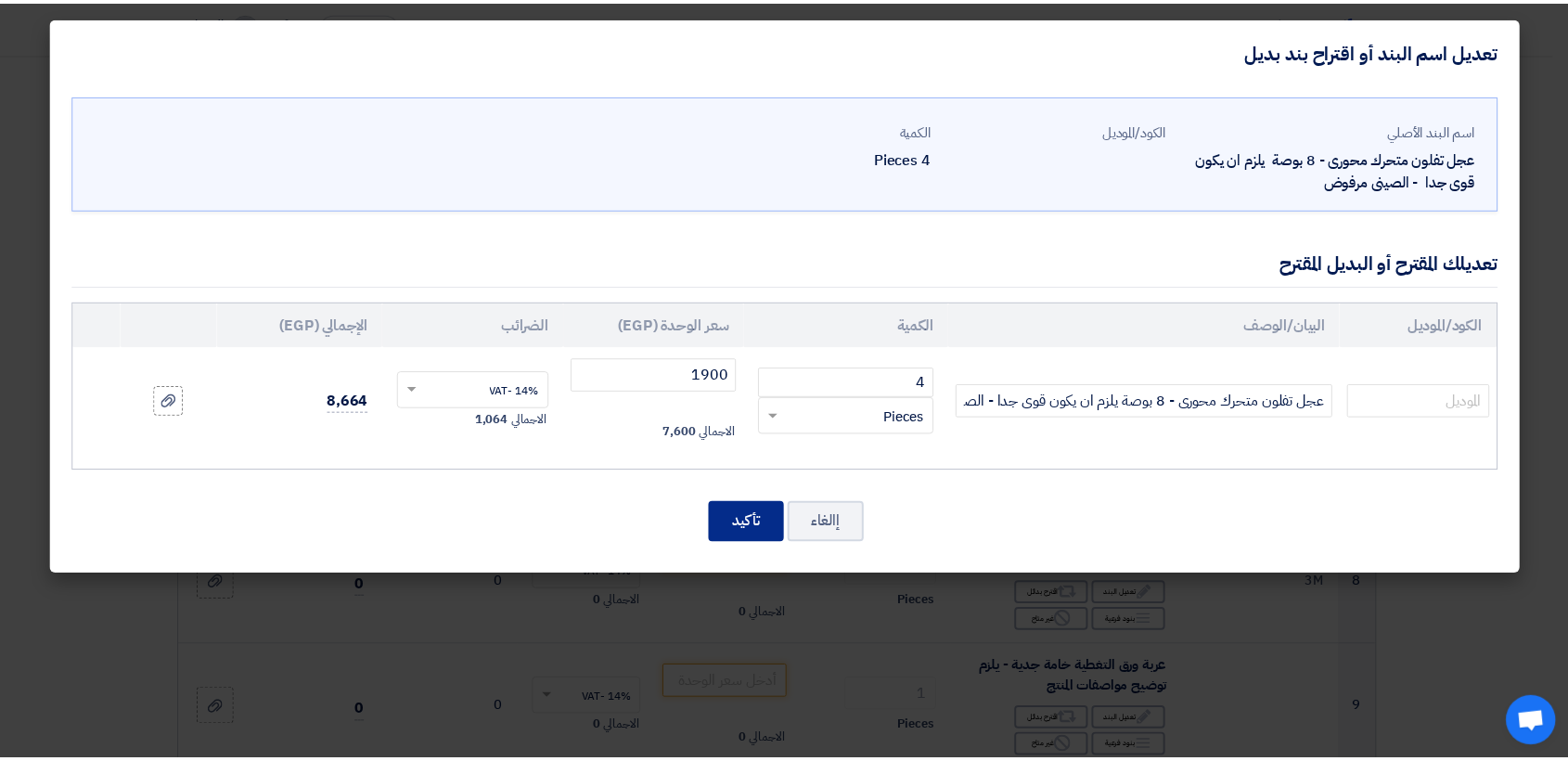 scroll, scrollTop: 827, scrollLeft: 0, axis: vertical 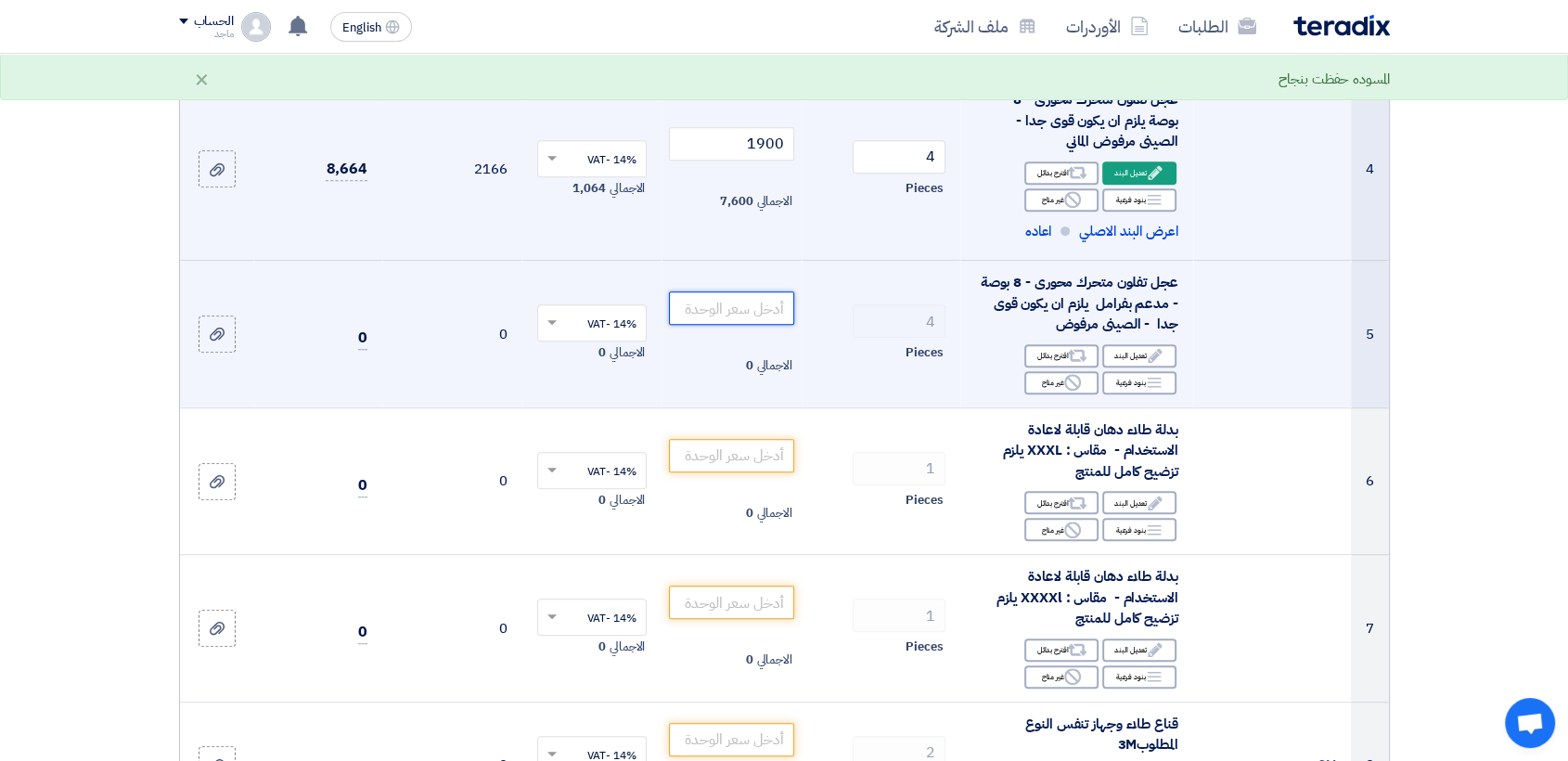 click 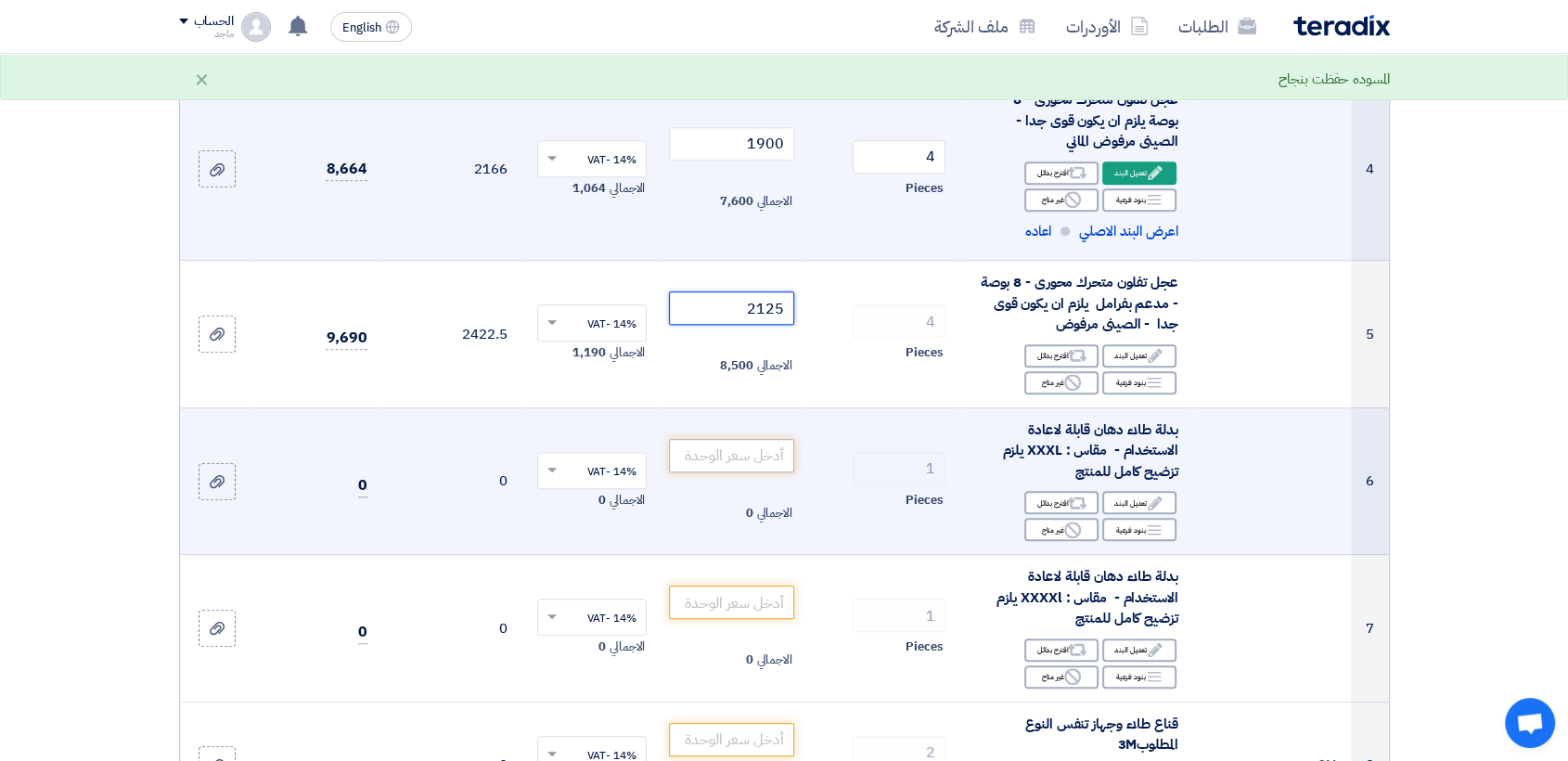 type on "2125" 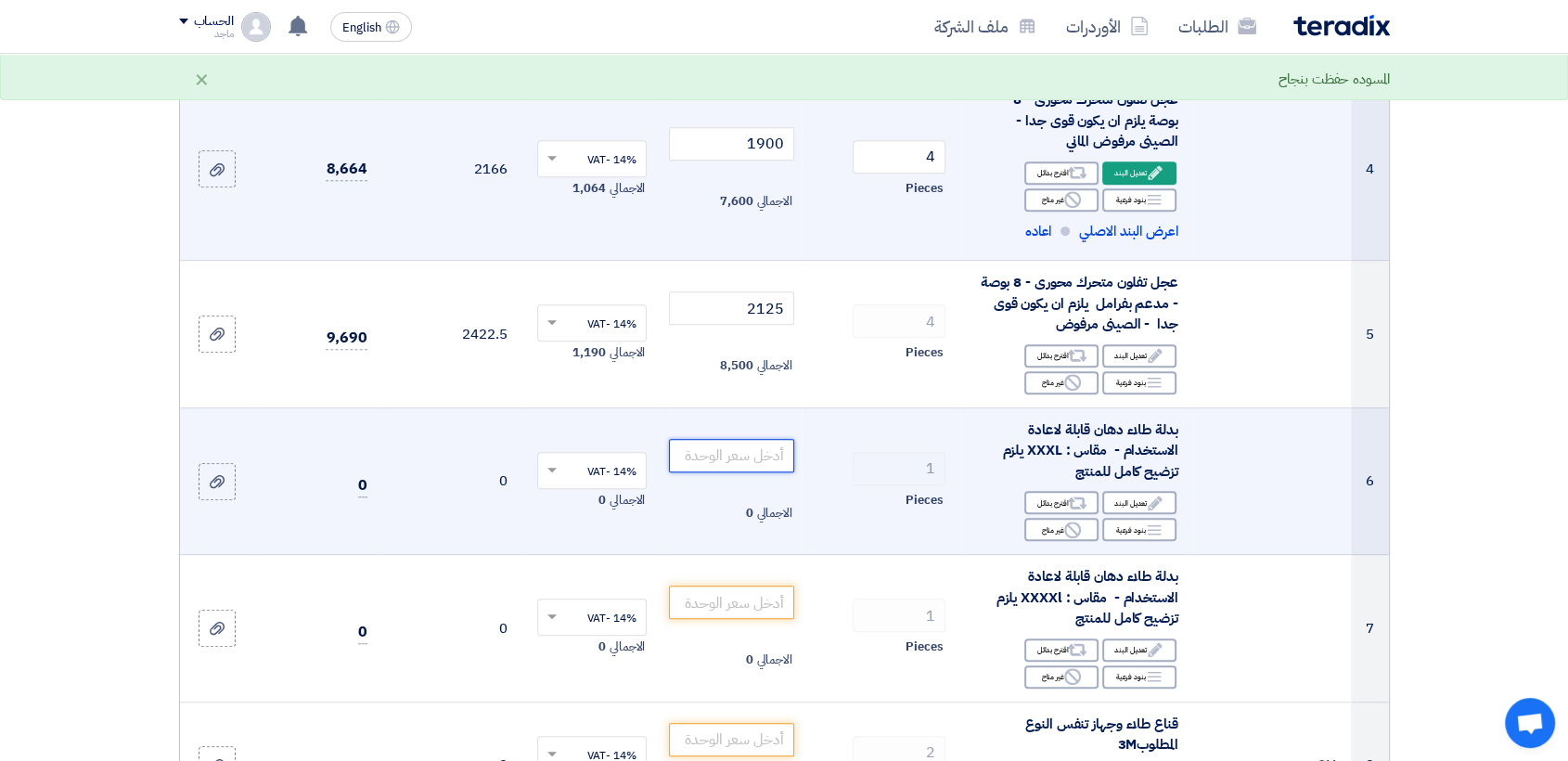 click 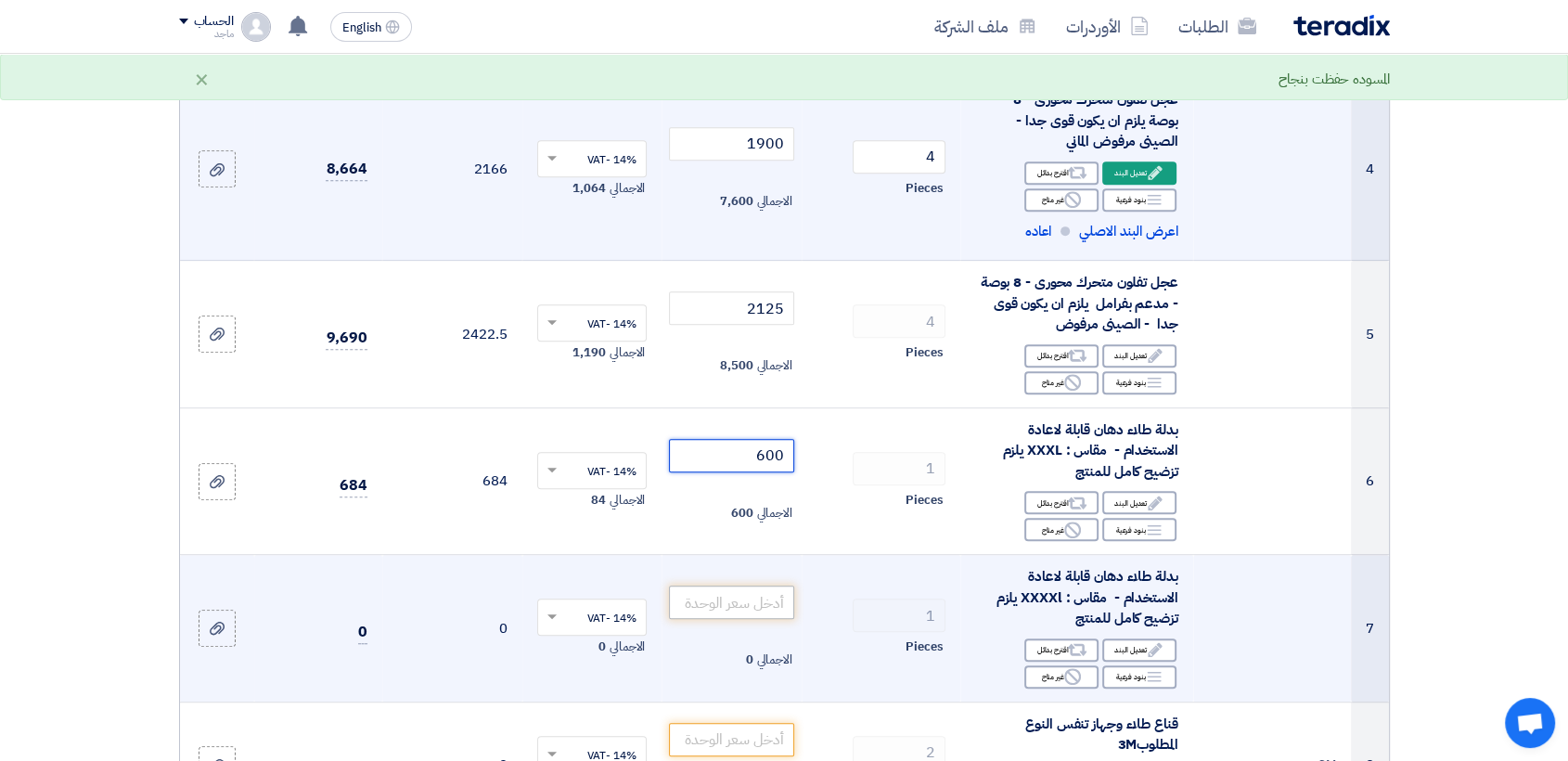 type on "600" 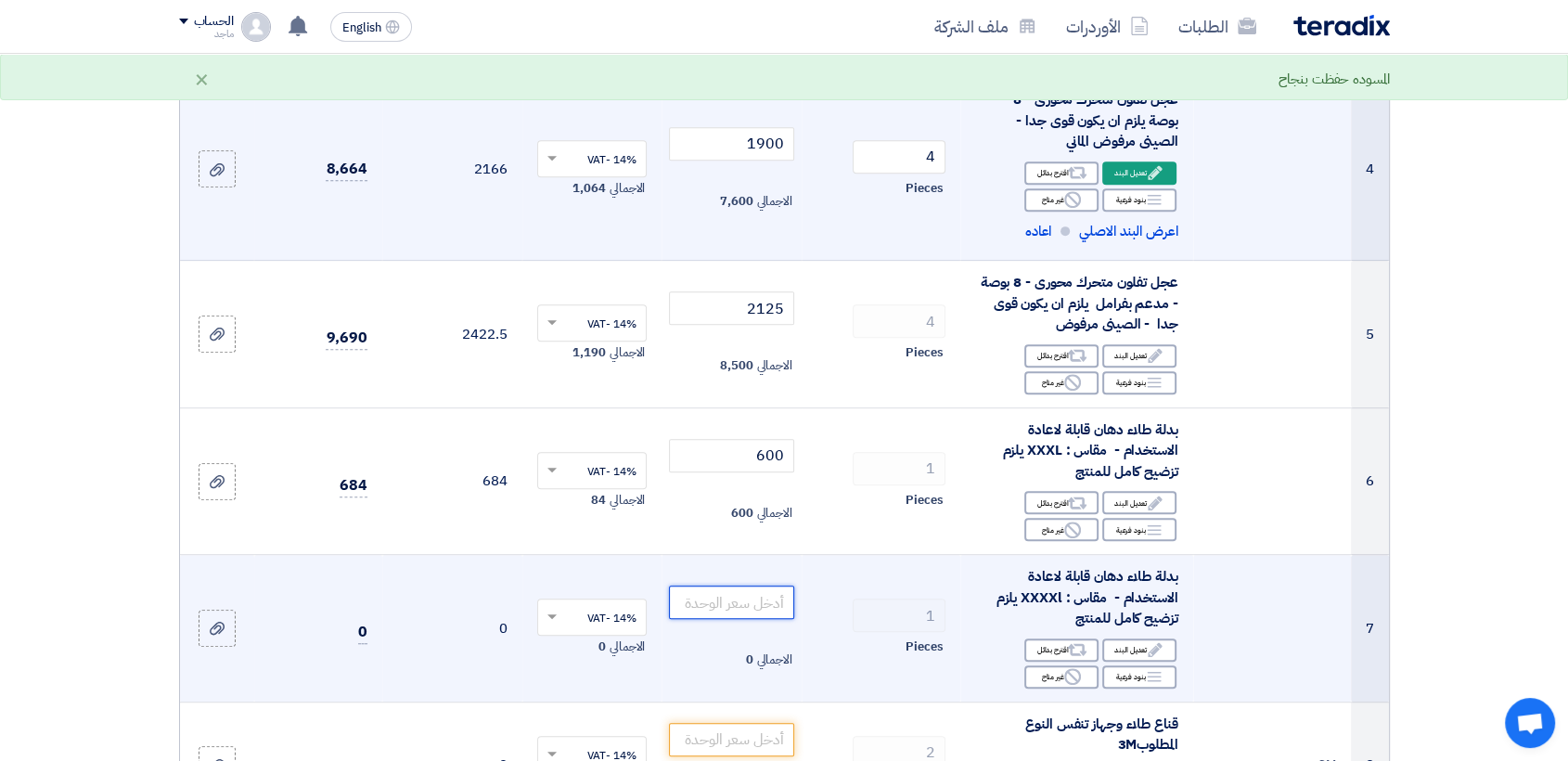 click 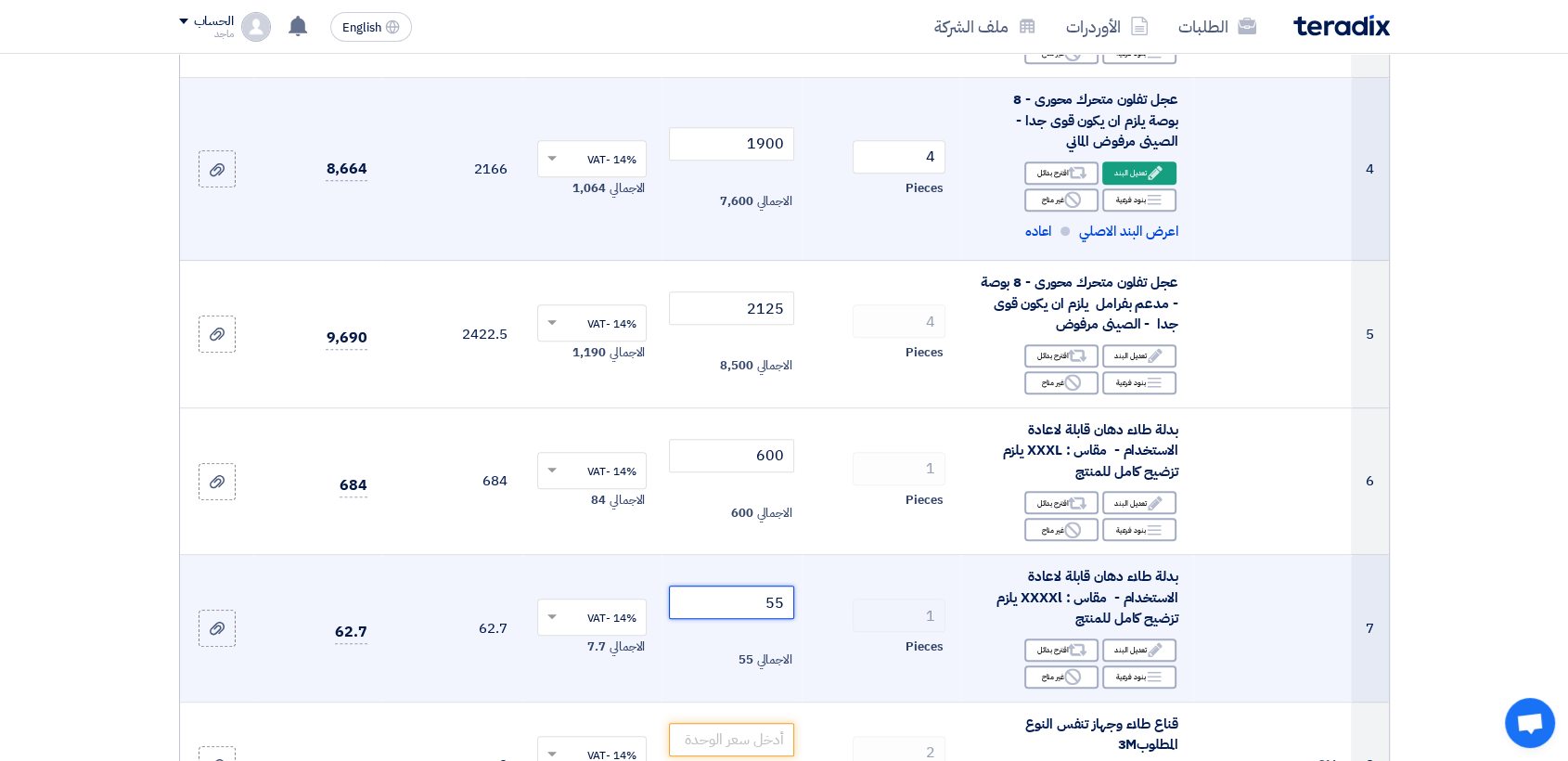 type on "5" 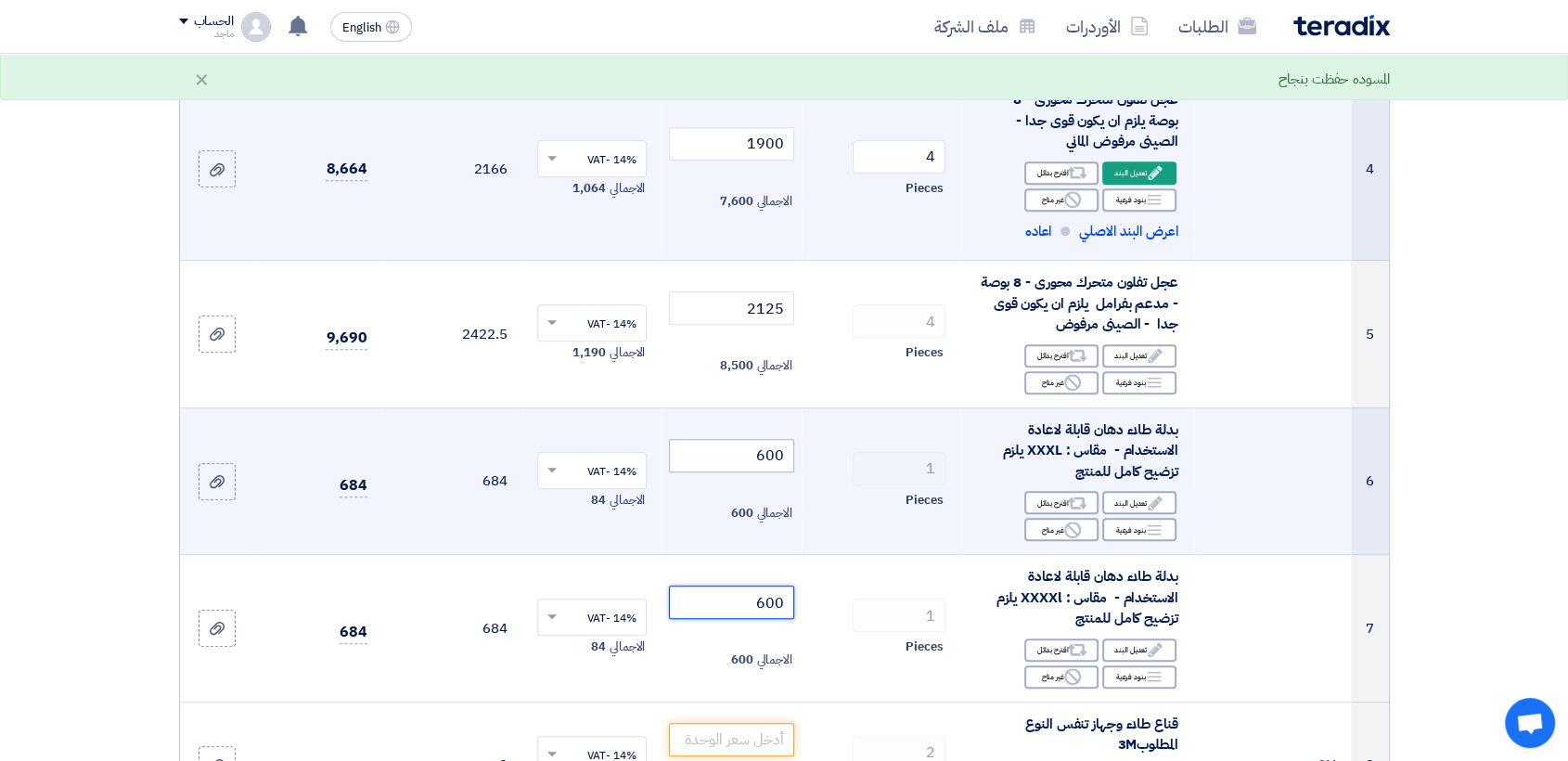 type on "600" 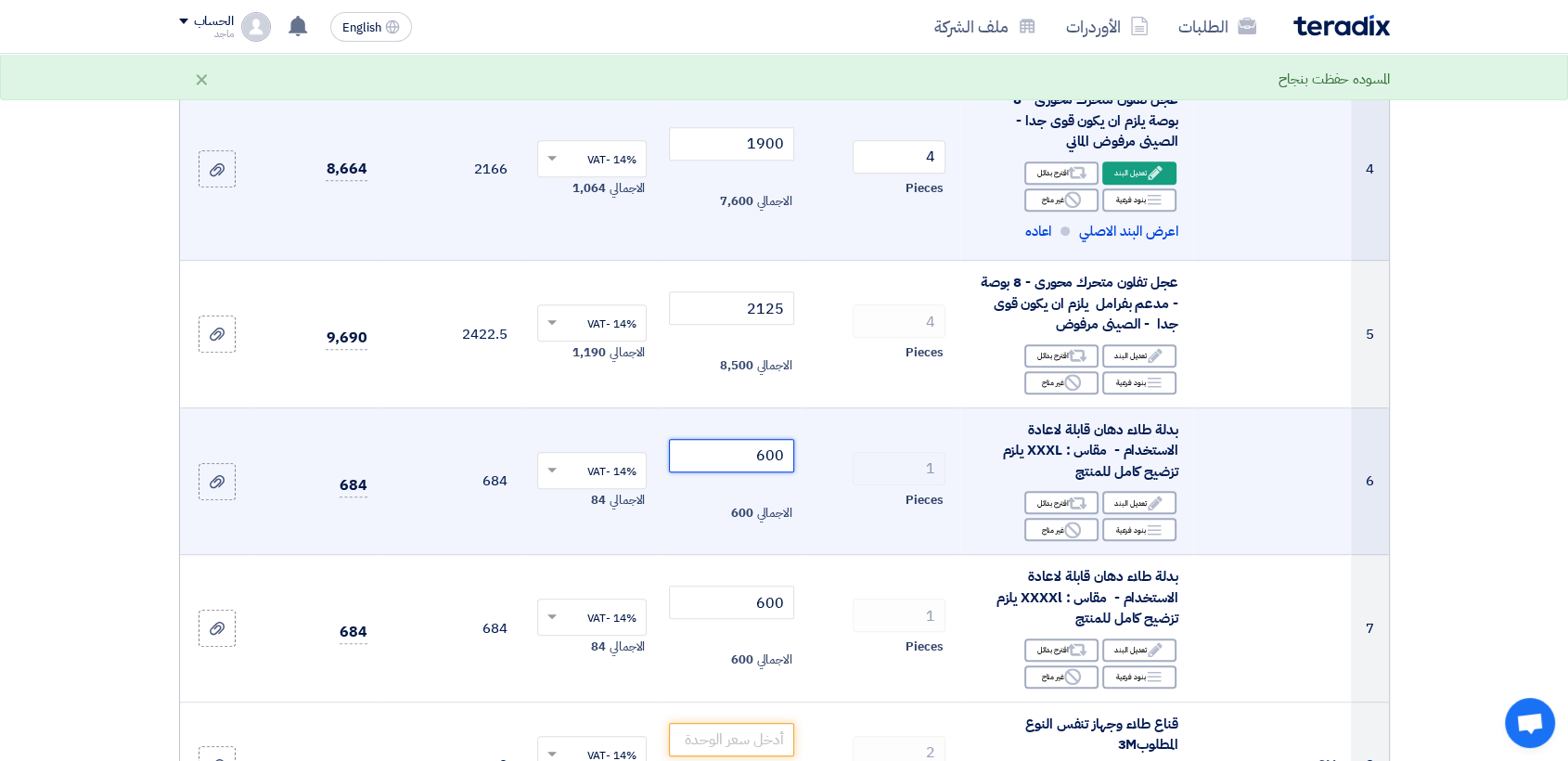 click on "600" 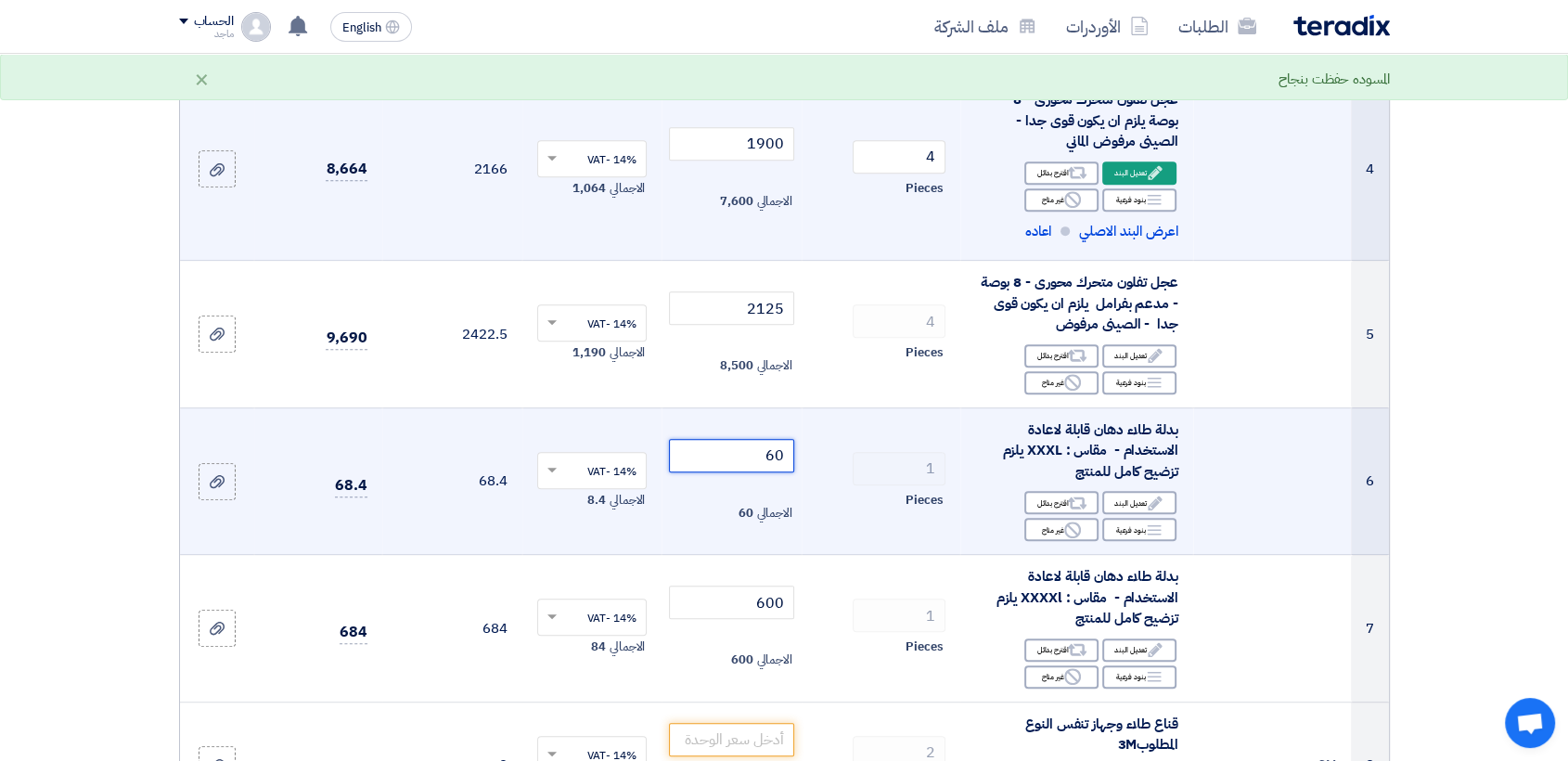 type on "6" 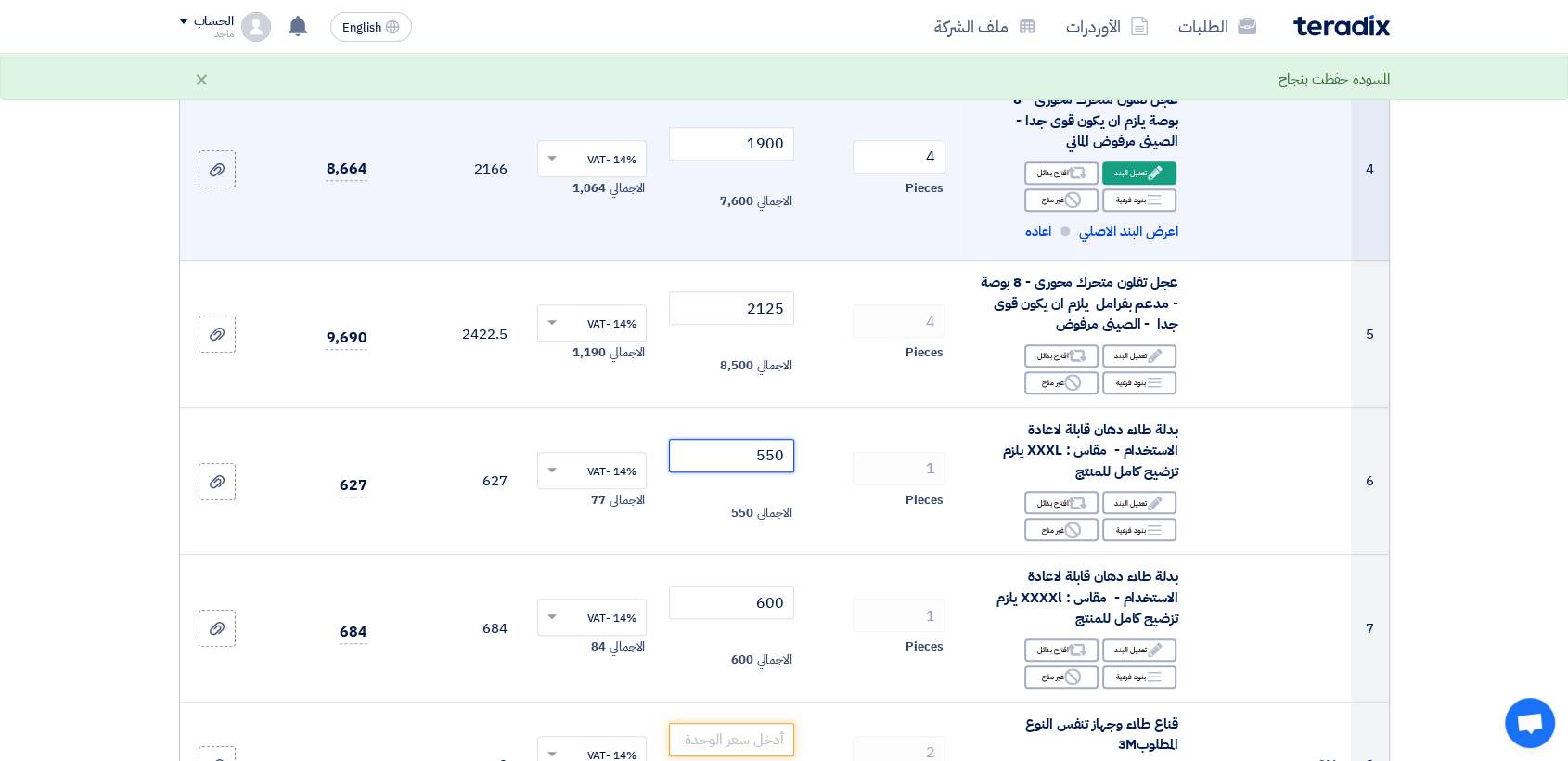type on "550" 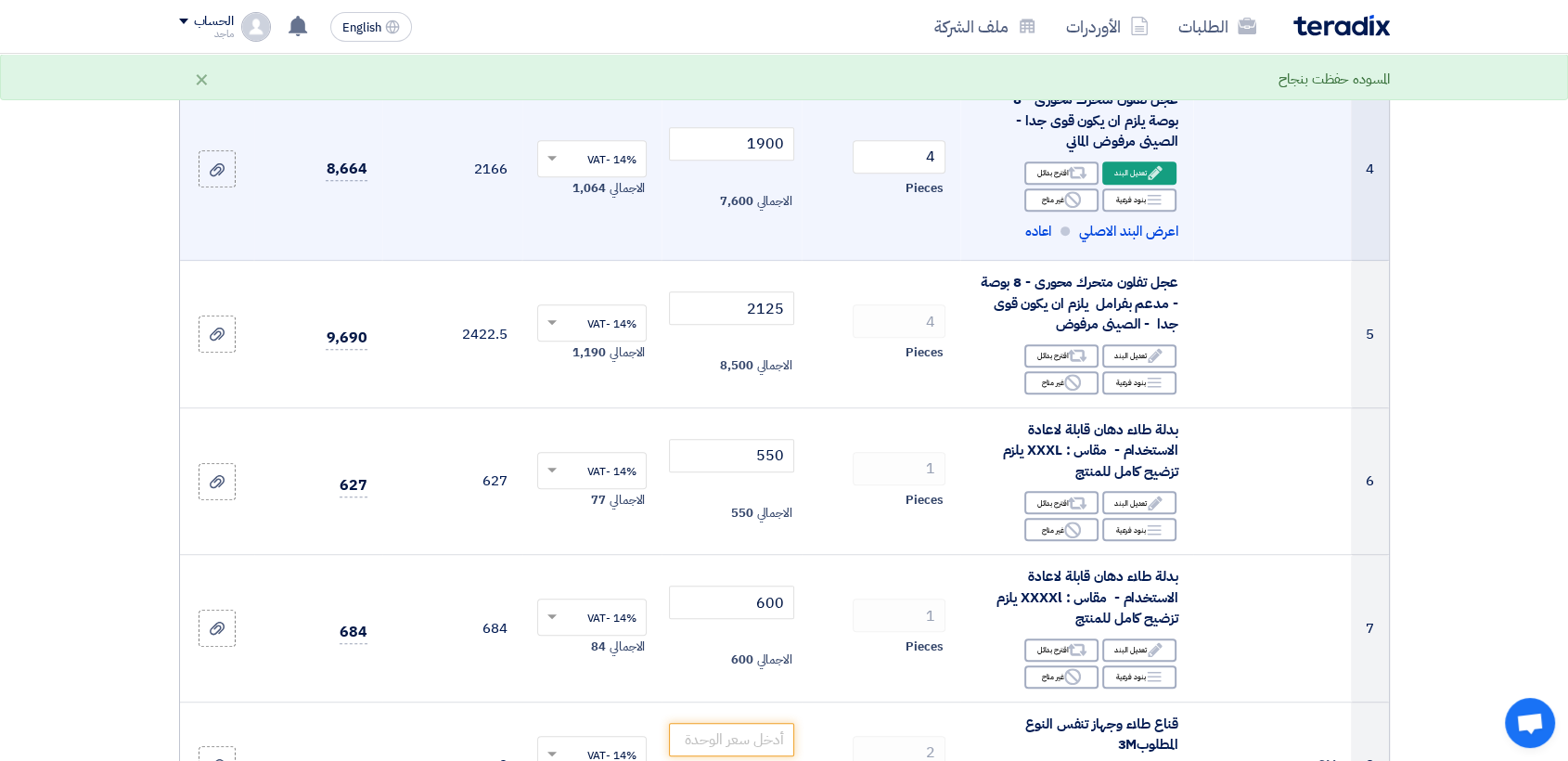 drag, startPoint x: 1562, startPoint y: 287, endPoint x: 1573, endPoint y: 295, distance: 13.60147 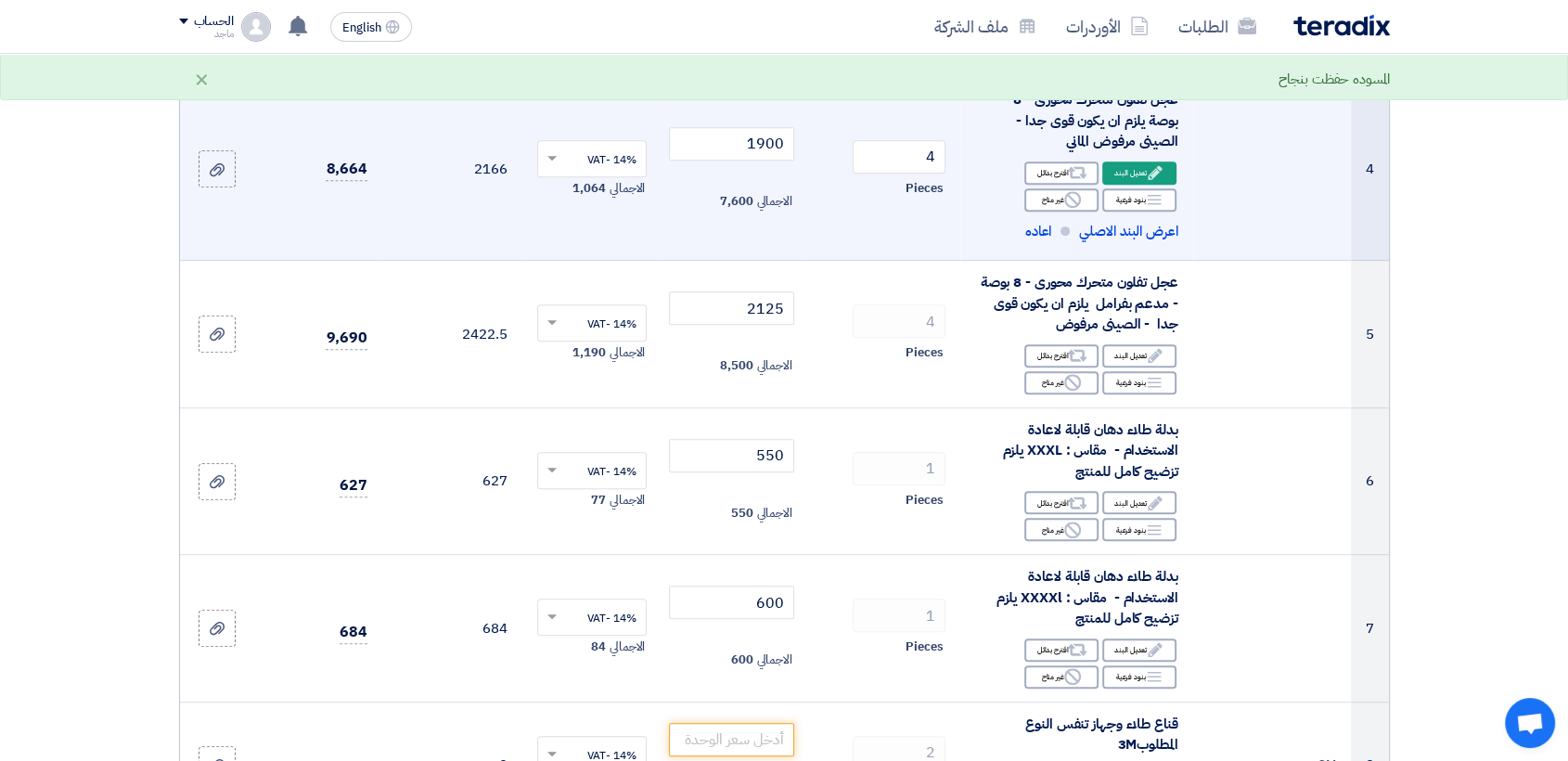 click on "الطلبات
الأوردرات
ملف الشركة
English
EN
تم نشر طلب عروض أسعار جديد - شاهد التفاصيل
1 days ago" at bounding box center (784, 995) 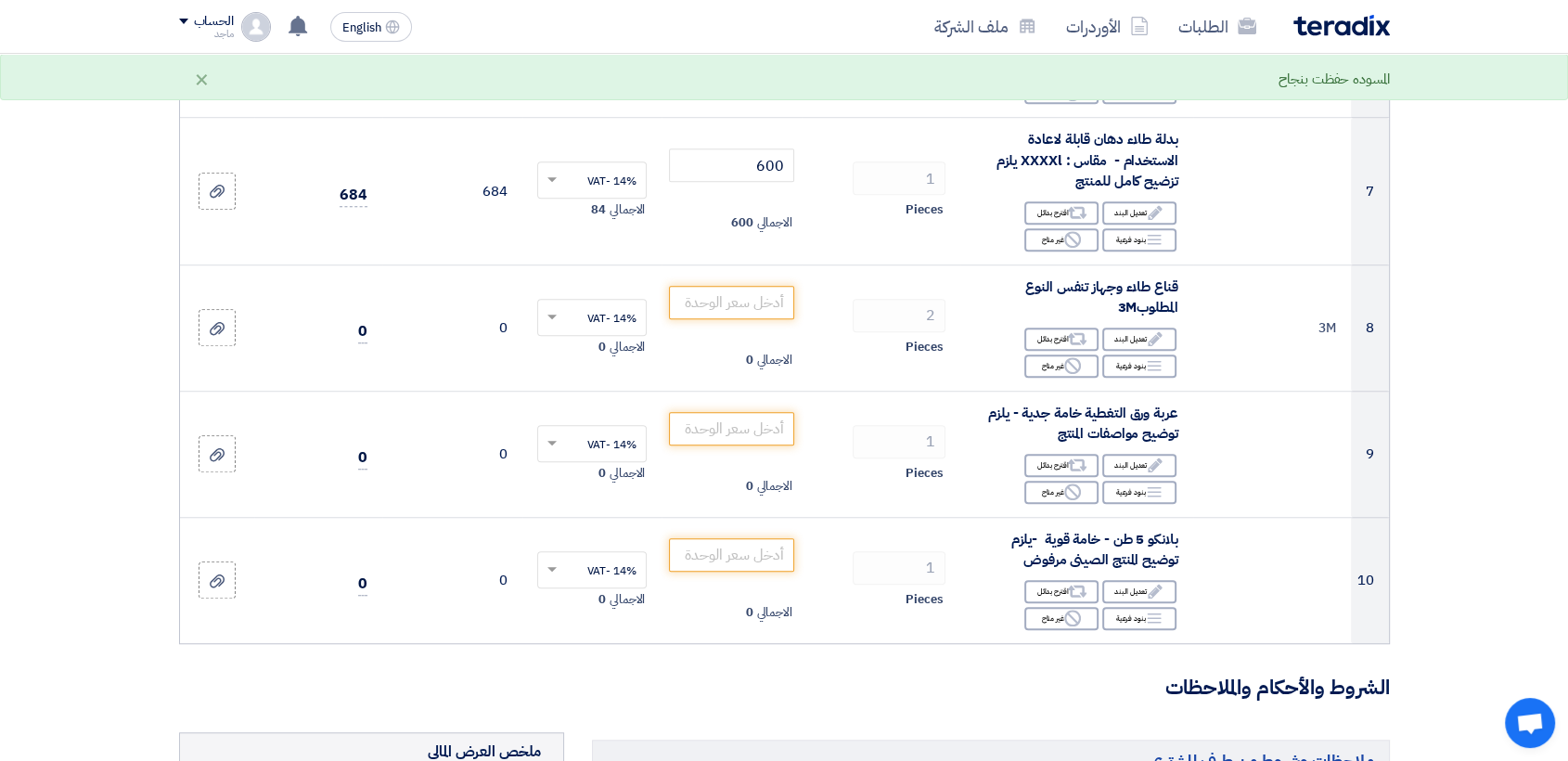 scroll, scrollTop: 1284, scrollLeft: 0, axis: vertical 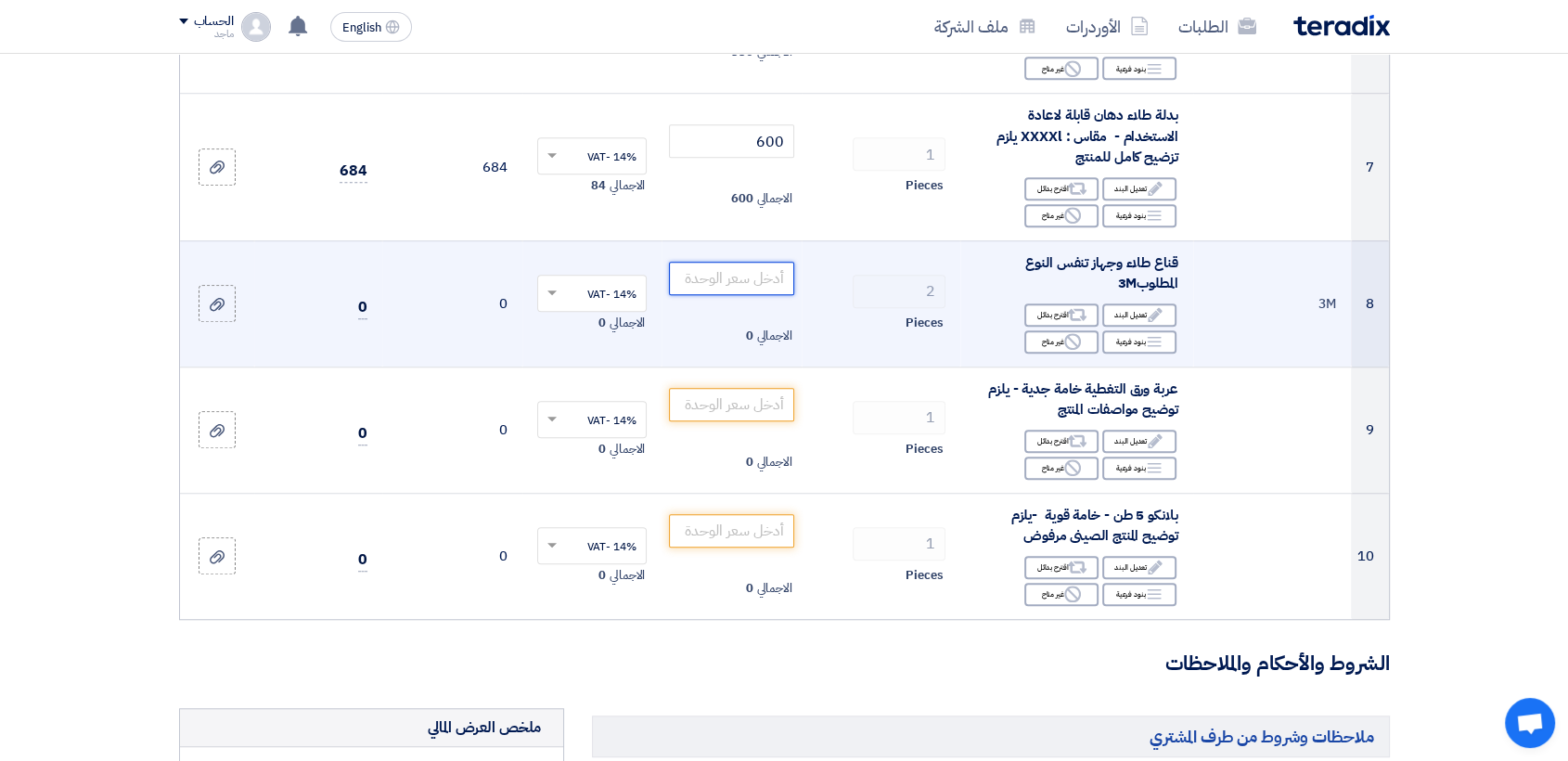 click 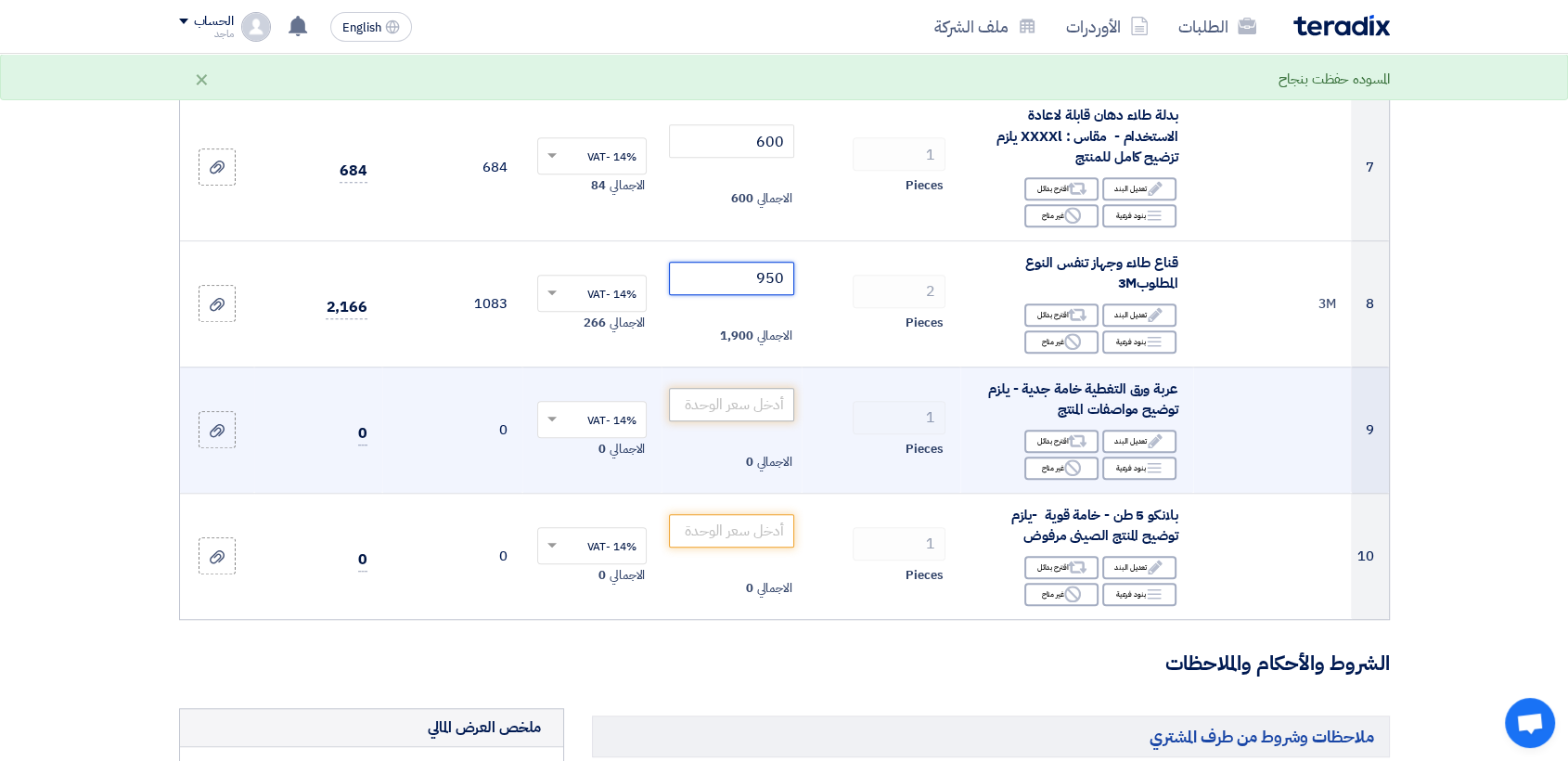 type on "950" 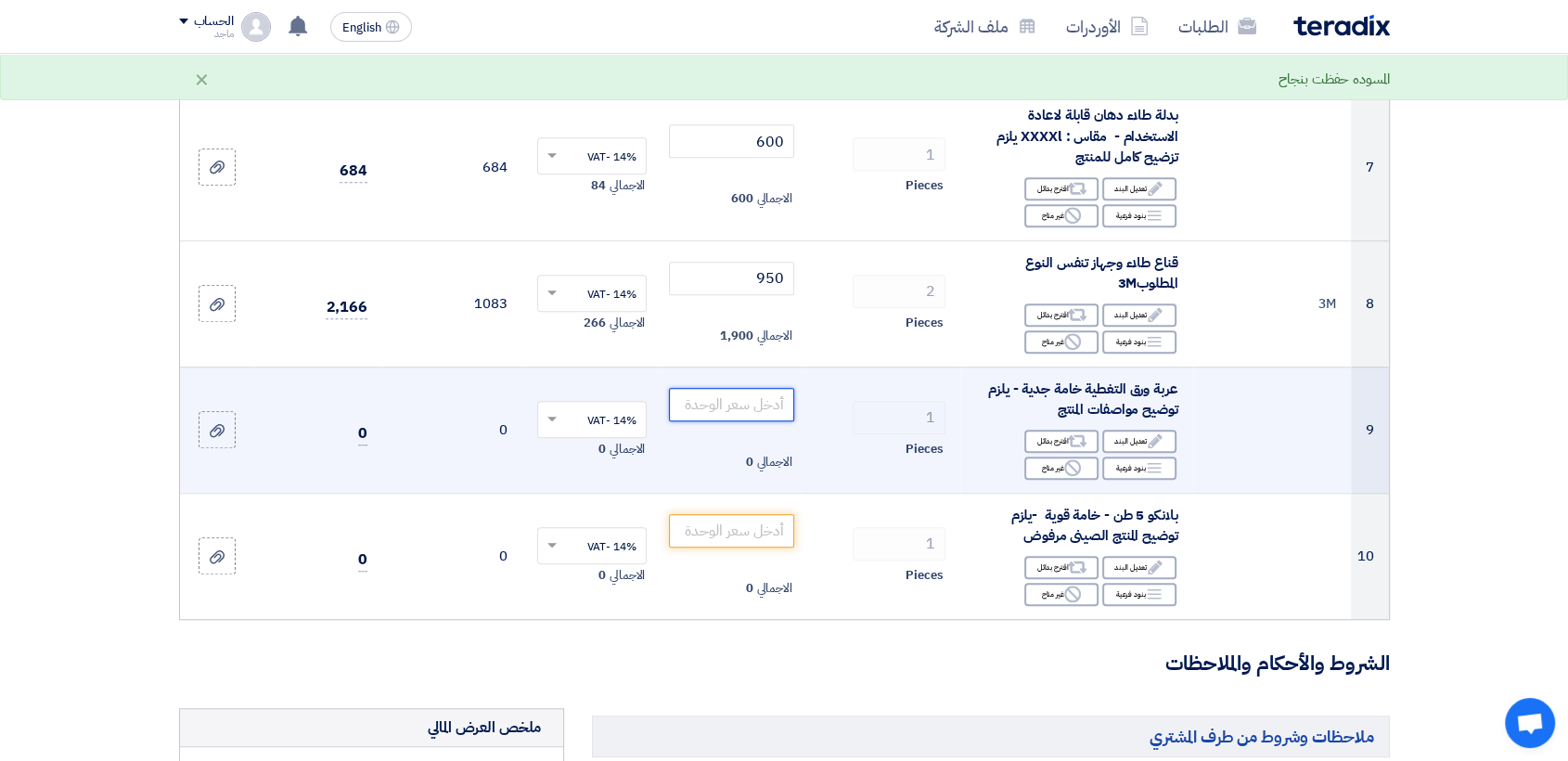 click 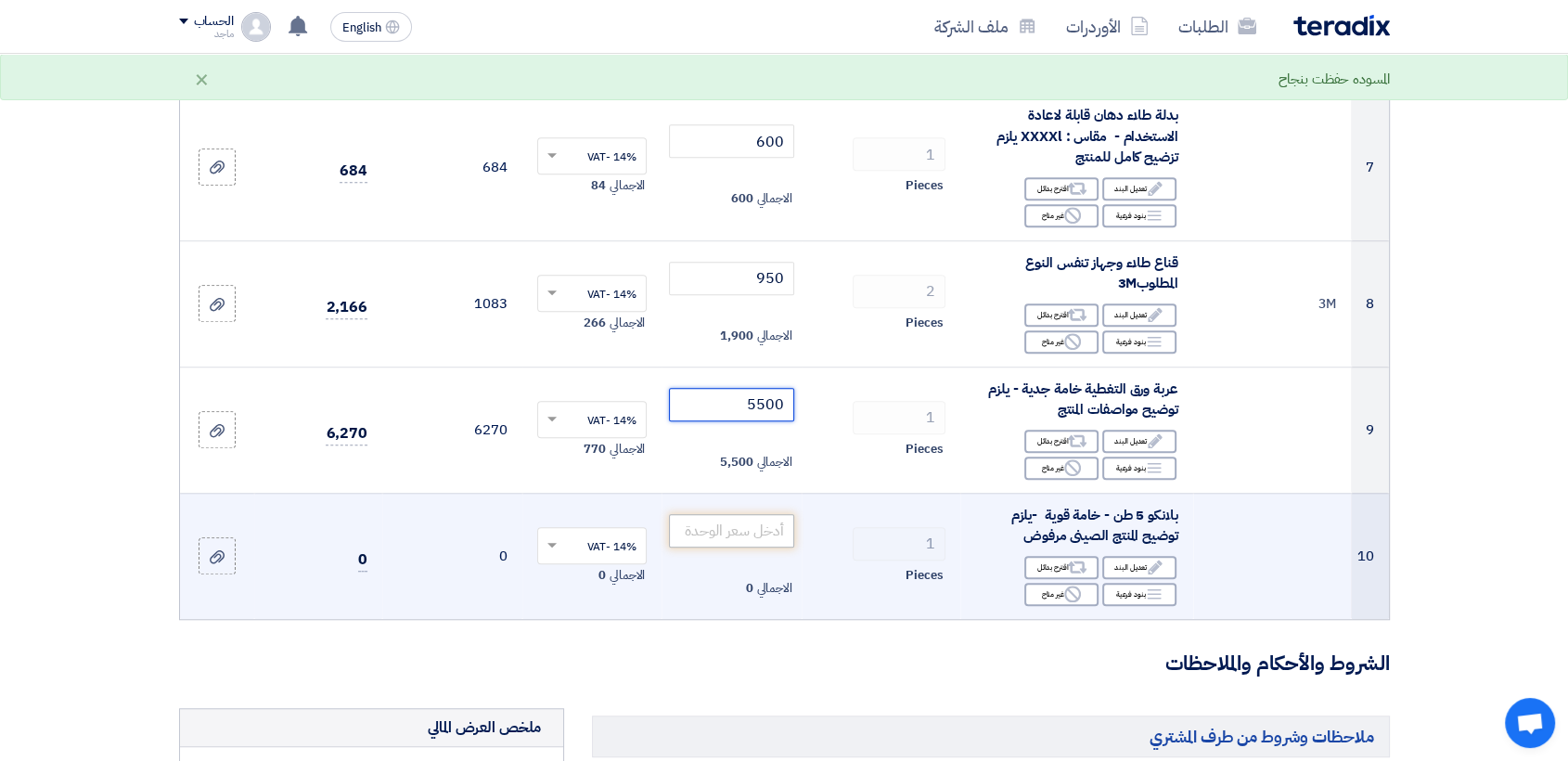type on "5500" 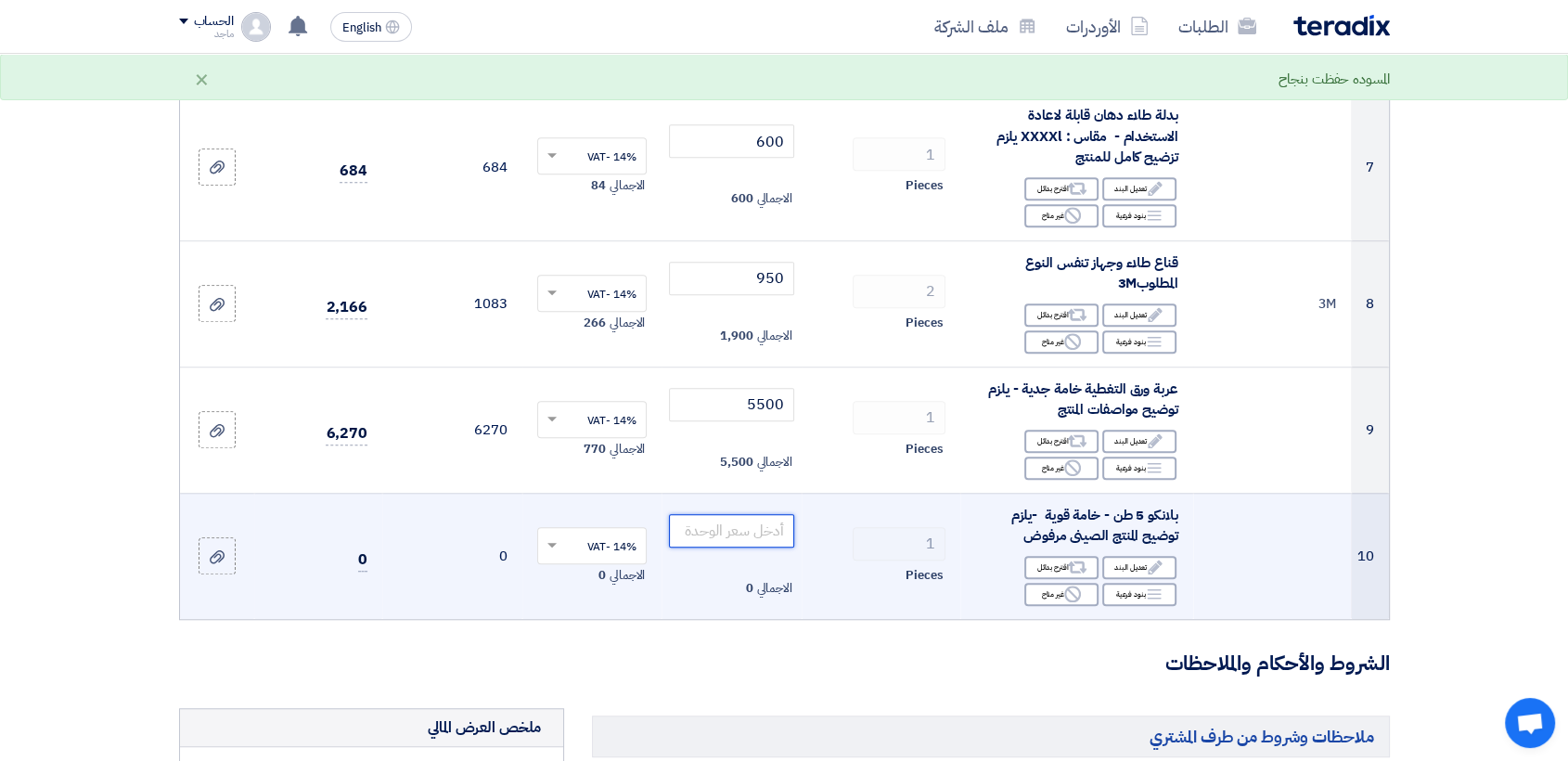 click 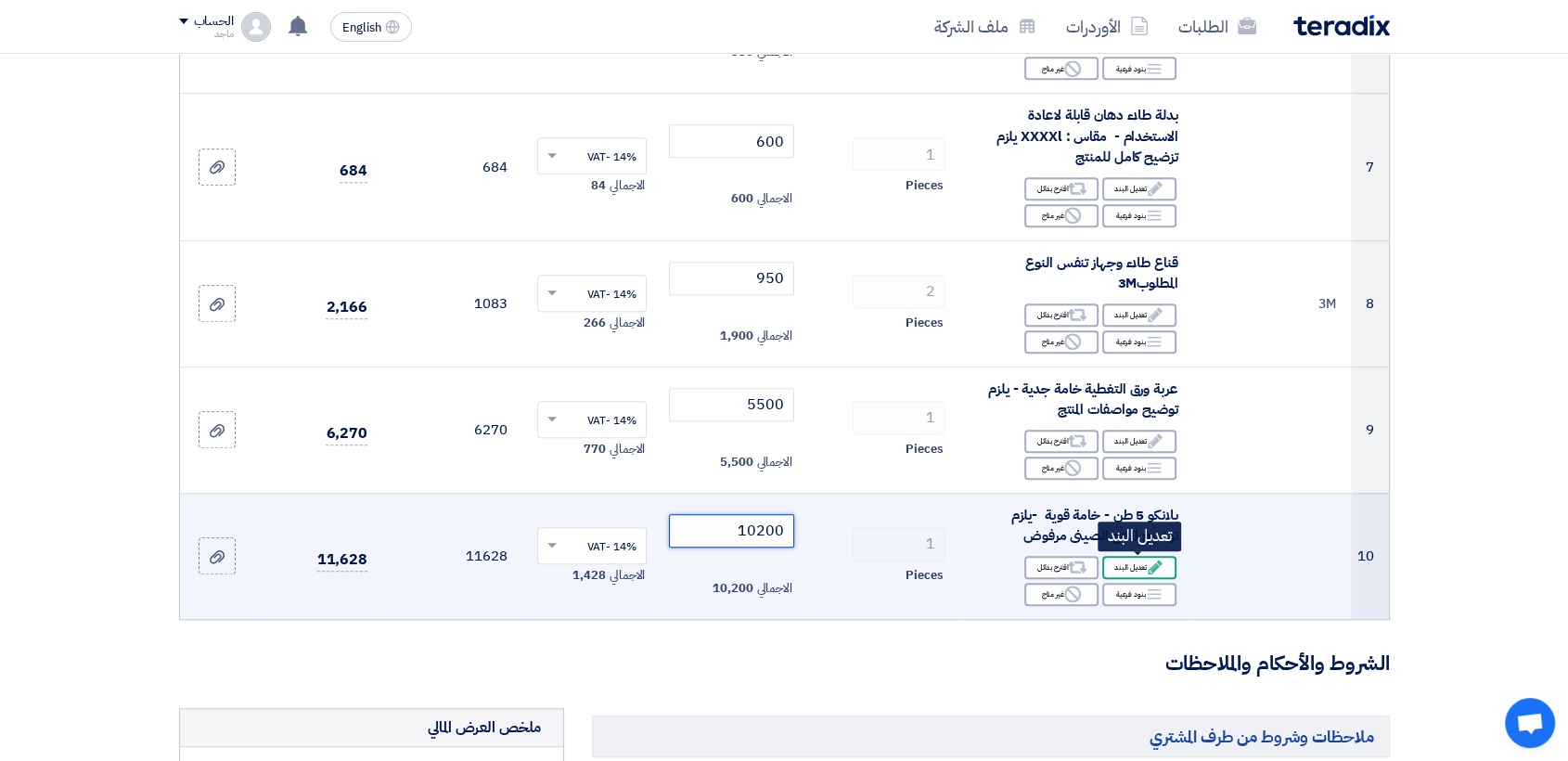 type on "10200" 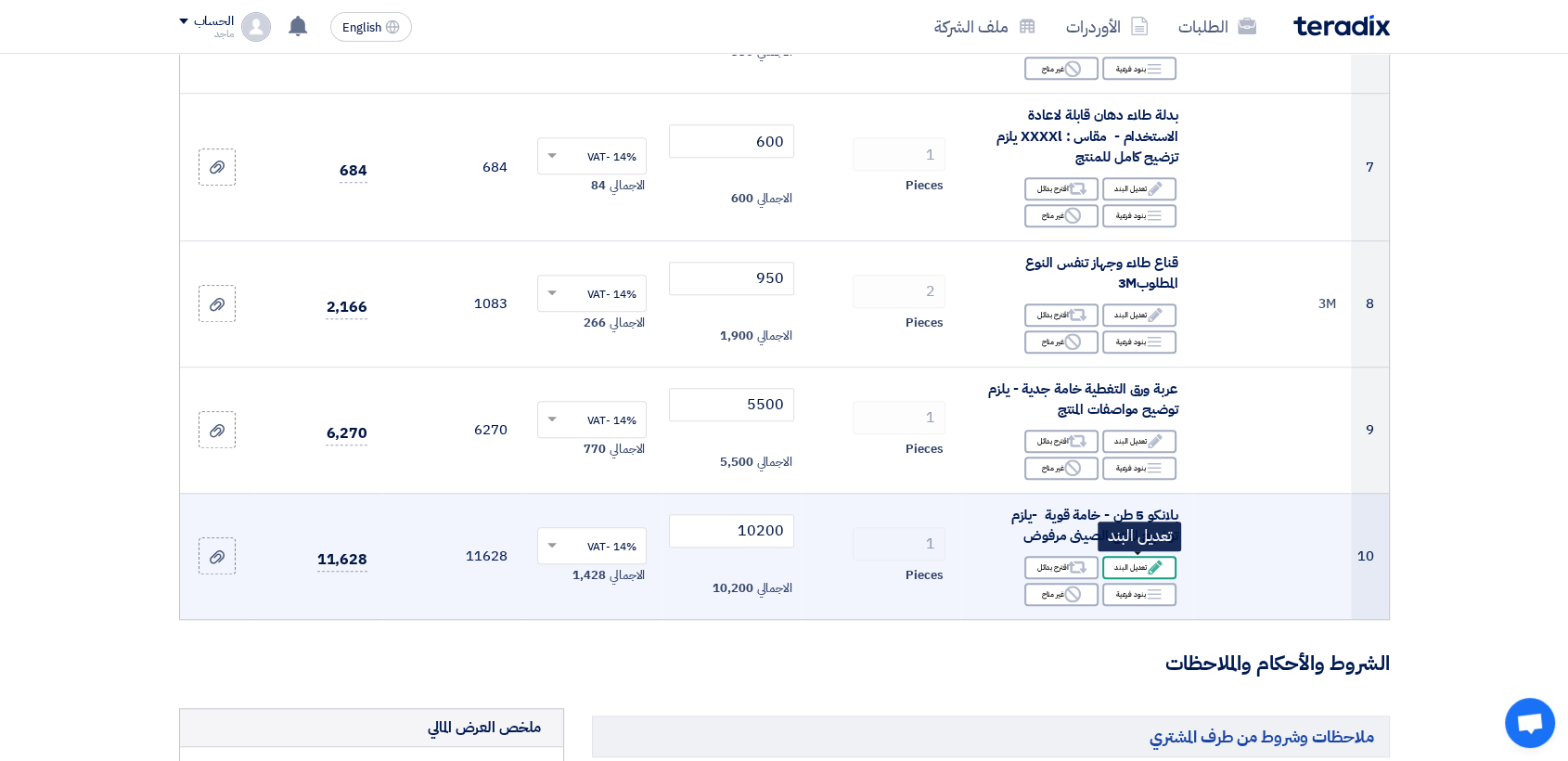 click on "Edit
تعديل البند" 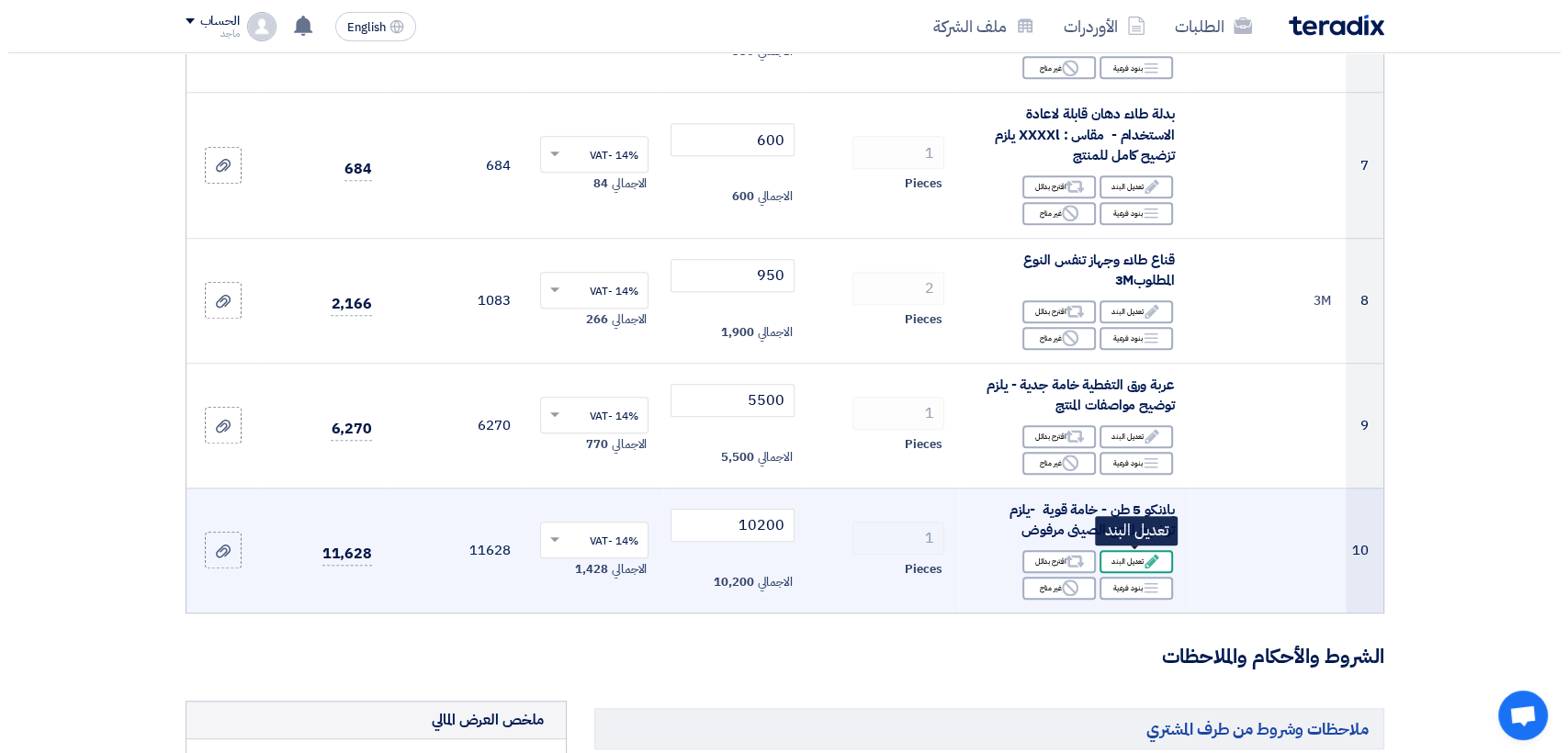 scroll, scrollTop: 712, scrollLeft: 0, axis: vertical 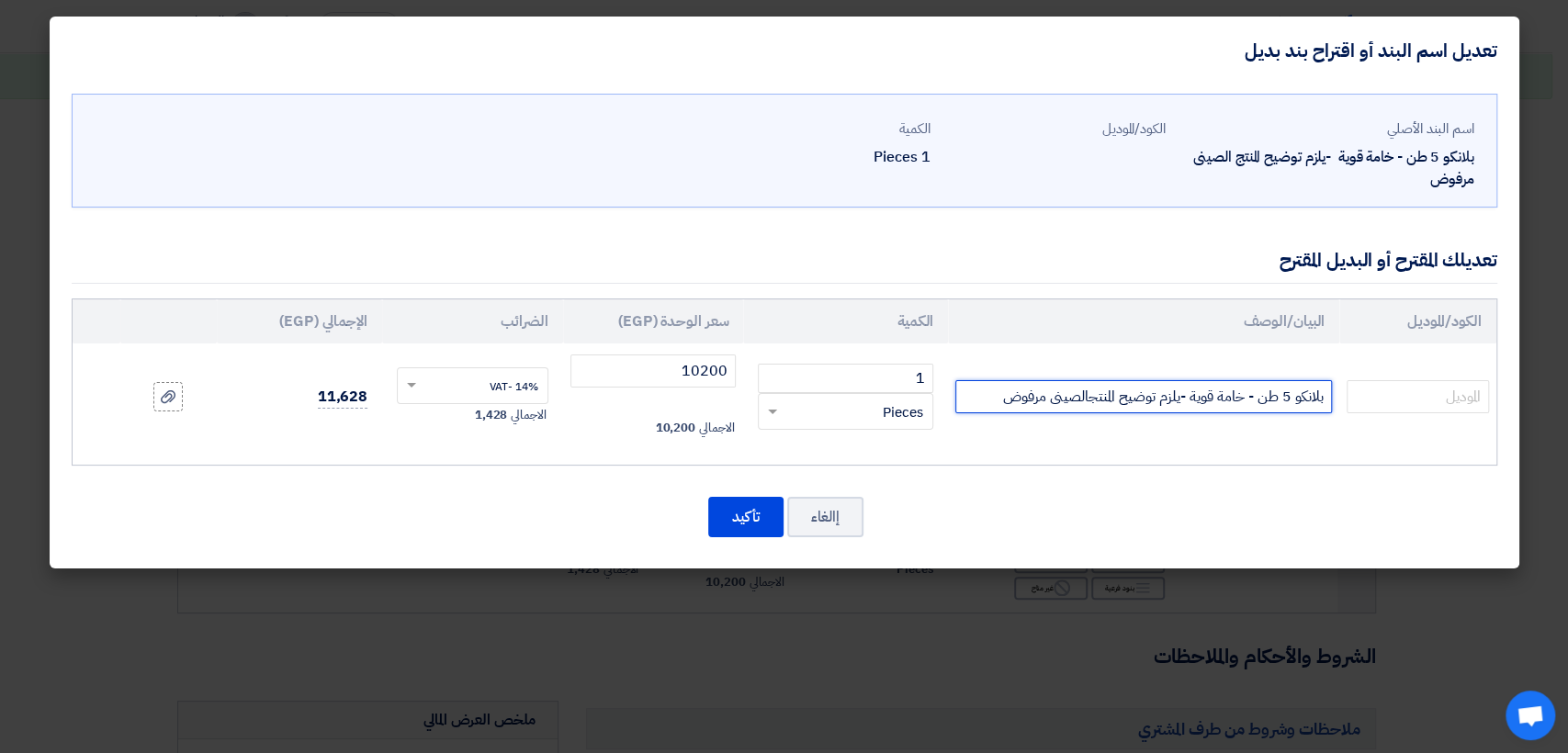 click on "بلانكو 5 طن - خامة قوية -يلزم توضيح المنتجالصينى مرفوض" 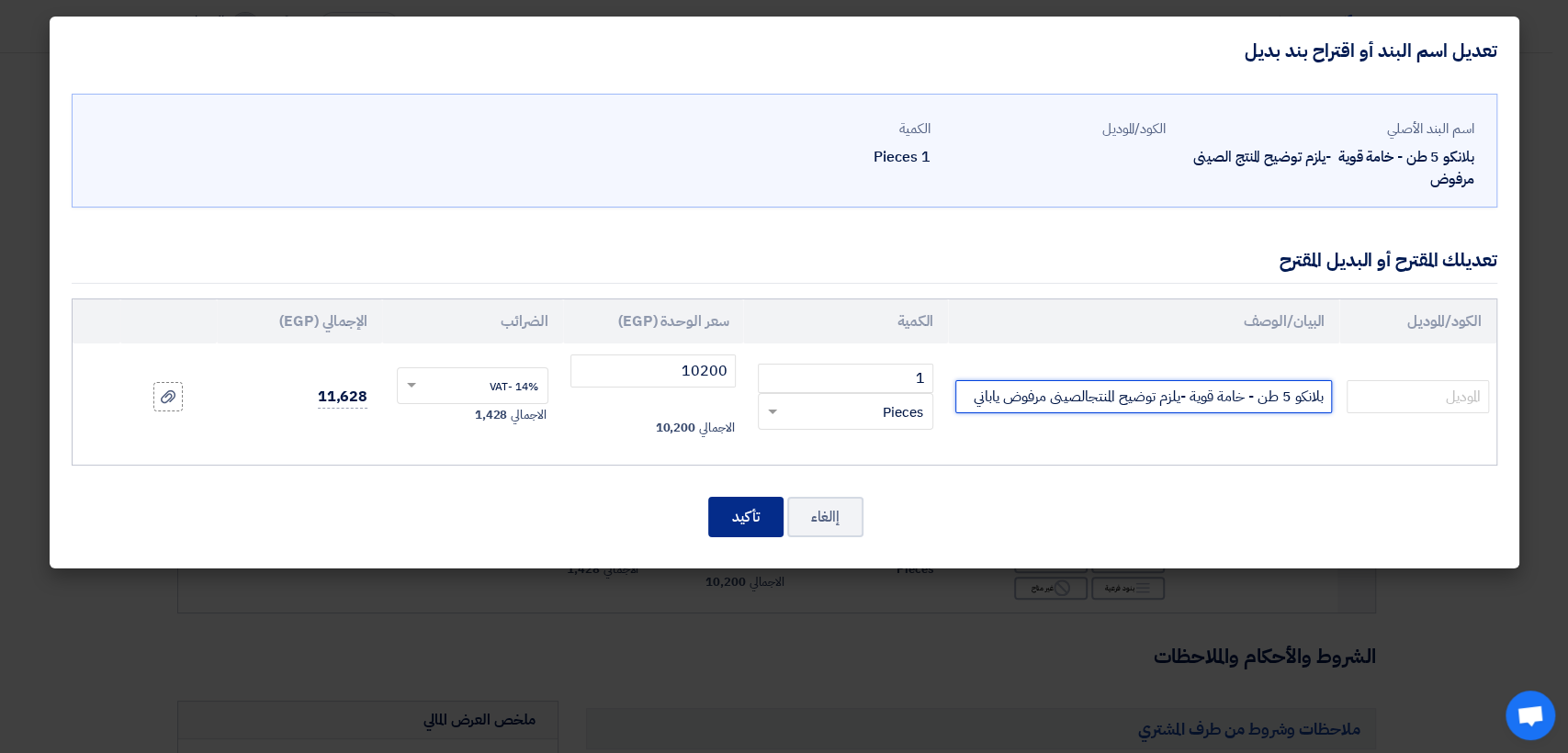 type on "بلانكو 5 طن - خامة قوية -يلزم توضيح المنتجالصينى مرفوض ياباني" 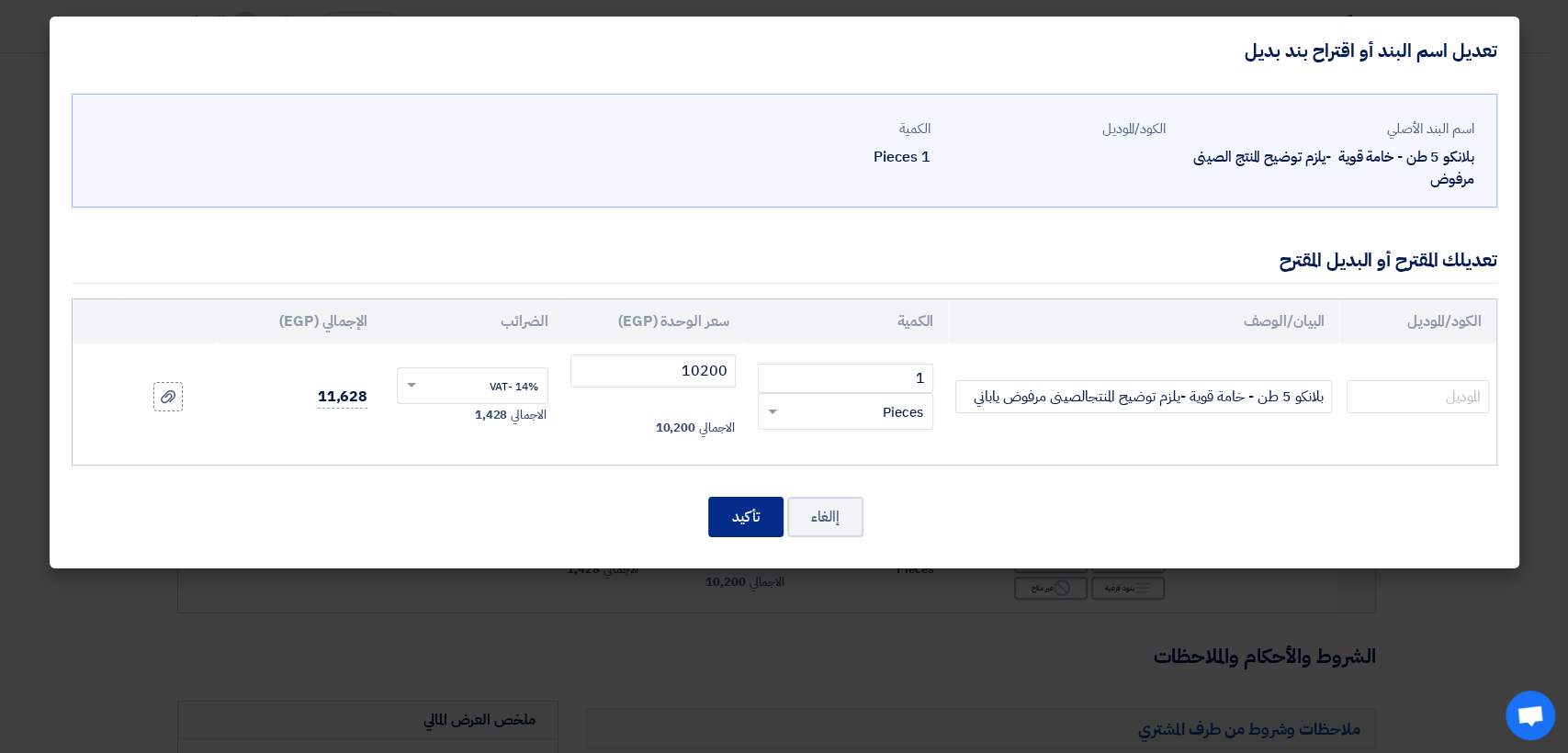 click on "تأكيد" 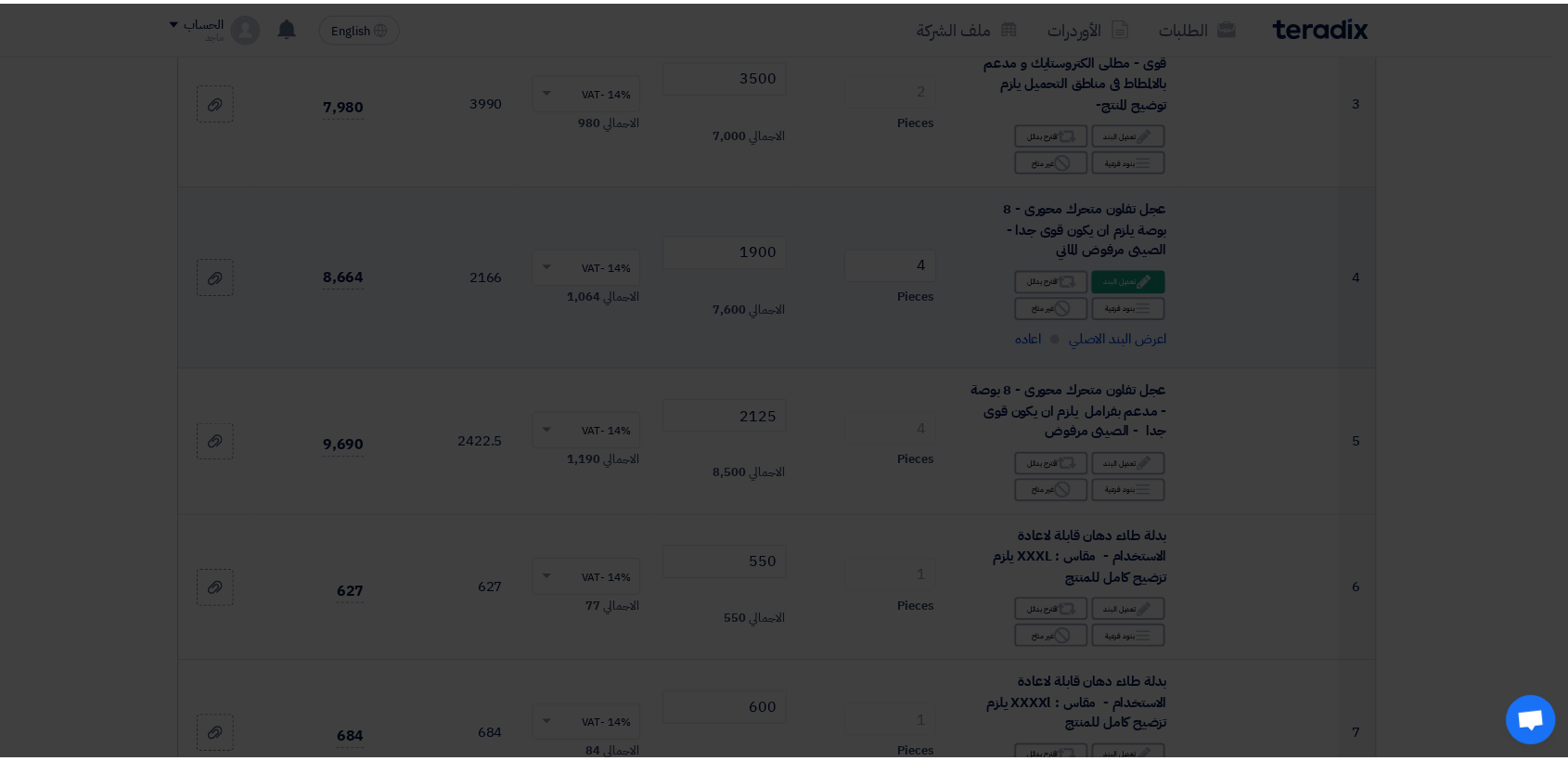 scroll, scrollTop: 1288, scrollLeft: 0, axis: vertical 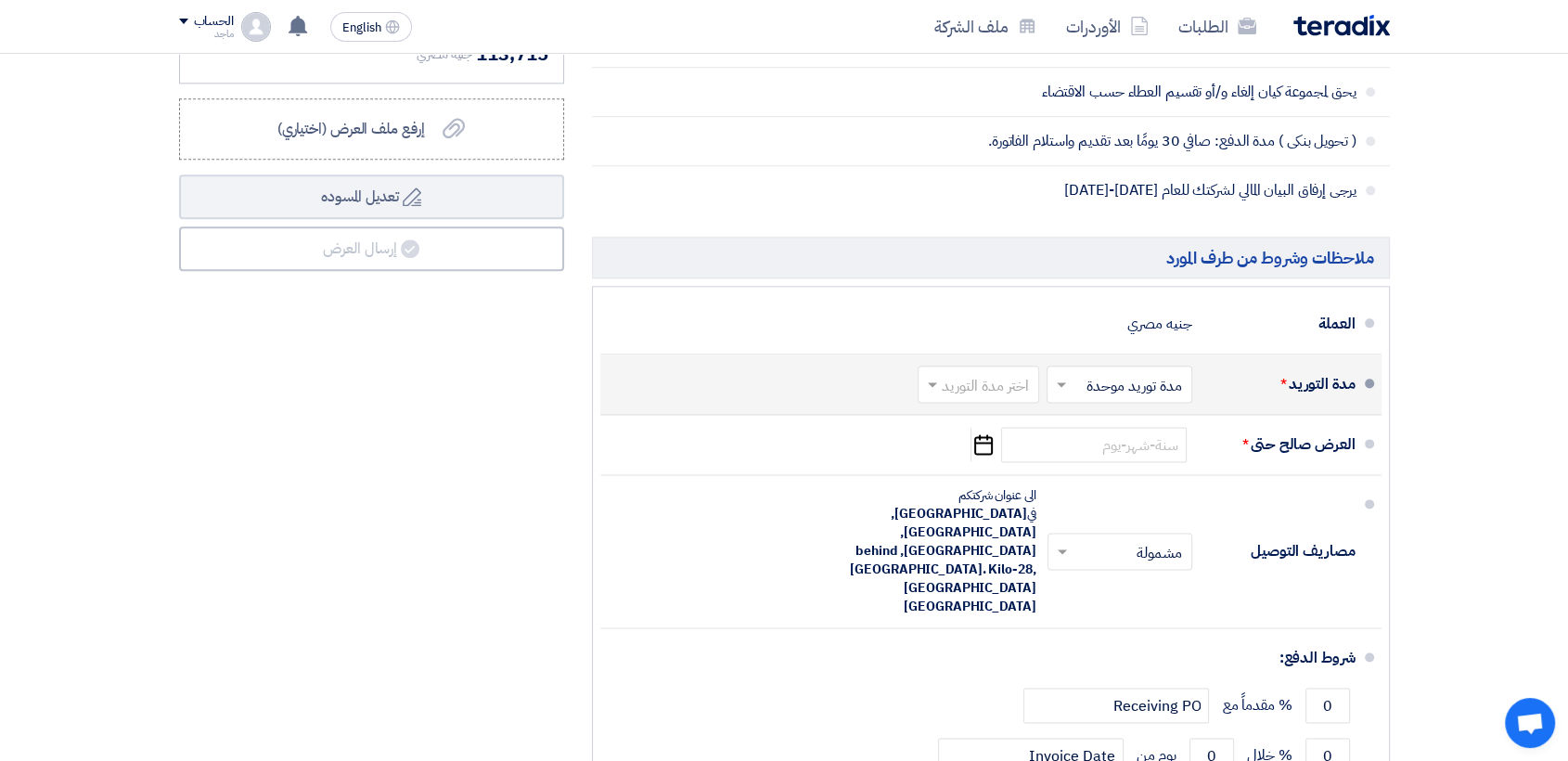 click 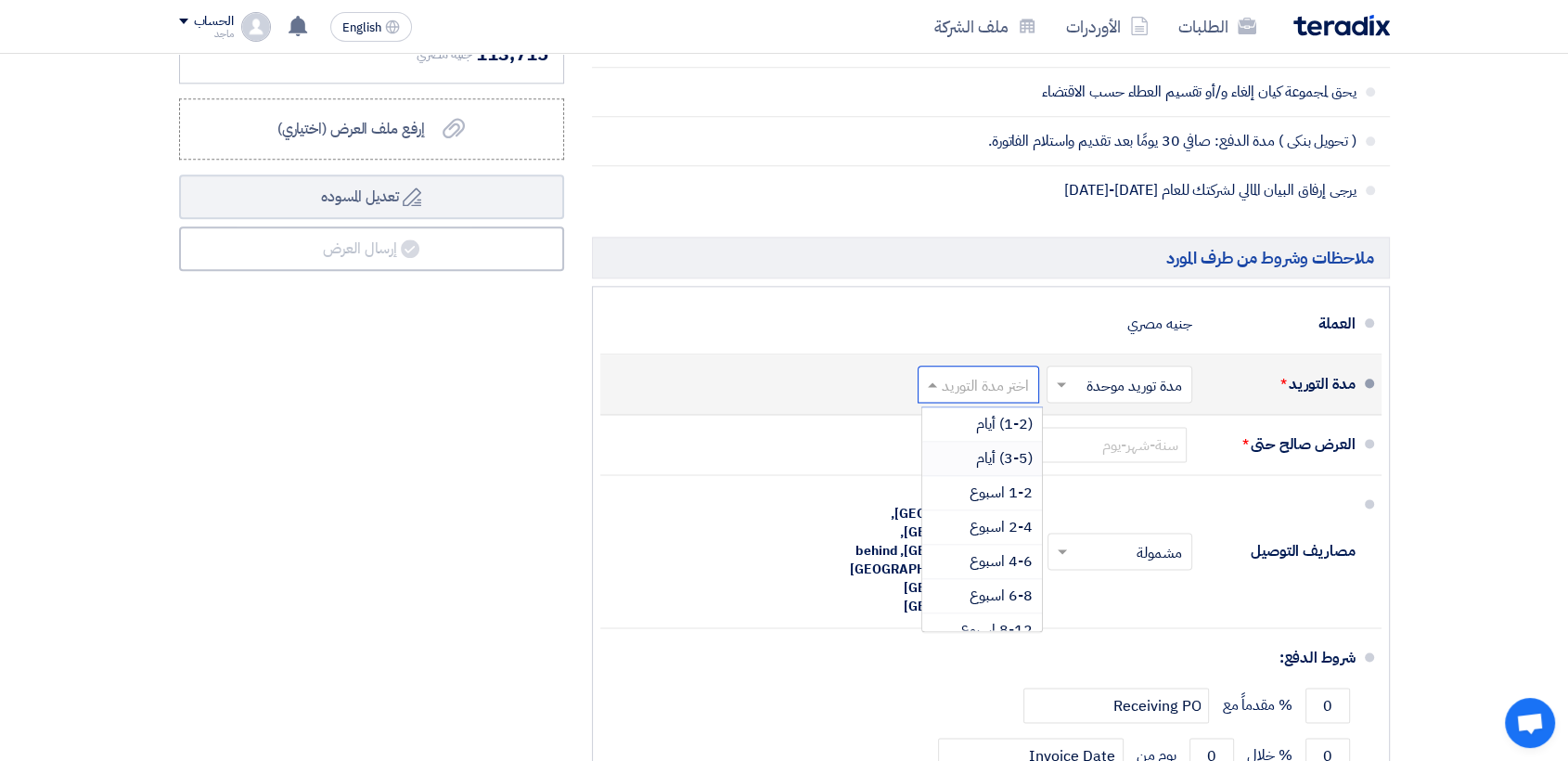 click on "(3-5) أيام" at bounding box center (1004, 458) 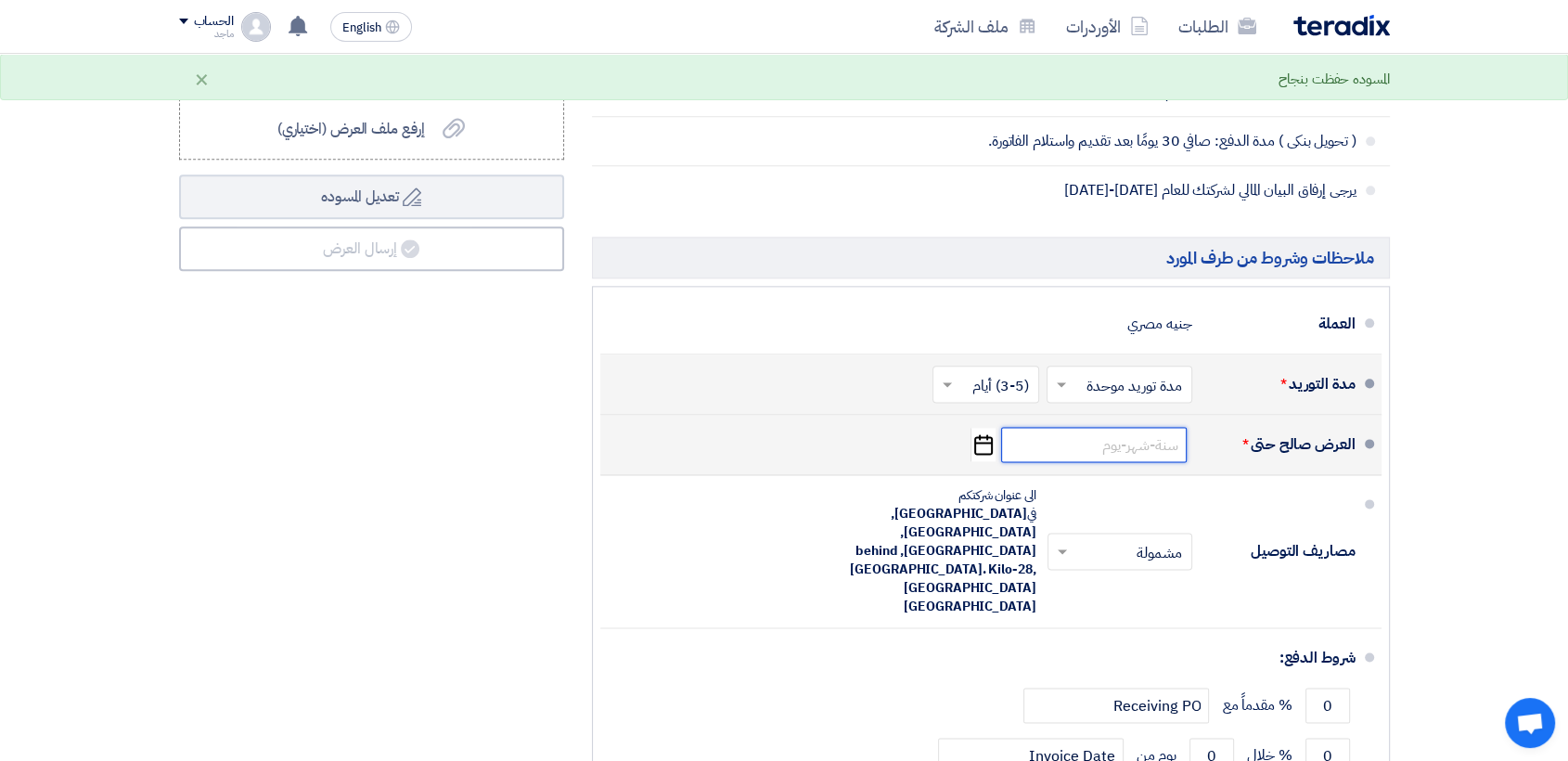 click 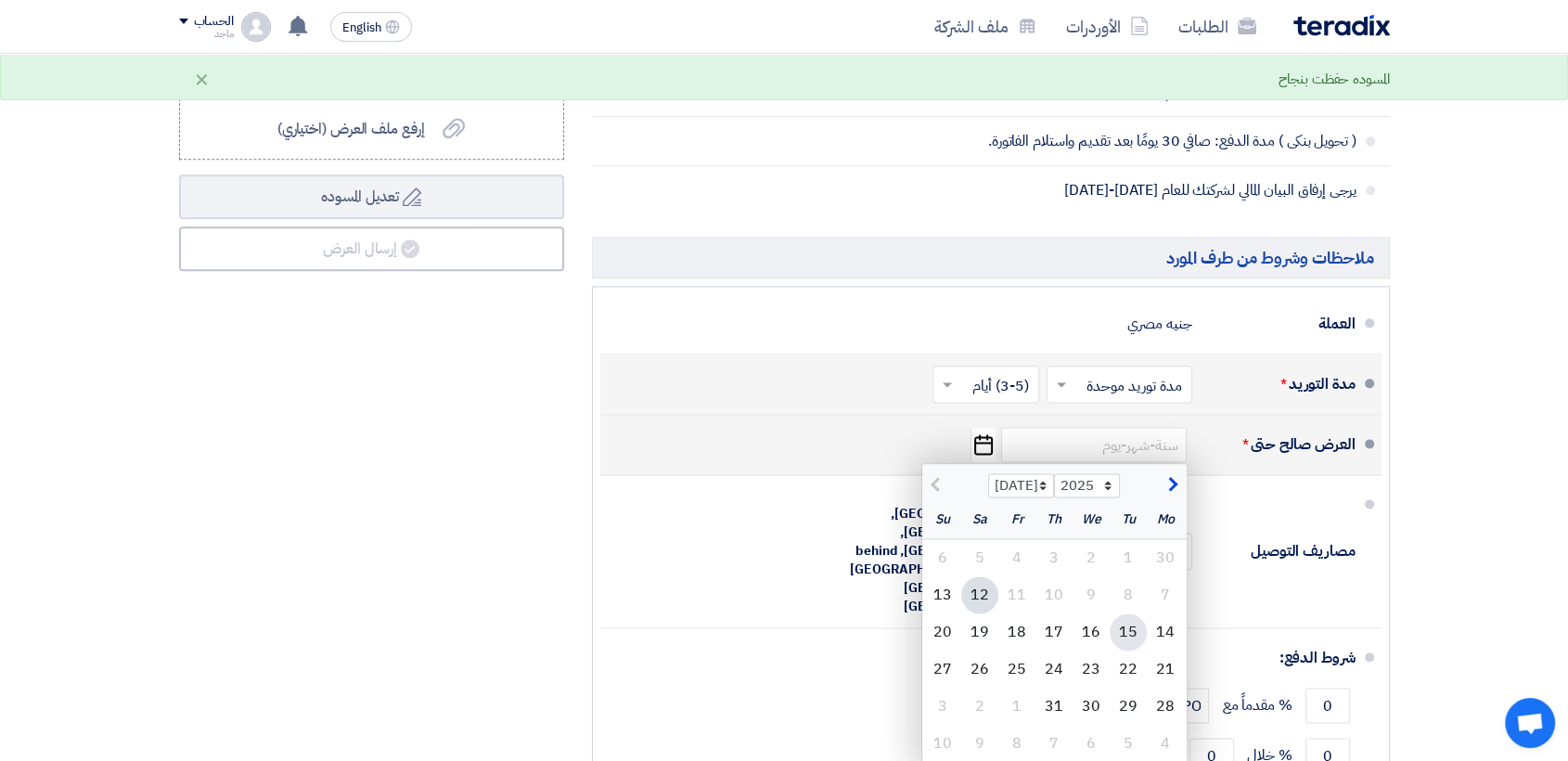 click on "15" 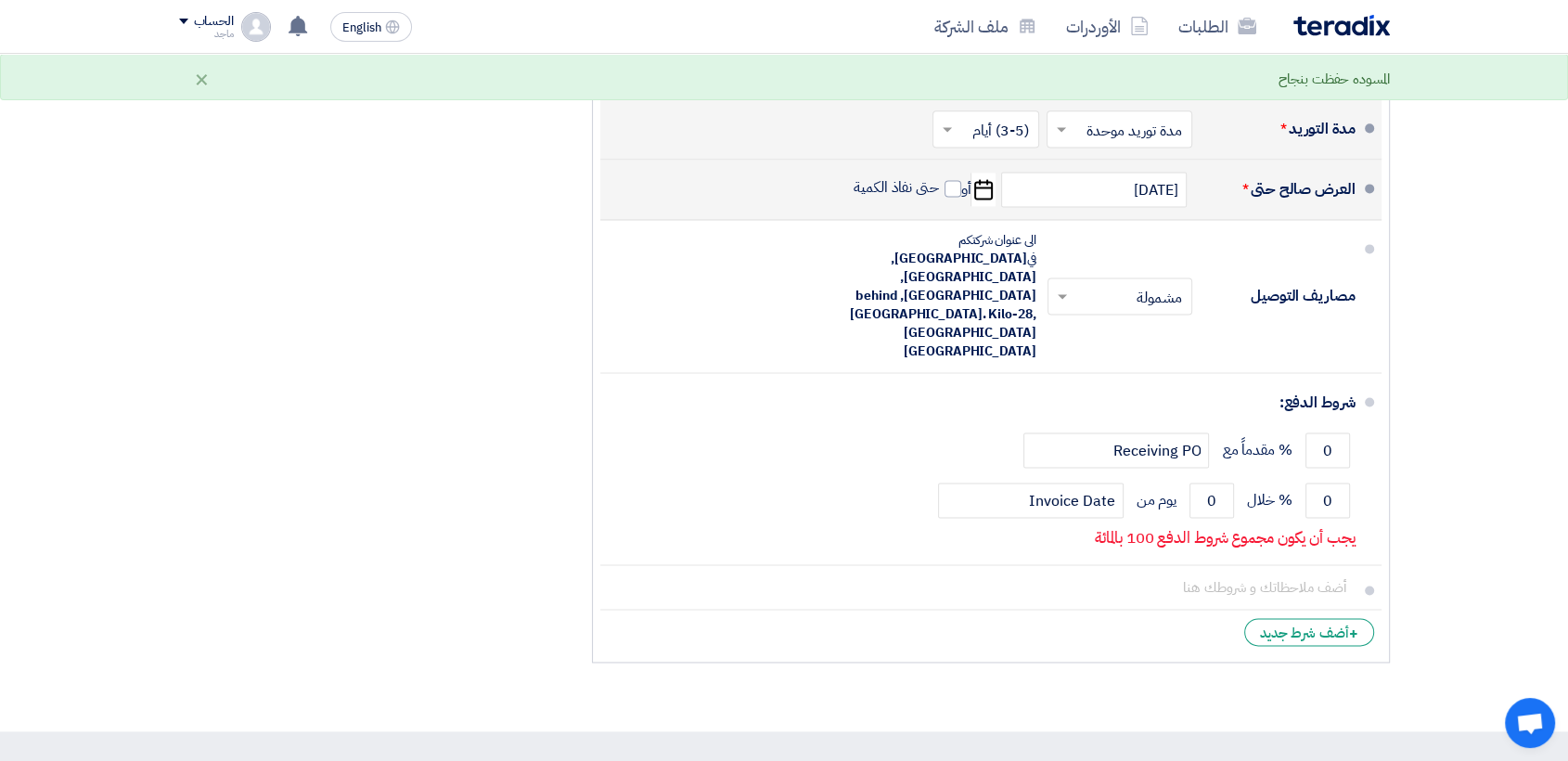 scroll, scrollTop: 2526, scrollLeft: 0, axis: vertical 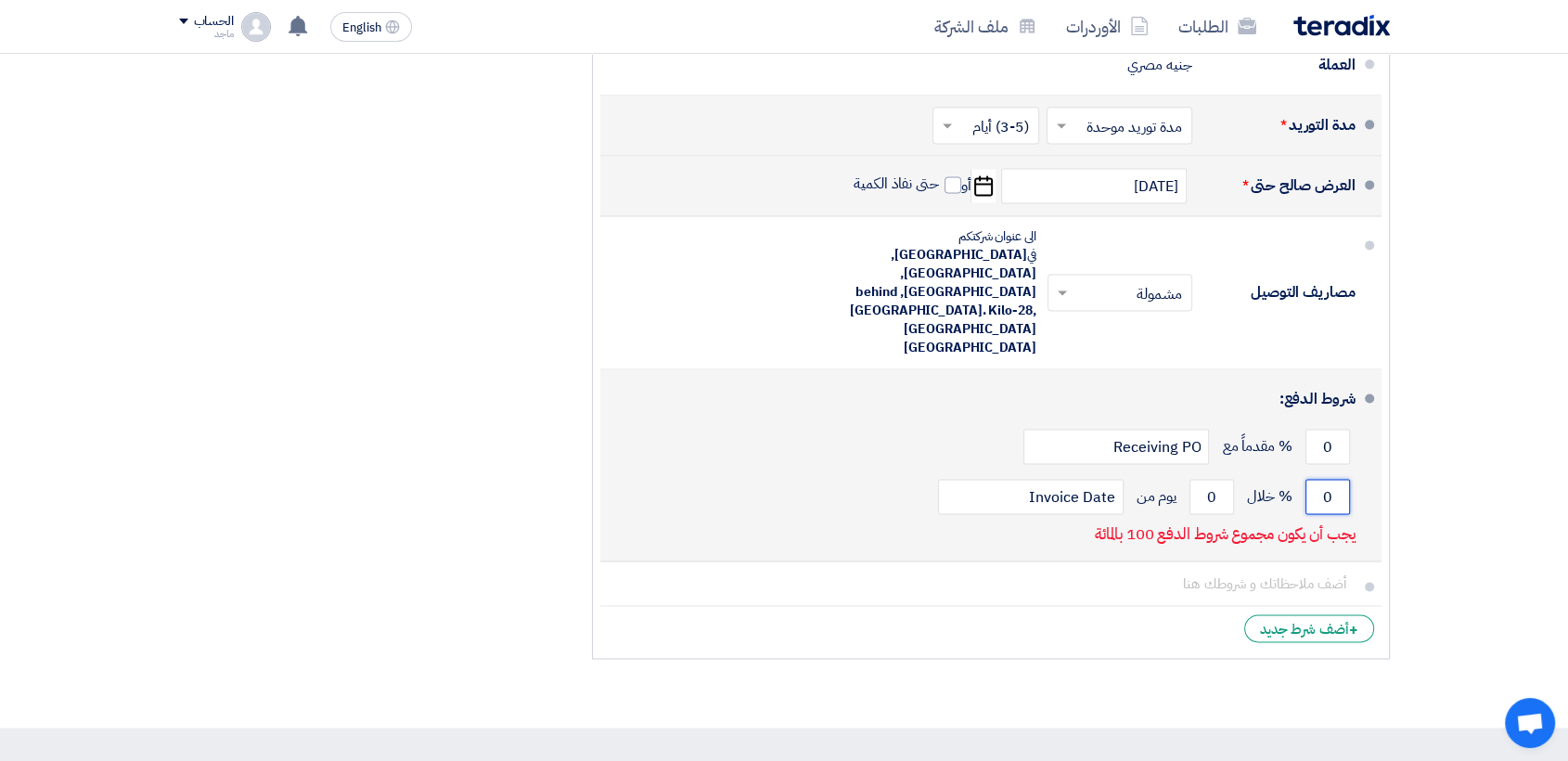 click on "0" 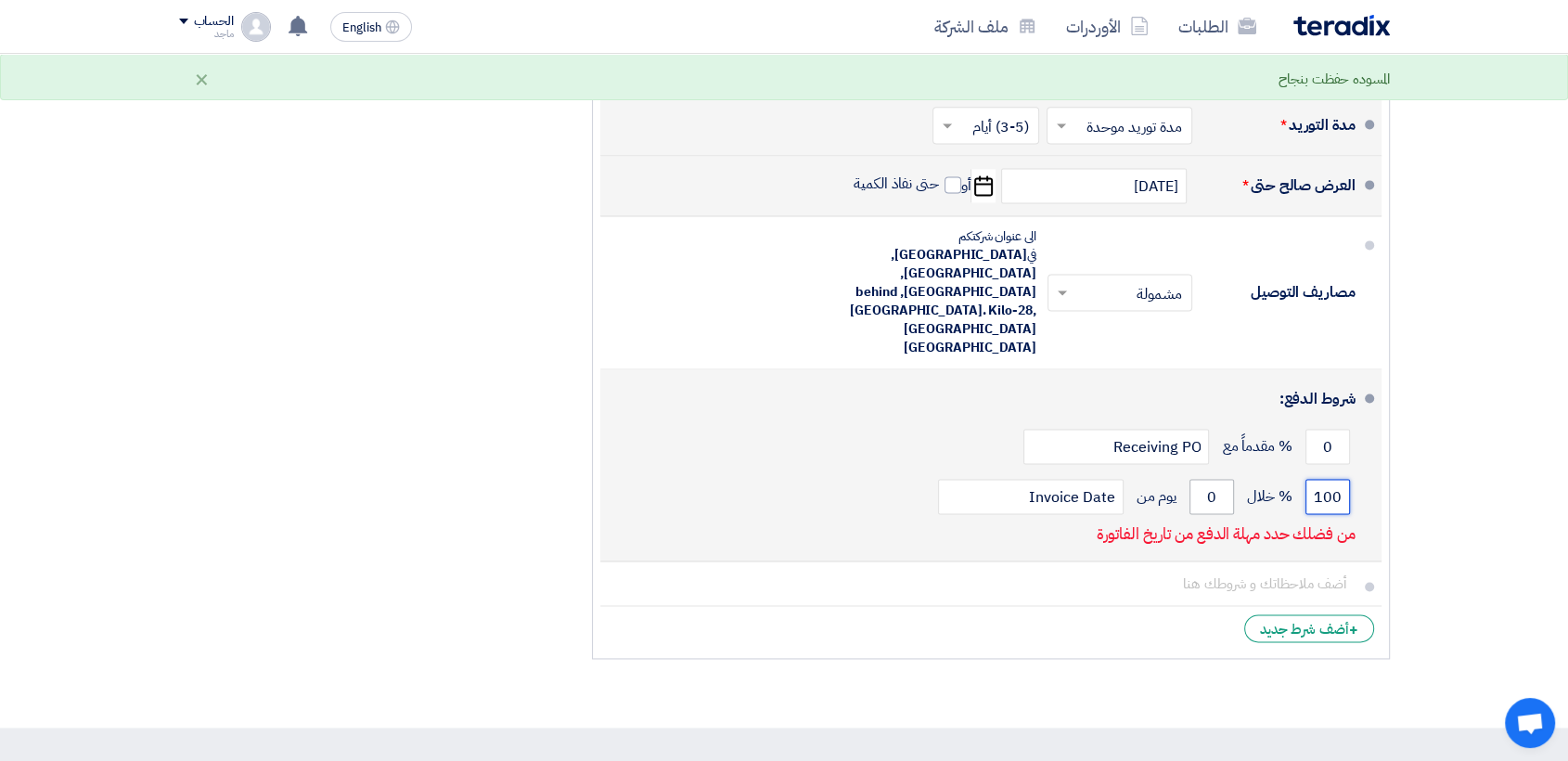 type on "100" 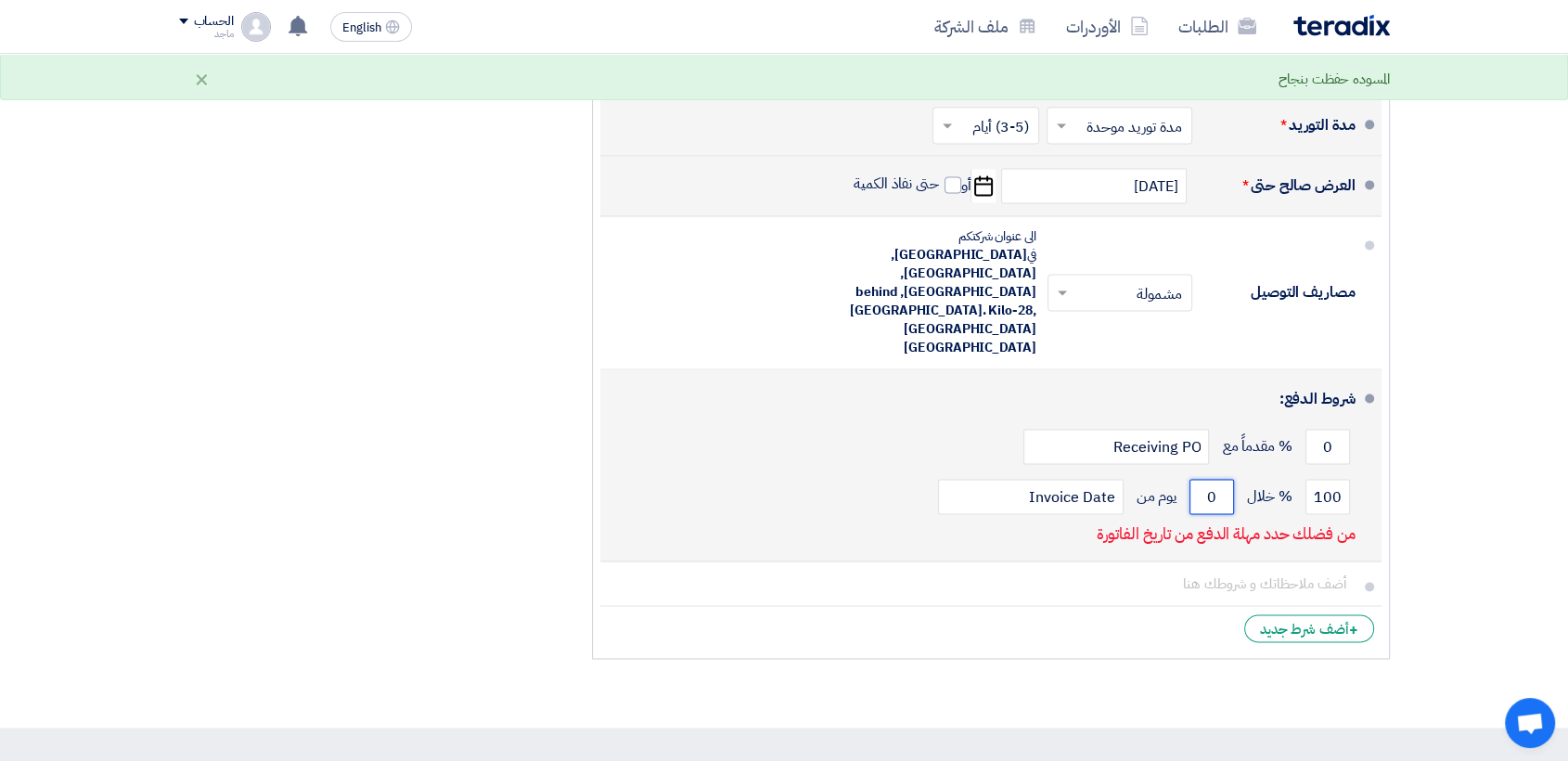 click on "0" 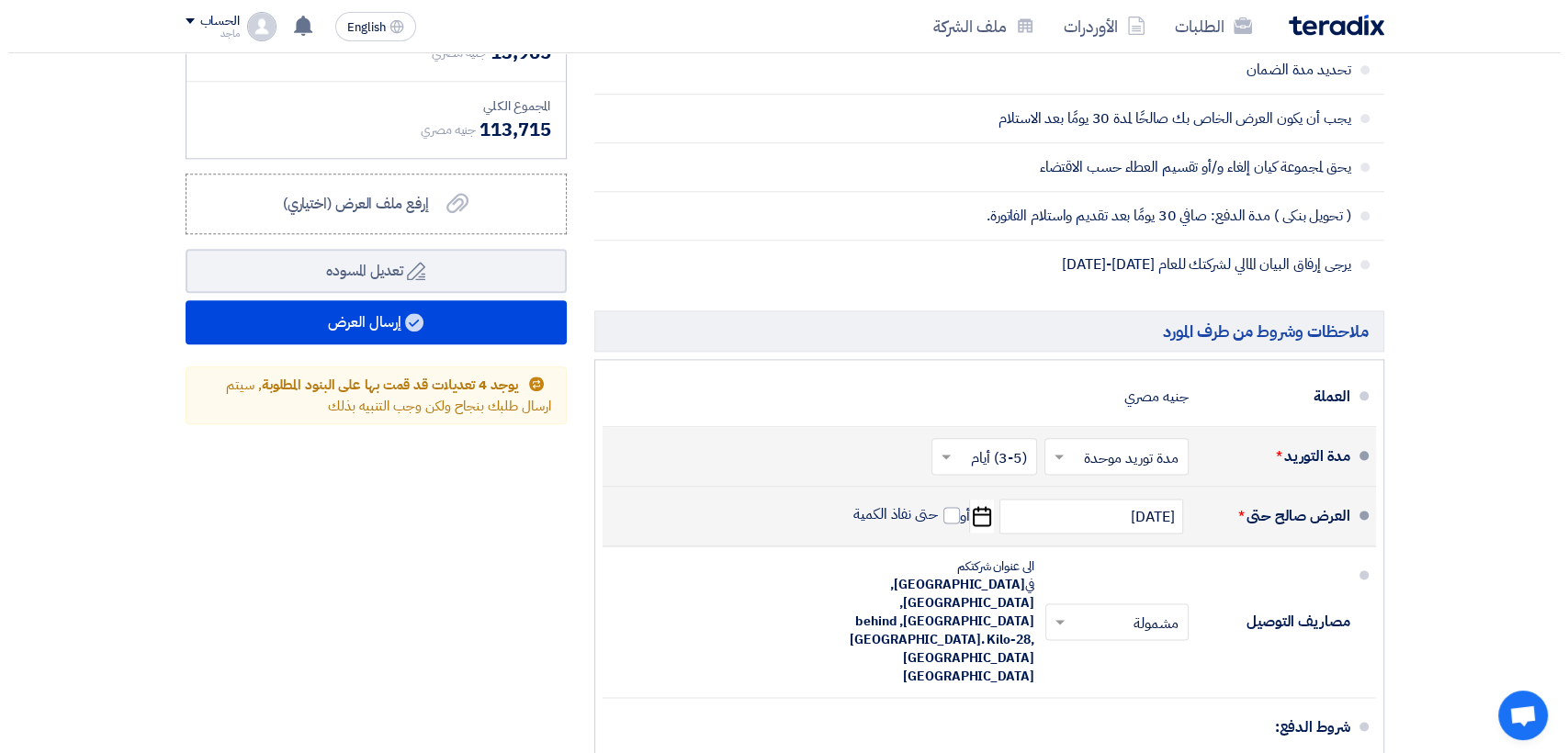 scroll, scrollTop: 2132, scrollLeft: 0, axis: vertical 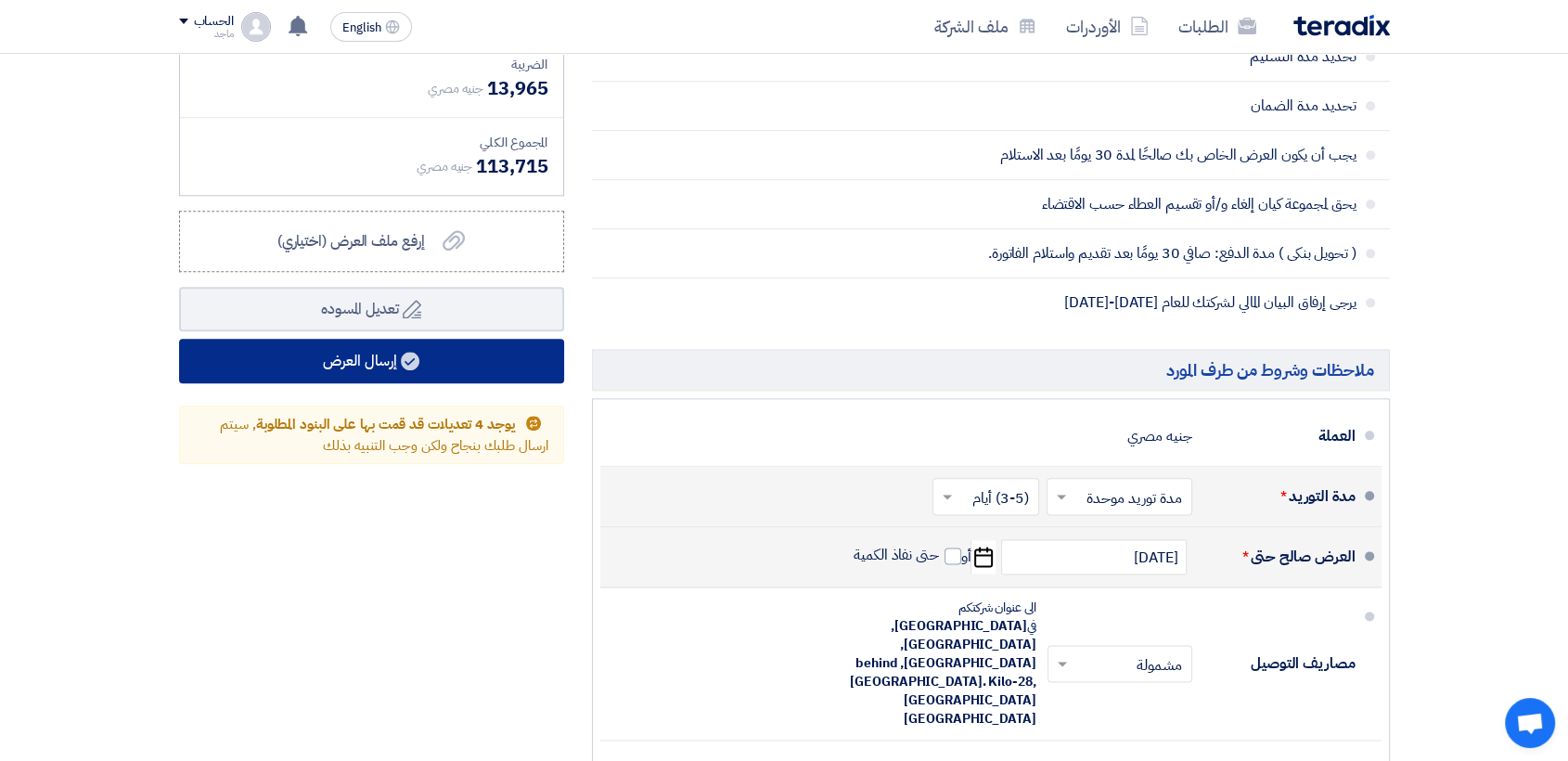 type on "30" 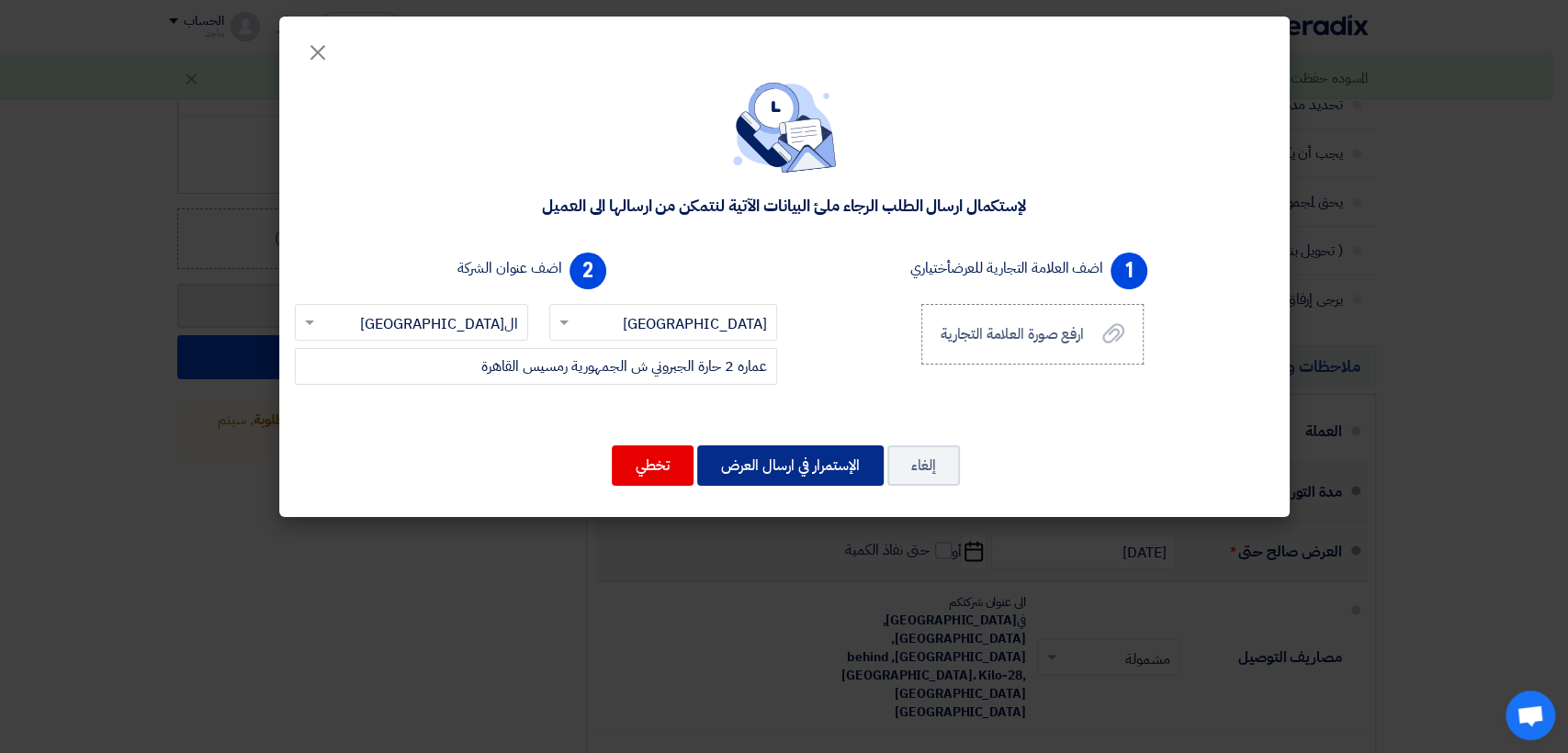 click on "الإستمرار في ارسال العرض" 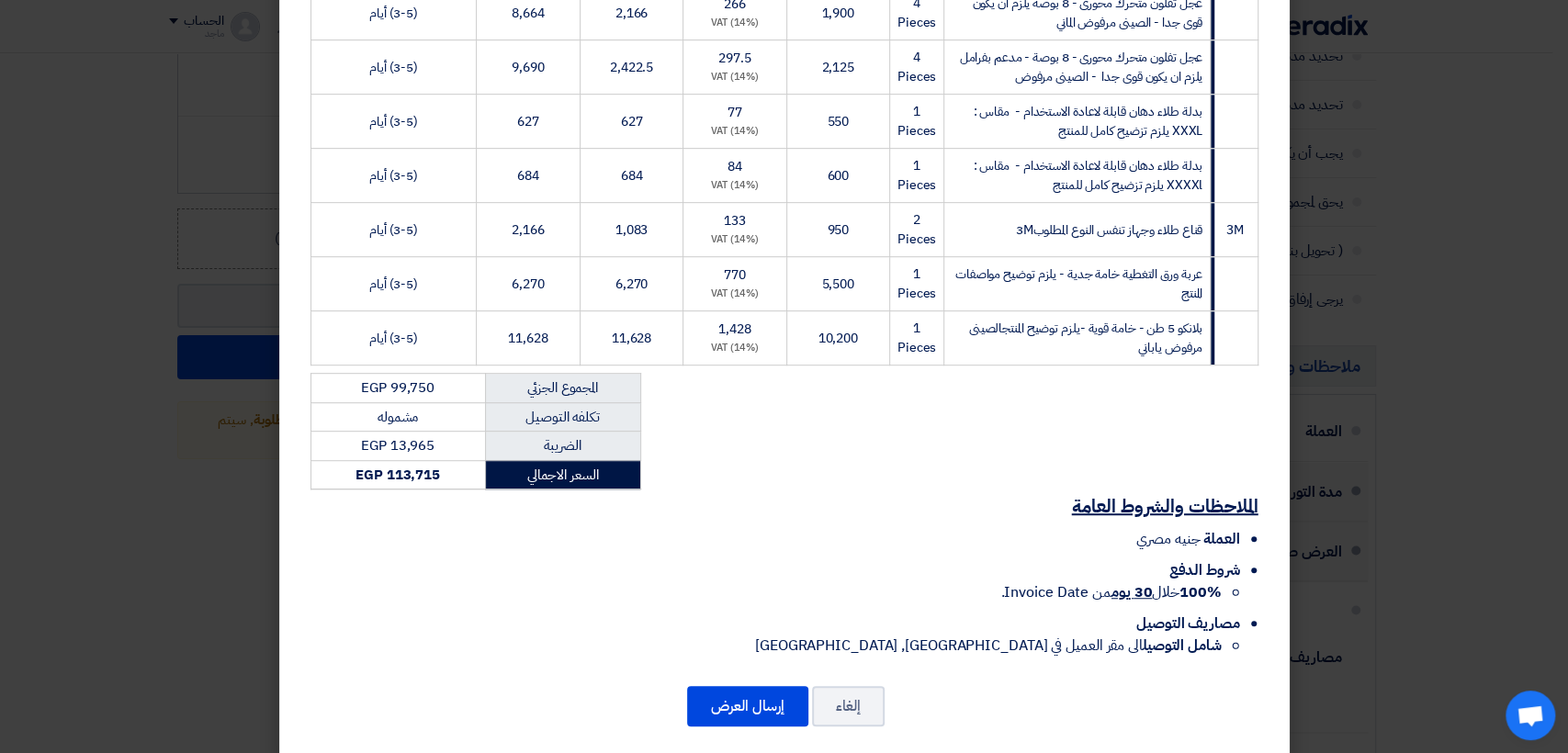 scroll, scrollTop: 581, scrollLeft: 0, axis: vertical 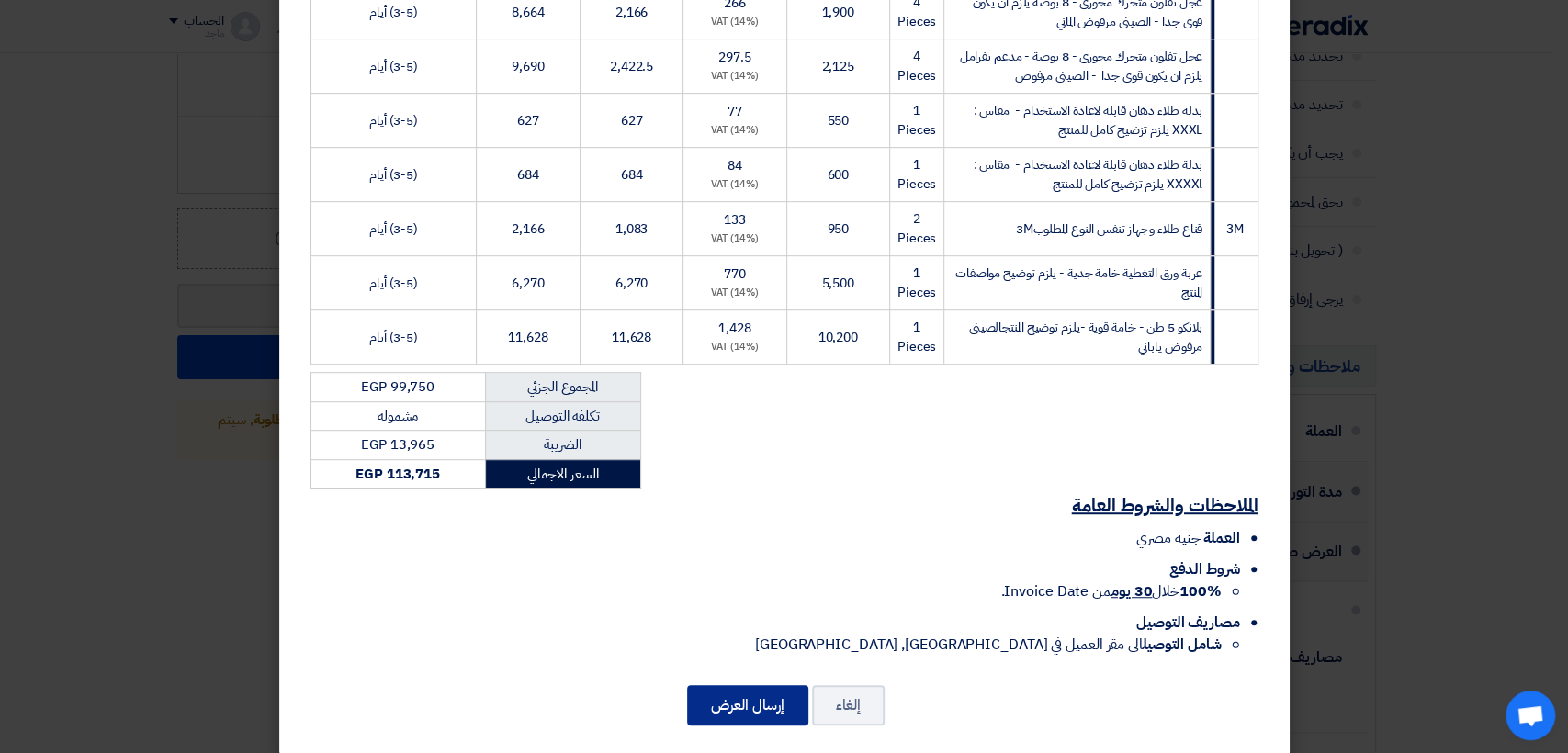 click on "إرسال العرض" 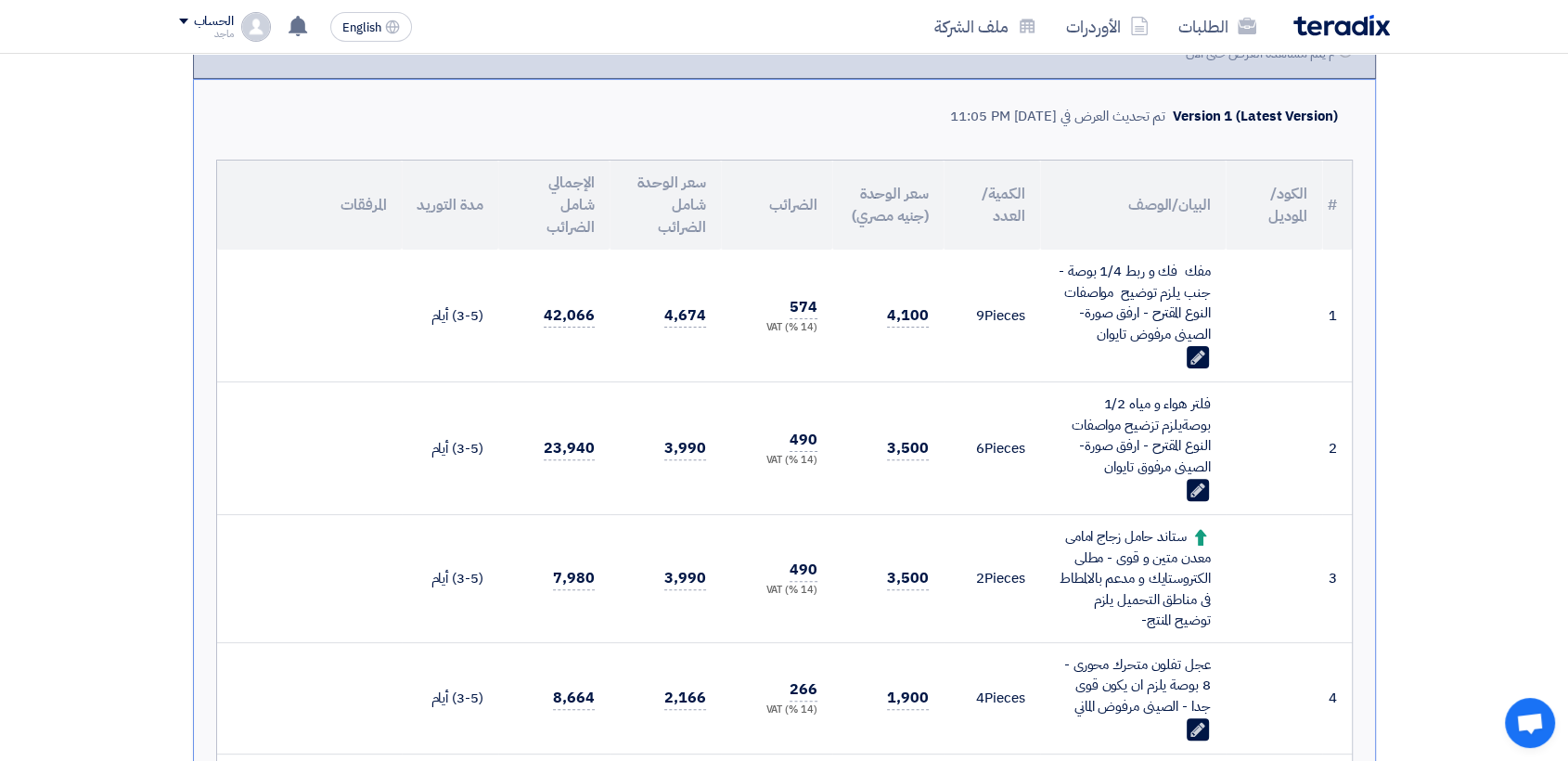 scroll, scrollTop: 431, scrollLeft: 0, axis: vertical 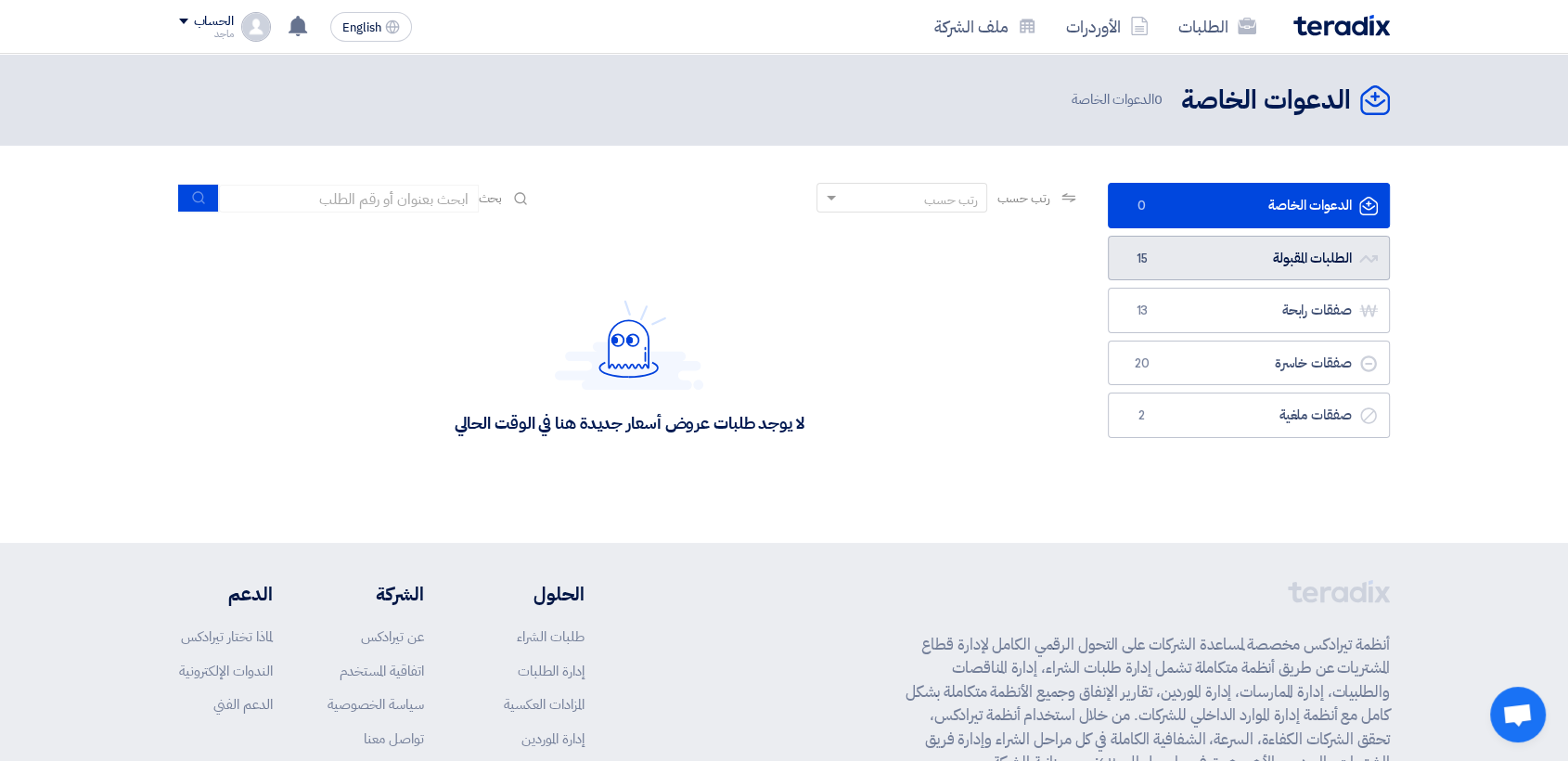 click on "الطلبات المقبولة
الطلبات المقبولة
15" 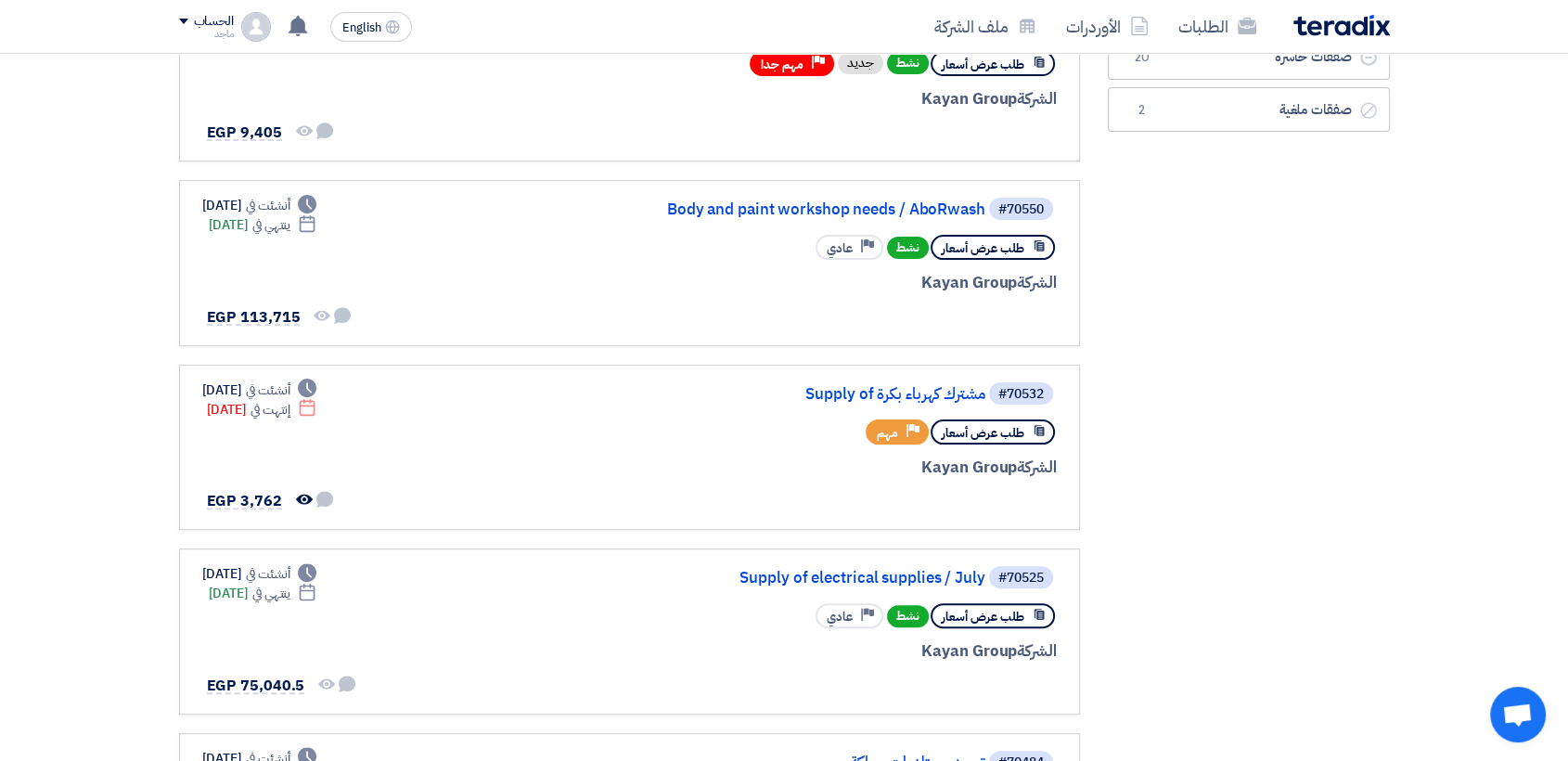 scroll, scrollTop: 419, scrollLeft: 0, axis: vertical 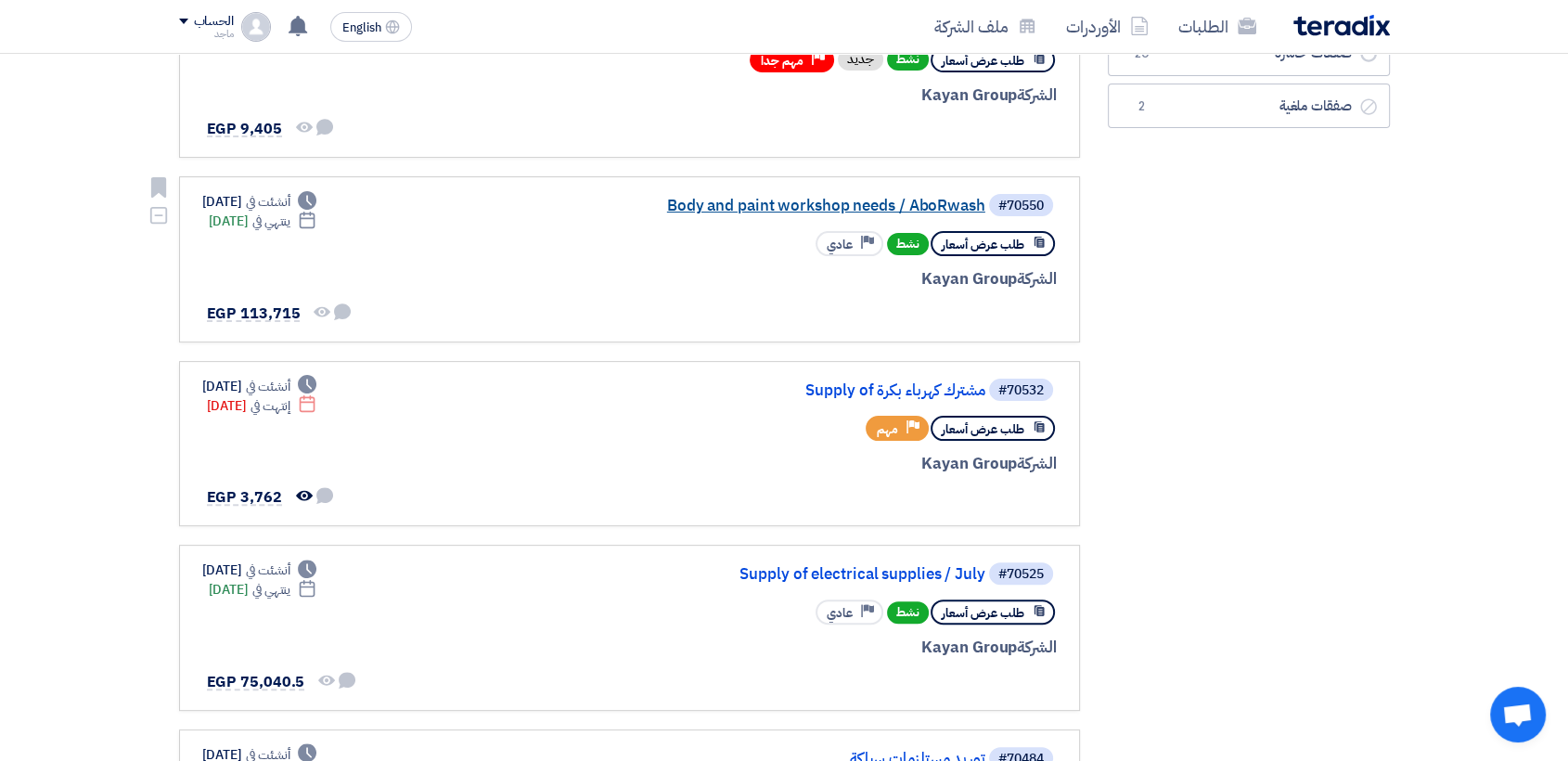 click on "Body and paint workshop needs / AboRwash" 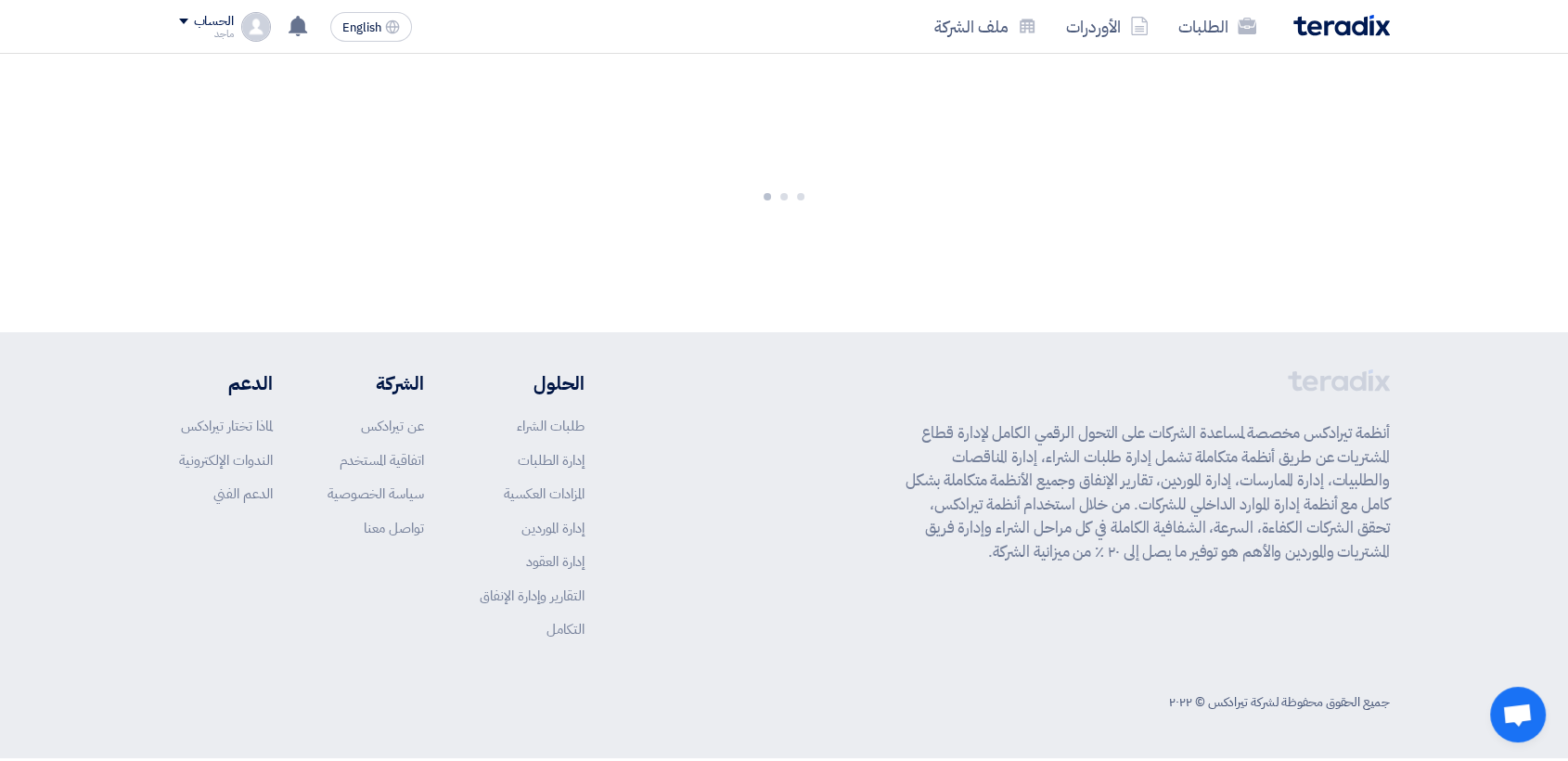 scroll, scrollTop: 0, scrollLeft: 0, axis: both 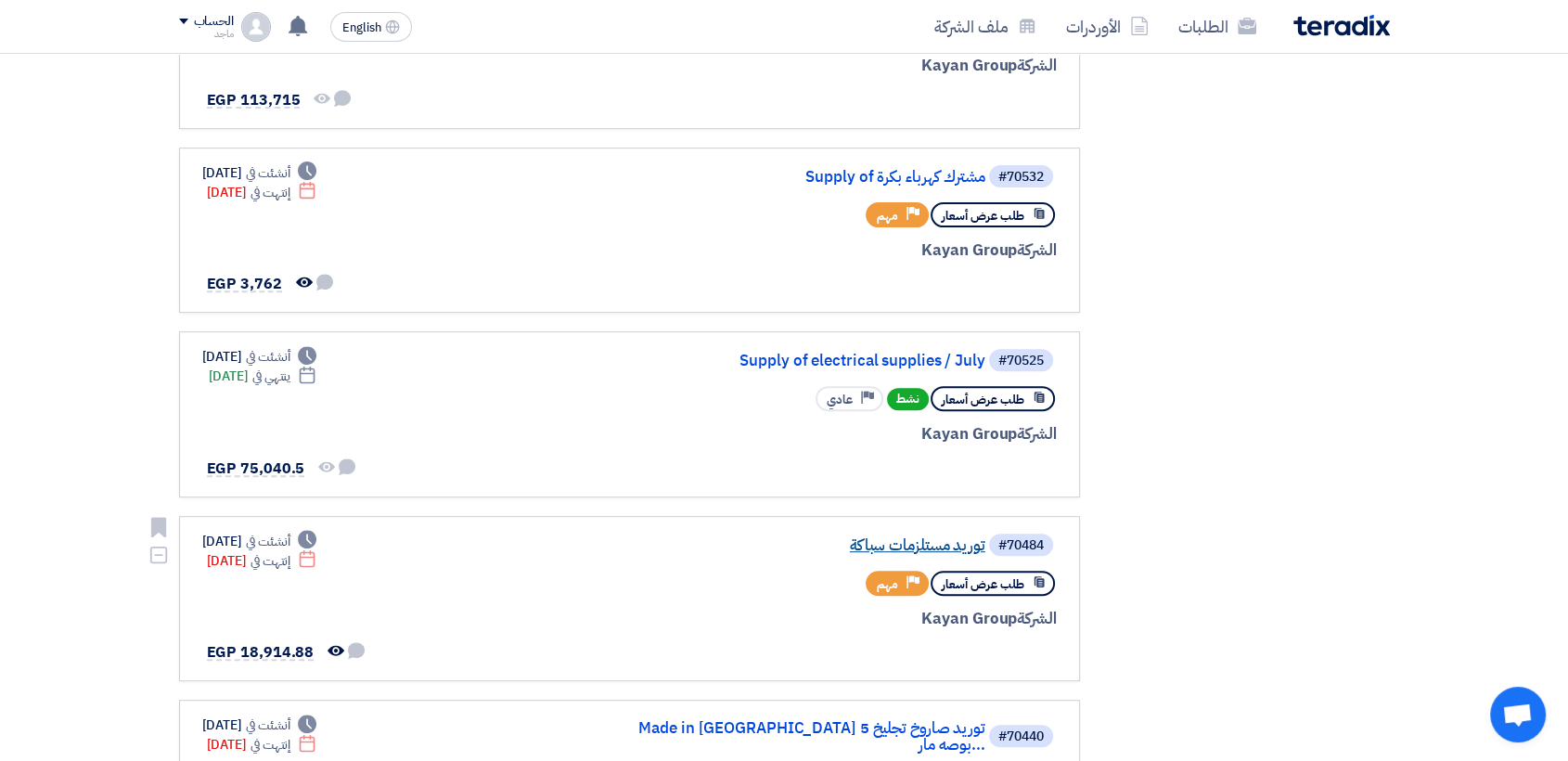 click on "توريد مستلزمات سباكة" 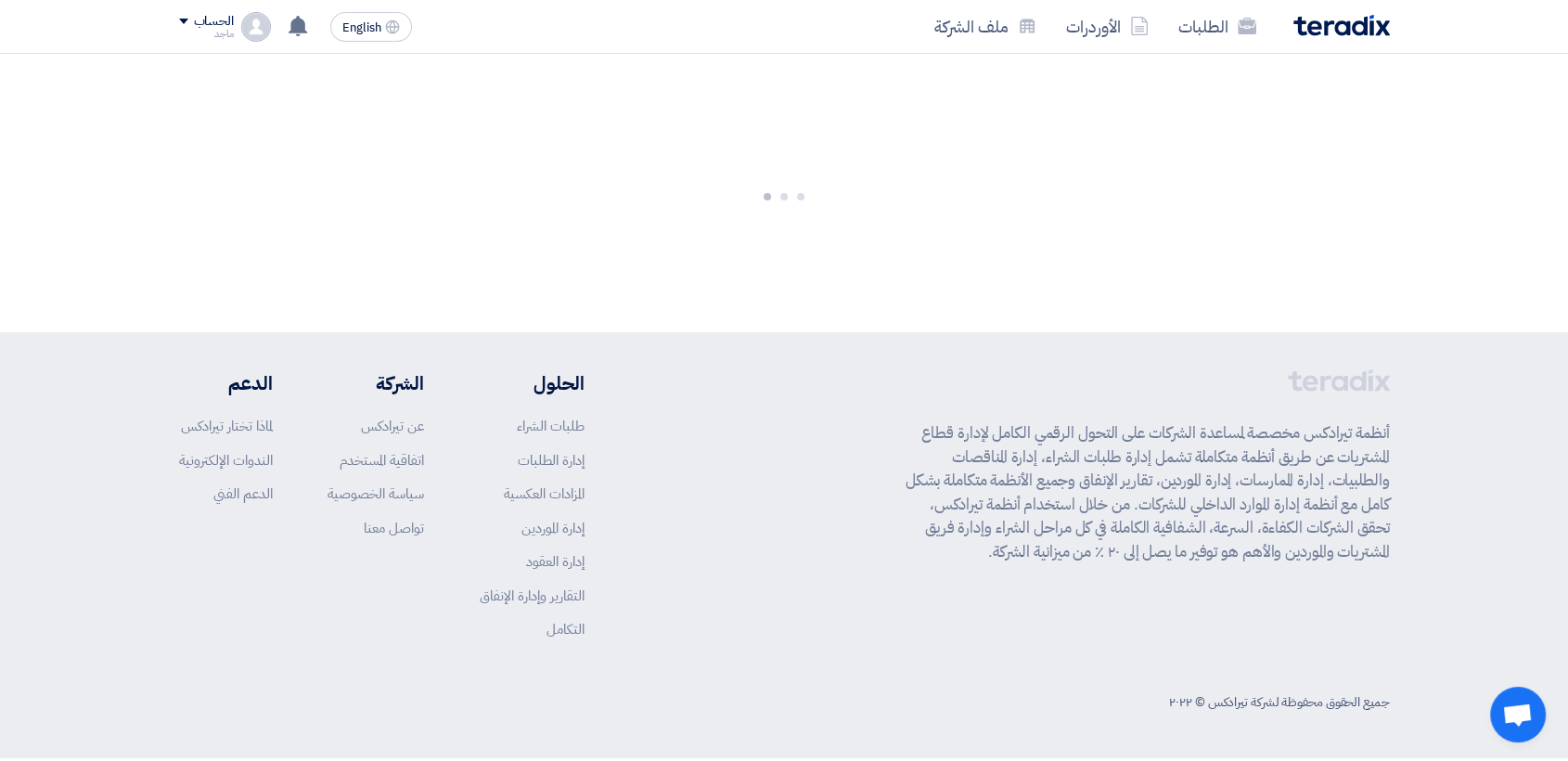 scroll, scrollTop: 0, scrollLeft: 0, axis: both 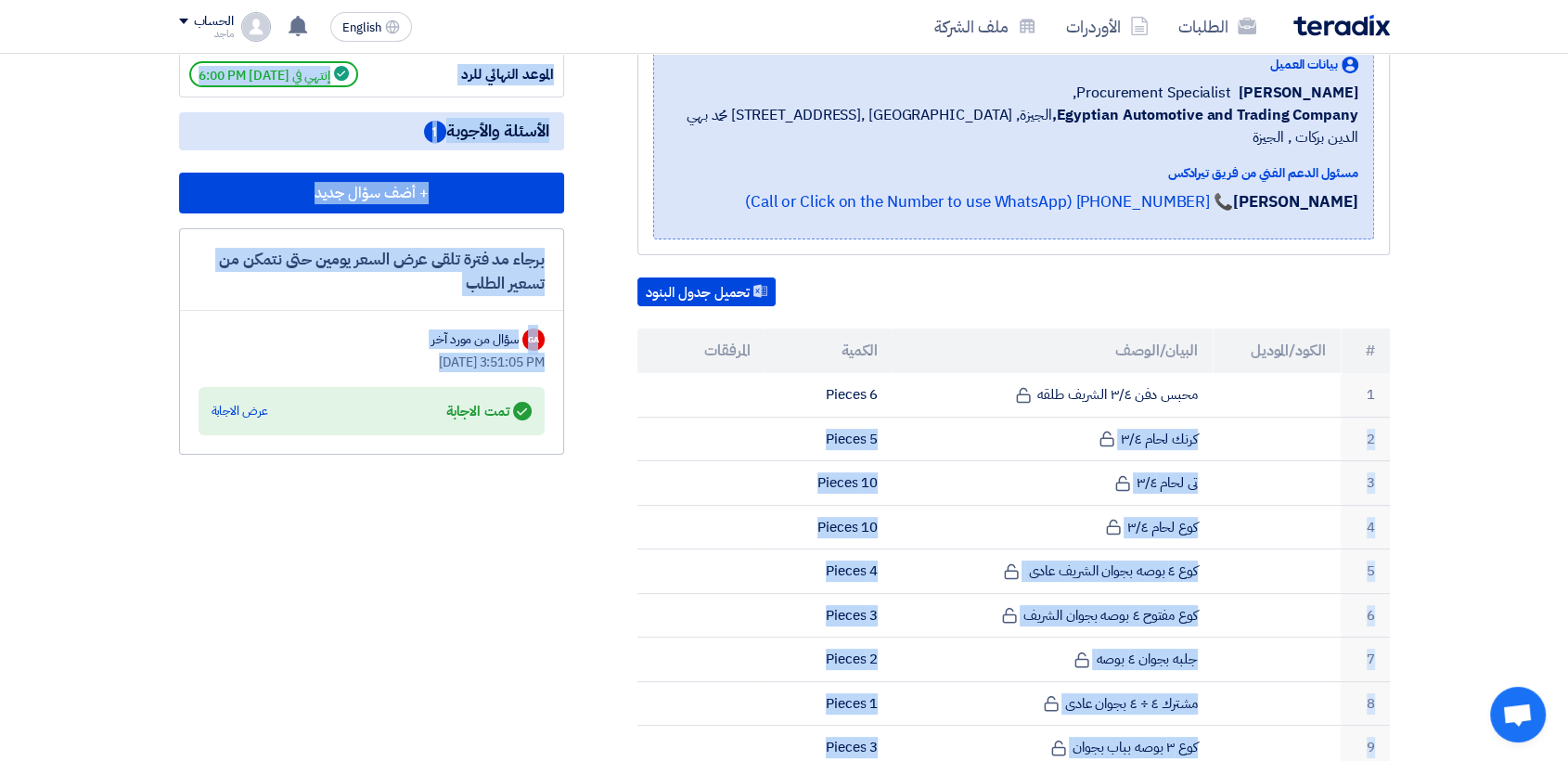 drag, startPoint x: 725, startPoint y: 351, endPoint x: 559, endPoint y: 618, distance: 314.39625 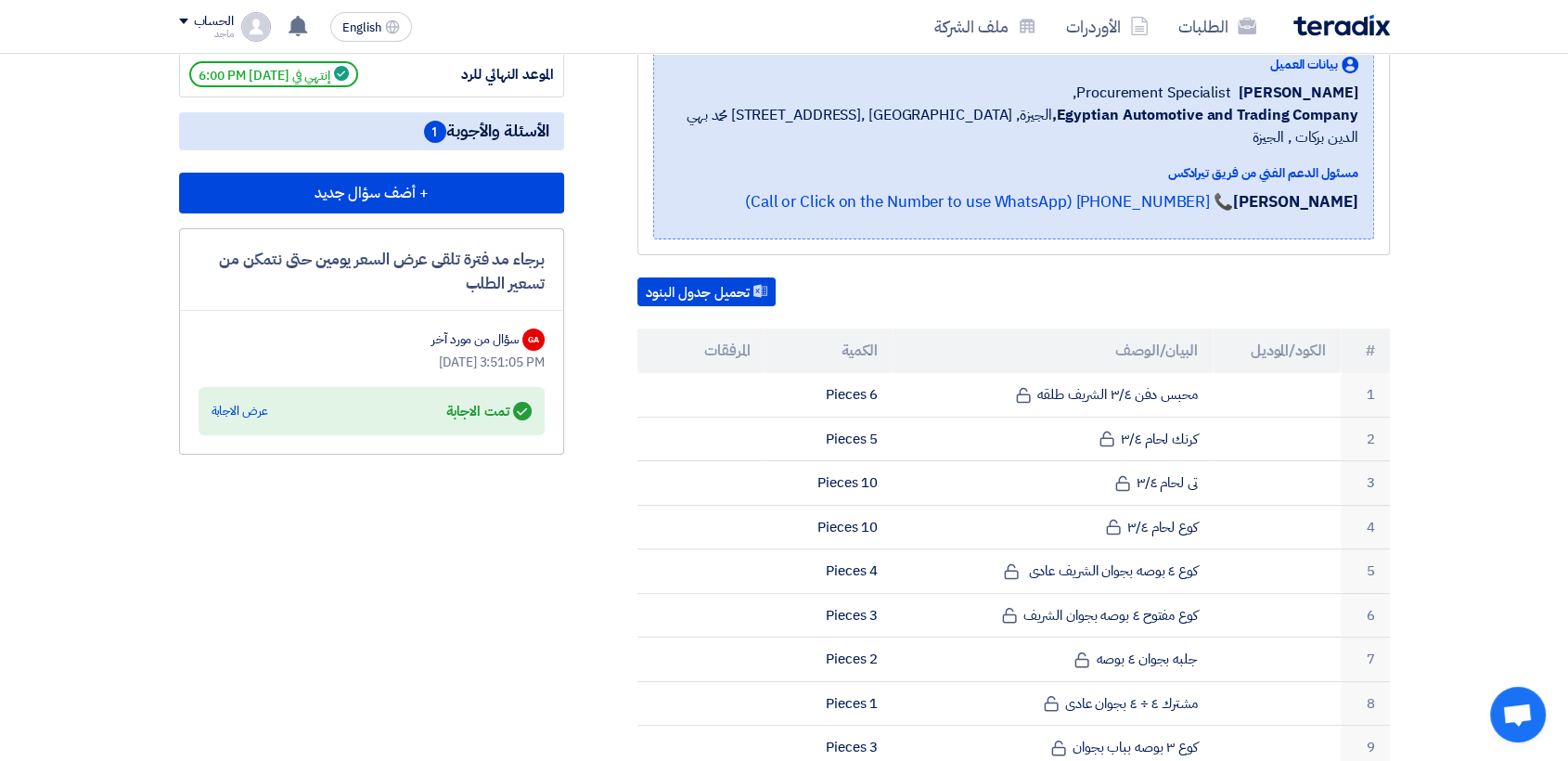 click on "مواعيد الطلب
الموعد النهائي للرد
إنتهي في [DATE] 6:00 PM
الأسئلة والأجوبة
1
+ أضف سؤال جديد
برجاء مد فترة تلقى عرض السعر يومين حتى نتمكن من تسعير الطلب
[GEOGRAPHIC_DATA]
سؤال من مورد آخر
[DATE] 3:51:05 PM
Answered
تمت الاجابة
عرض الاجابة" 